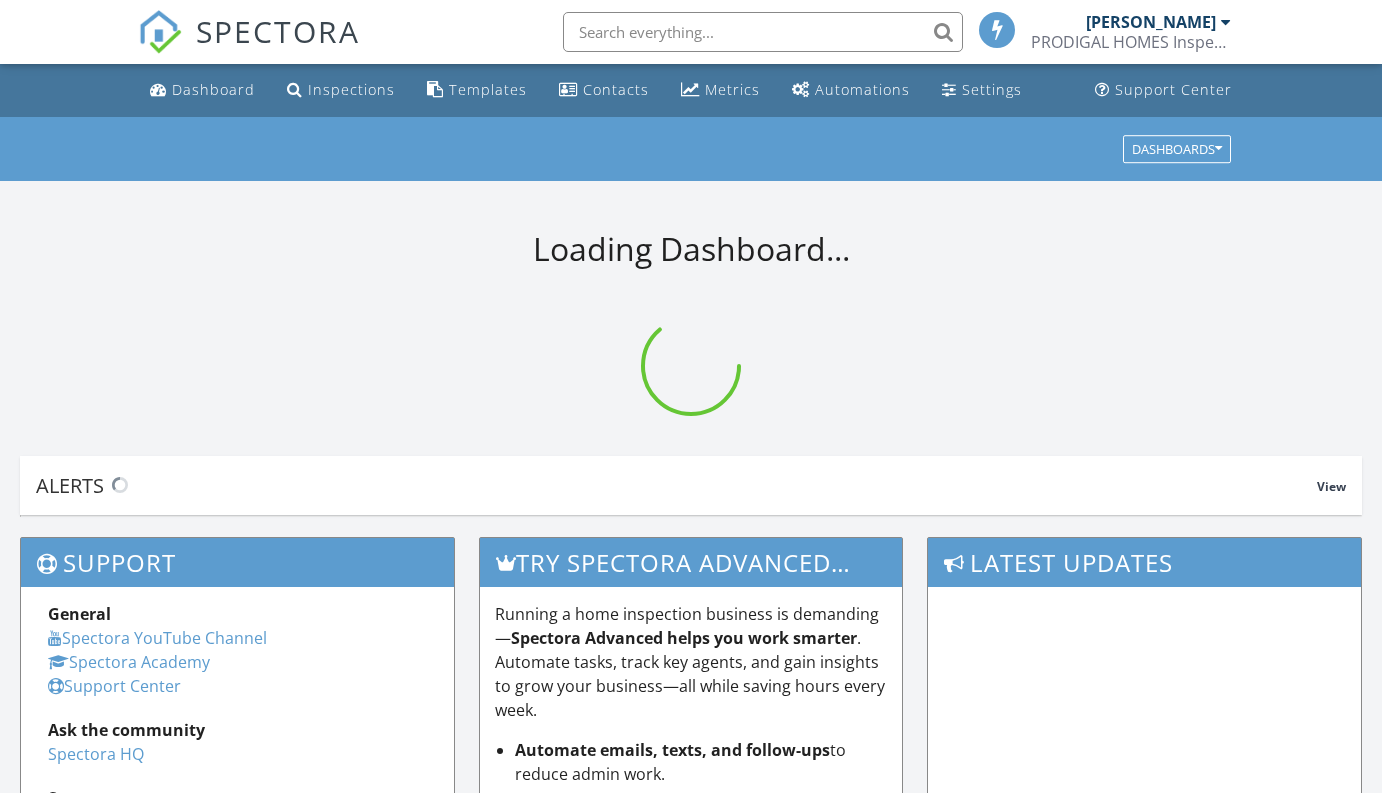 scroll, scrollTop: 0, scrollLeft: 0, axis: both 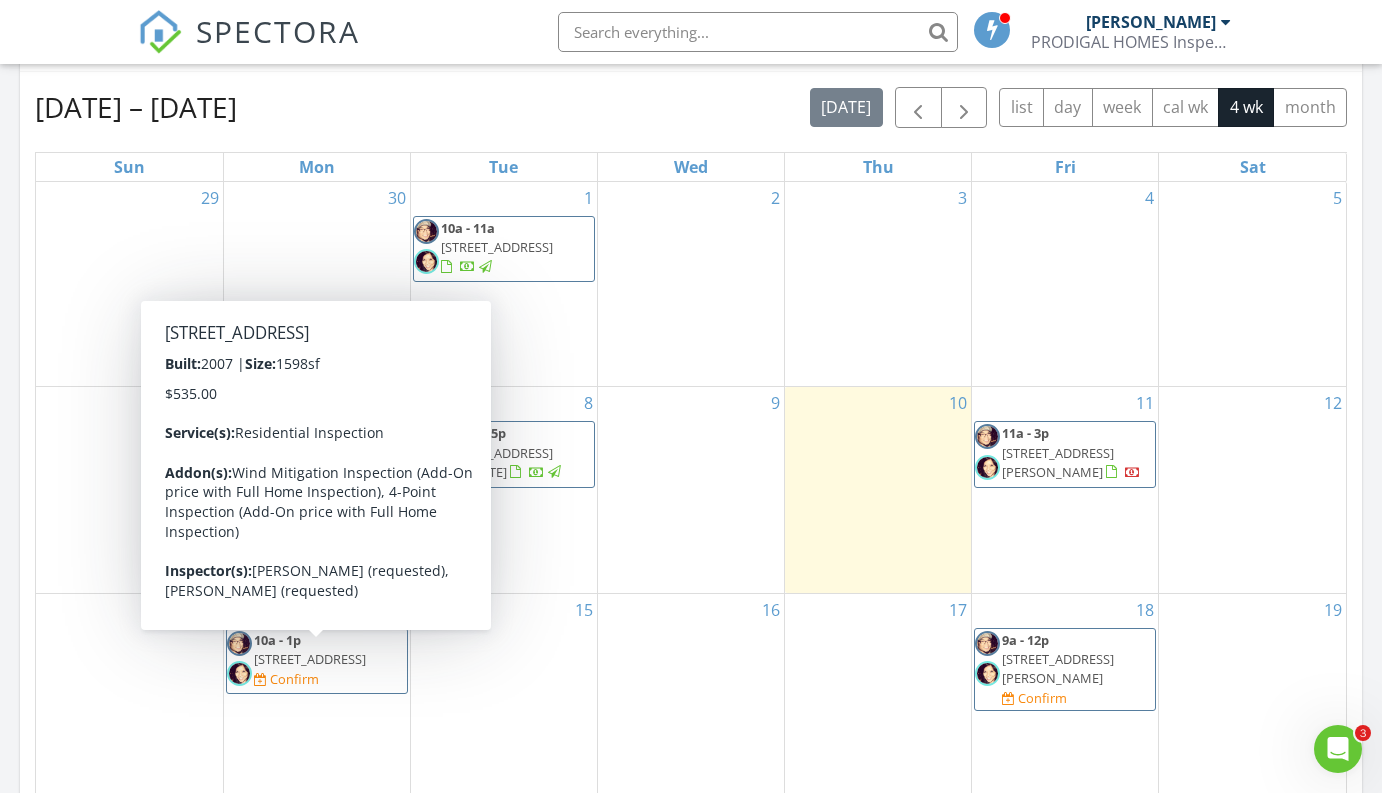 click on "4013 Byrds Crossing Dr, Lakeland 33812" at bounding box center (310, 659) 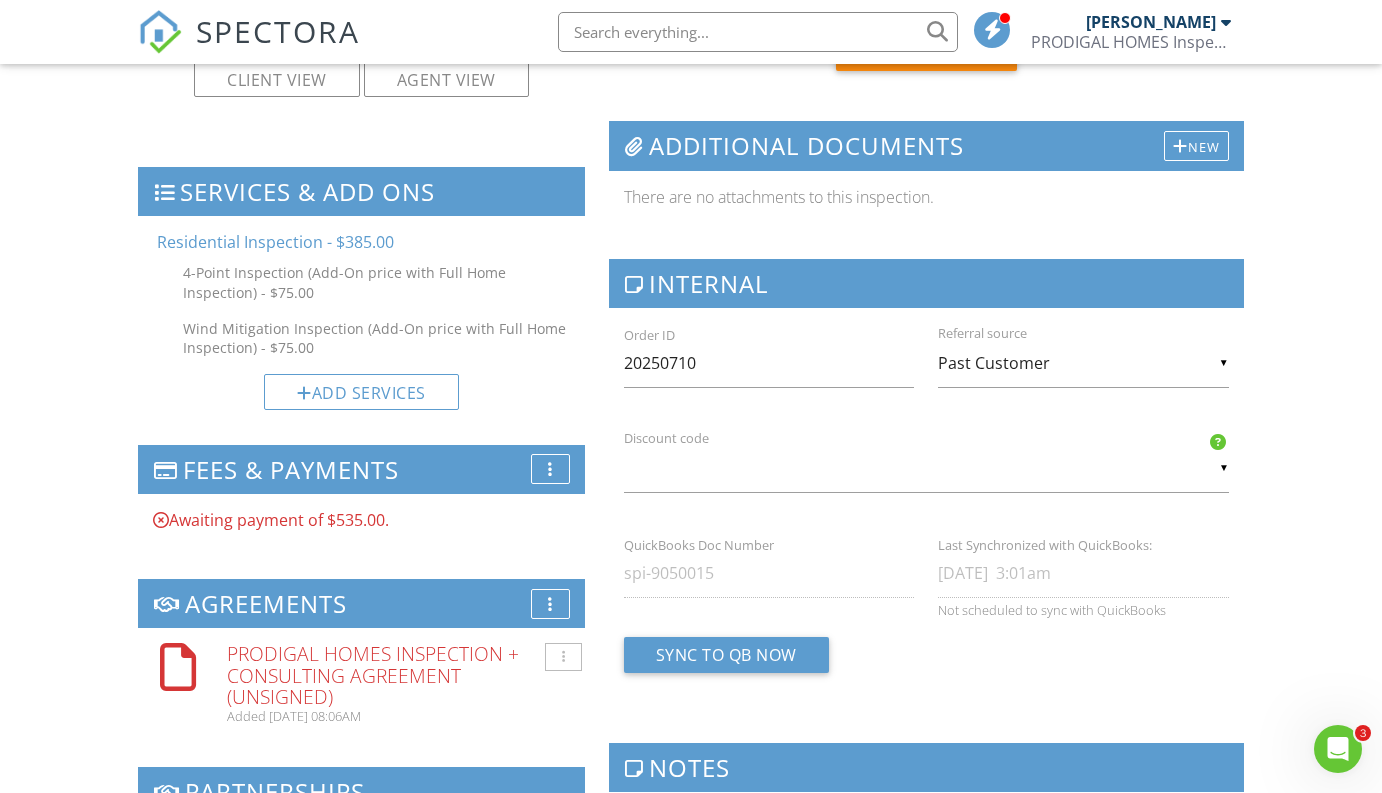 scroll, scrollTop: 1189, scrollLeft: 0, axis: vertical 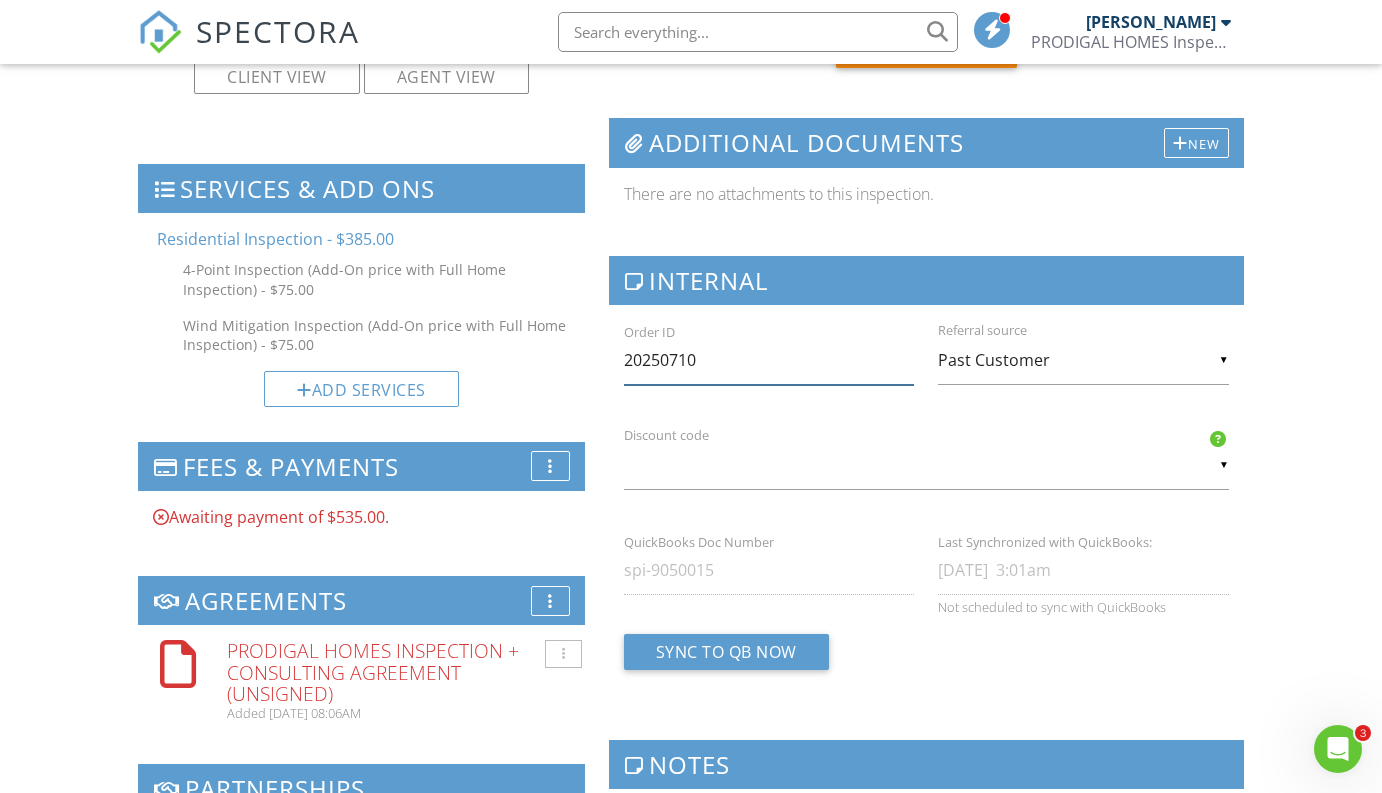 click on "20250710" at bounding box center (769, 360) 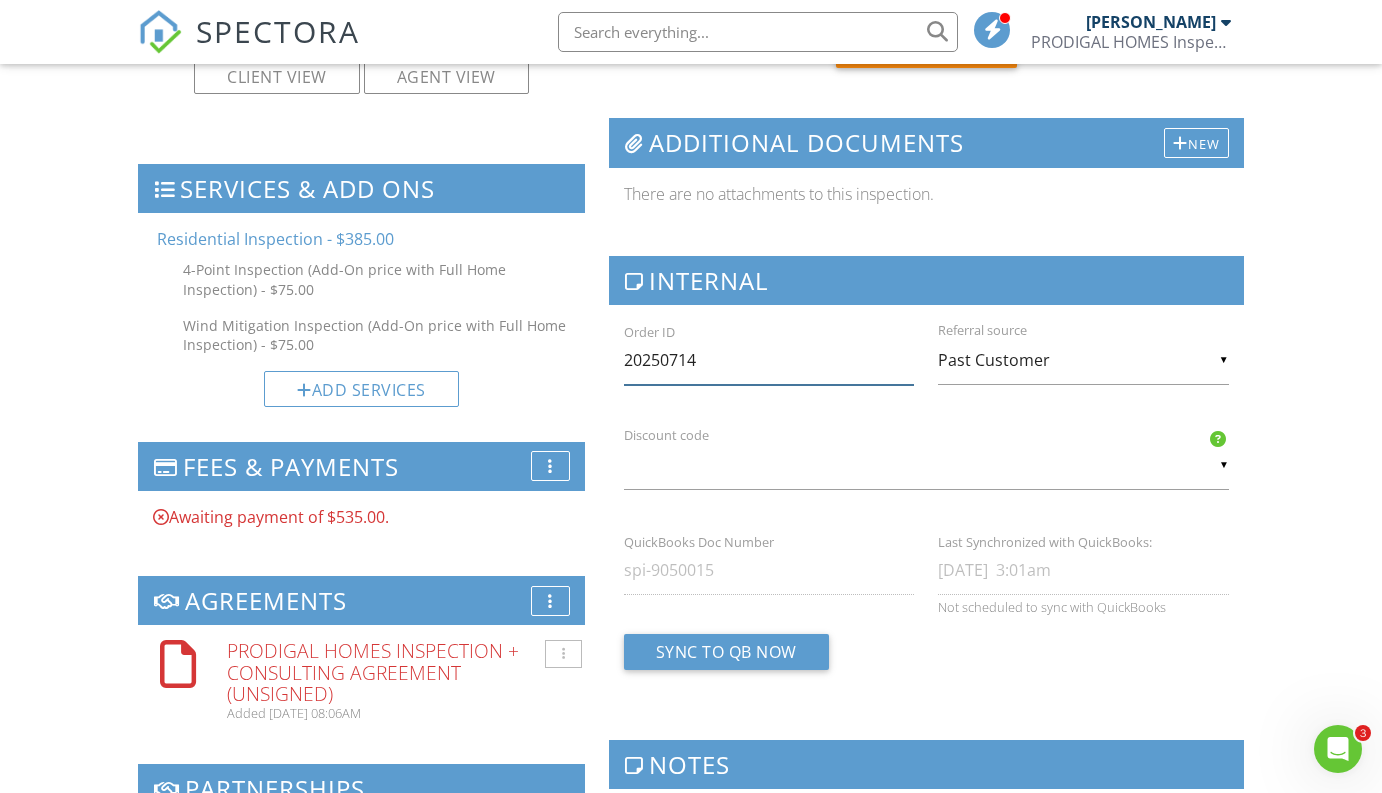 type on "20250714" 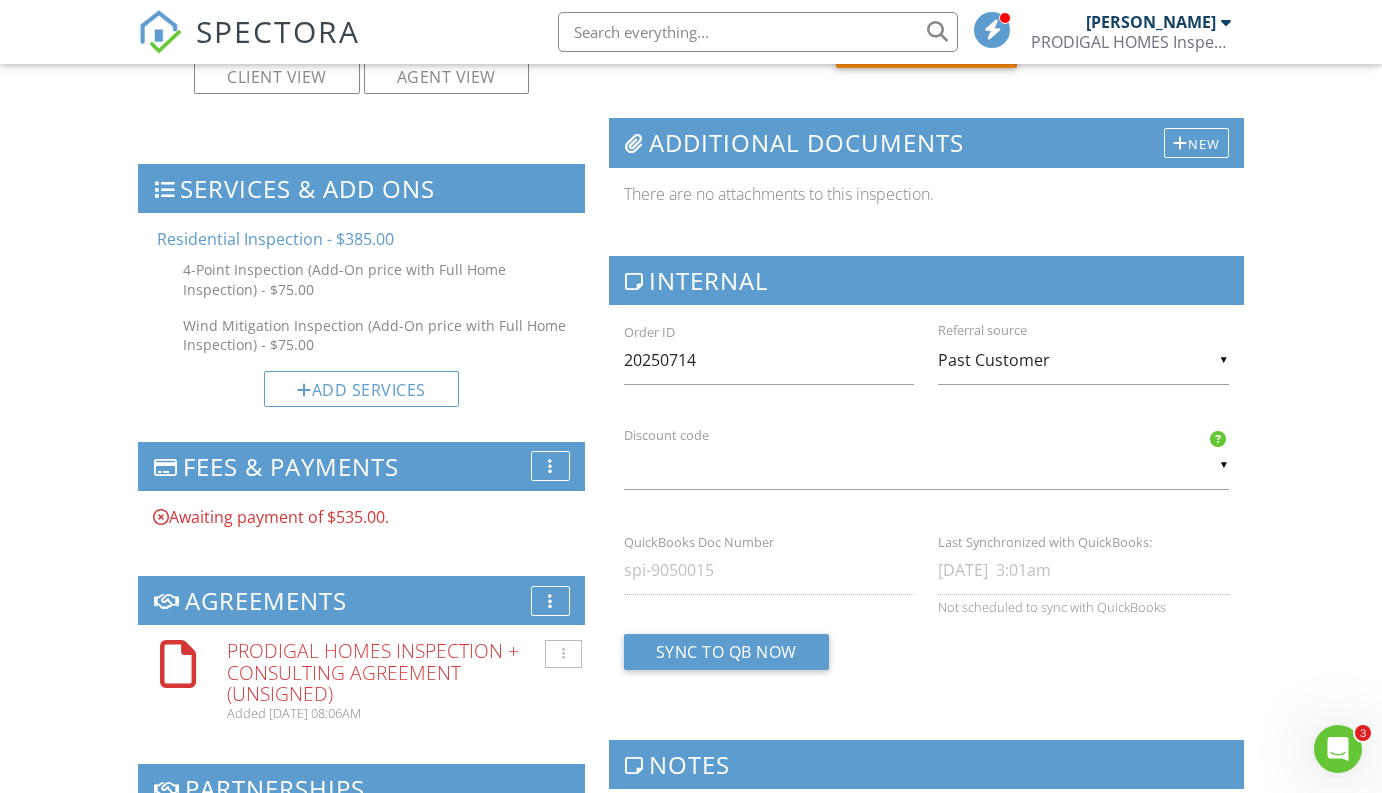 click on "Reports
Locked
Attach
New
Home Inspection Report
PHIC Residential Room-by-Room Template
Edit
View
Home Inspection Report
PHIC Residential Room-by-Room Template
This report will be built from your template on 07/14/25  3:00am
Quick Publish
Copy
Build Now
Delete
4-Point Inspection Report
Florida 4-Point Citizens Inspection Form
Edit
View
4-Point Inspection Report
Florida 4-Point Citizens Inspection Form
This report will be built from your template on 07/14/25  3:00am
Quick Publish
Copy
Build Now
Delete
Wind Mitigation Inspection Report
Florida Wind Mitigation Verification Inspection Form
Edit
View
Wind Mitigation Inspection Report
Florida Wind Mitigation Verification Inspection Form
Copy" at bounding box center [926, 603] 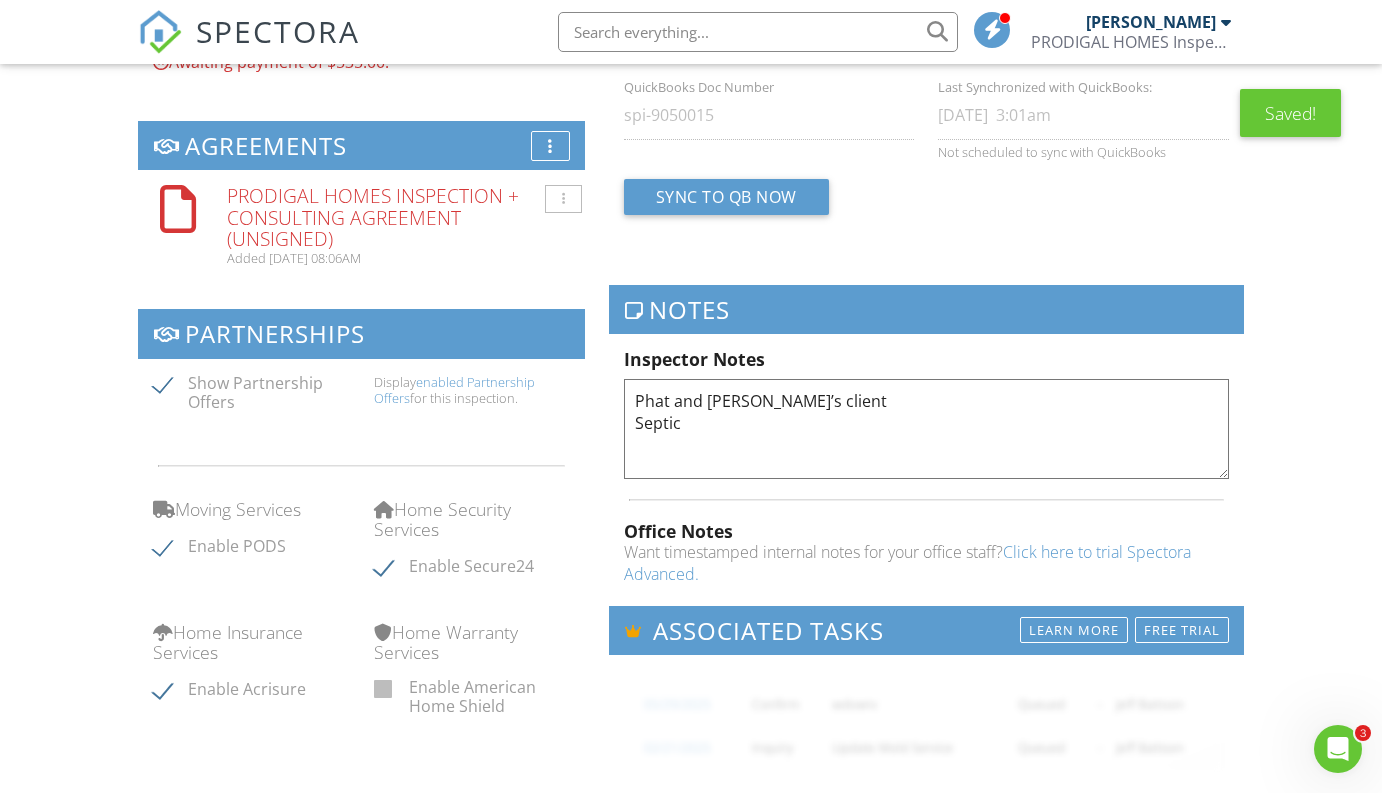 scroll, scrollTop: 1658, scrollLeft: 0, axis: vertical 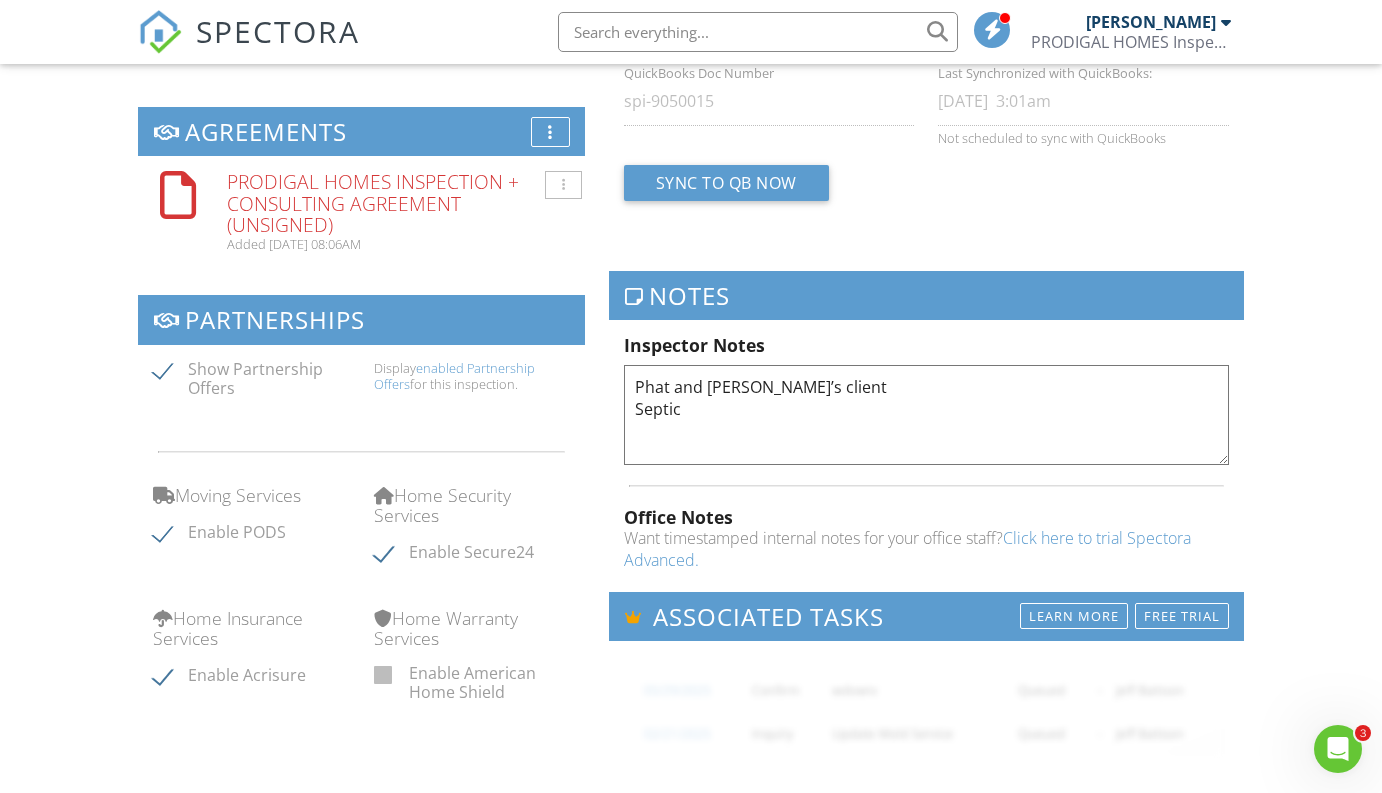 click on "Phat and Thuy’s client
Septic" at bounding box center (926, 415) 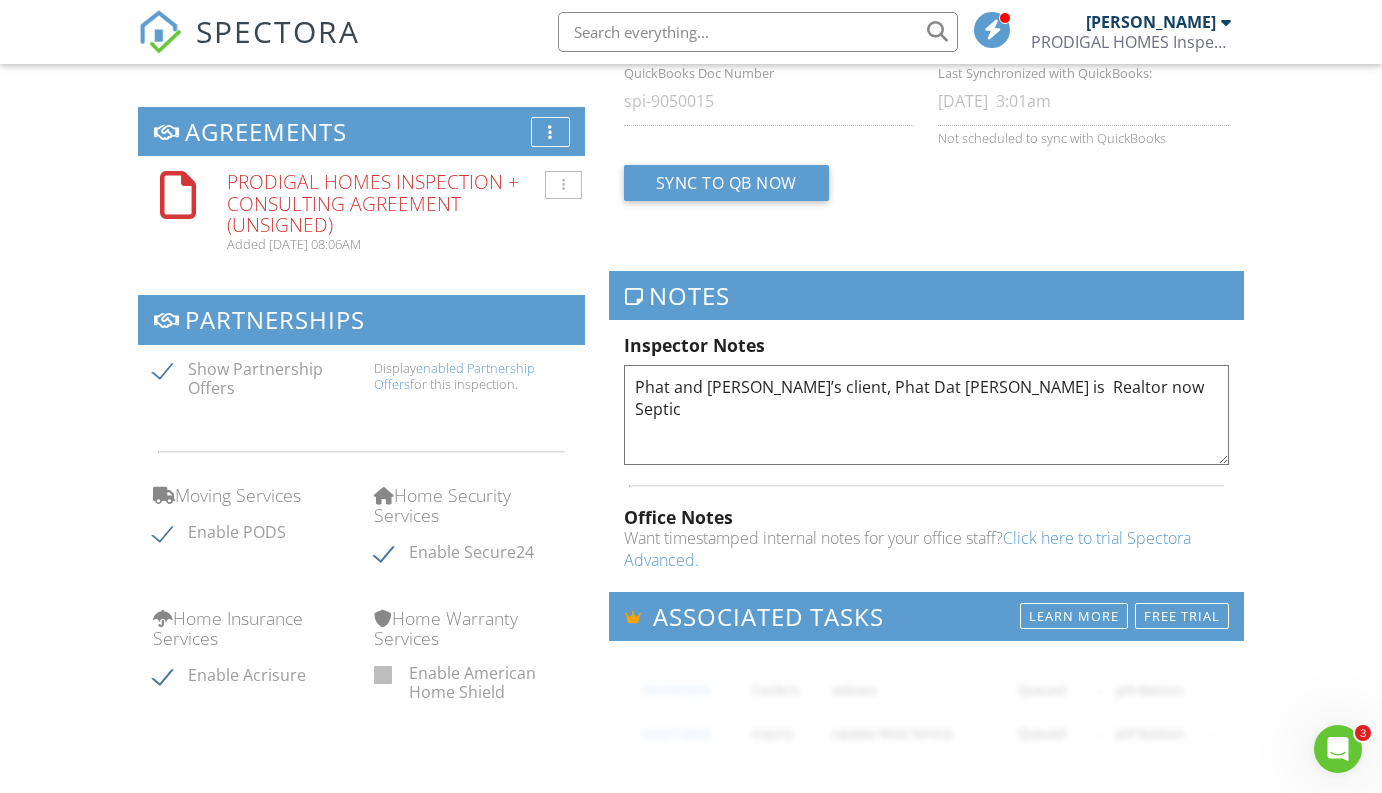 click on "Phat and Thuy’s client
Septic" at bounding box center [926, 415] 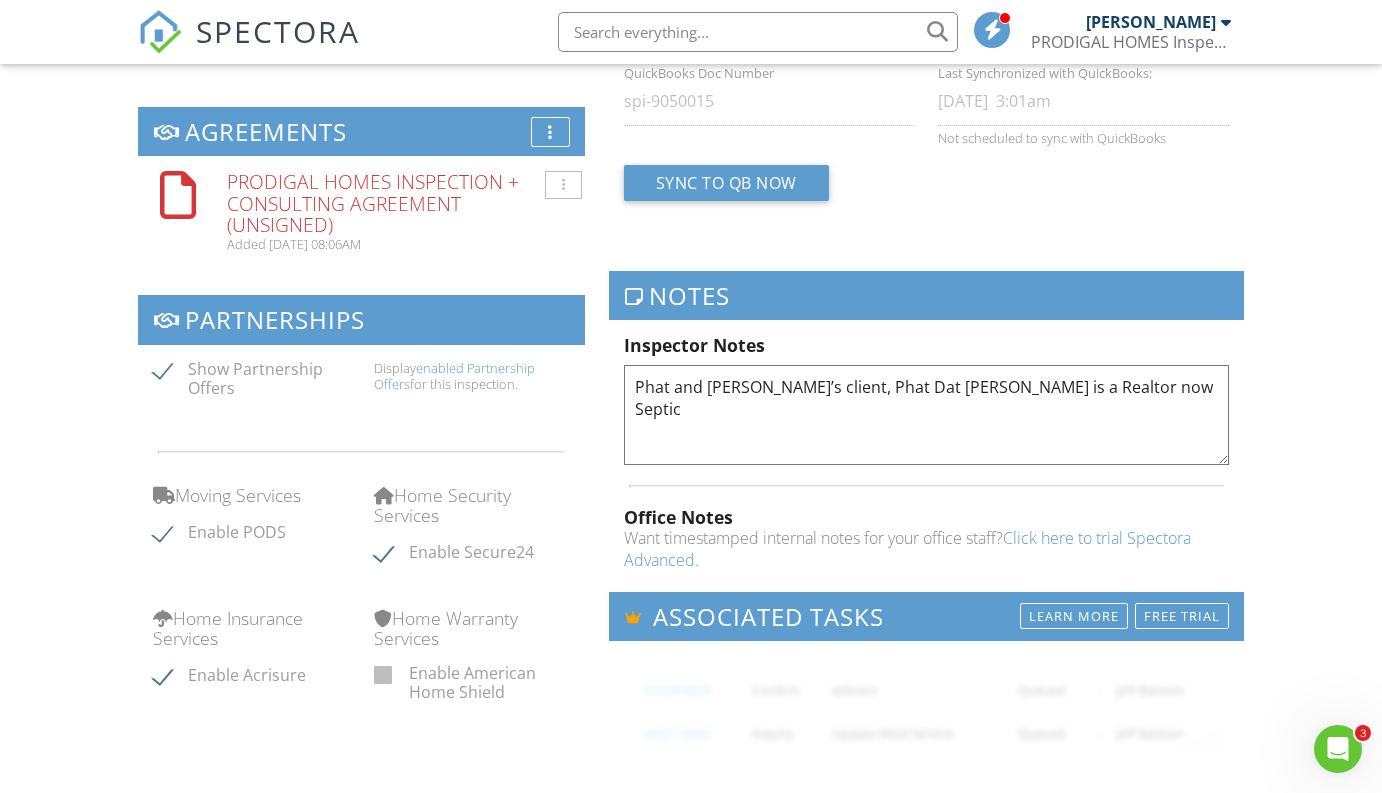 drag, startPoint x: 810, startPoint y: 387, endPoint x: 923, endPoint y: 393, distance: 113.15918 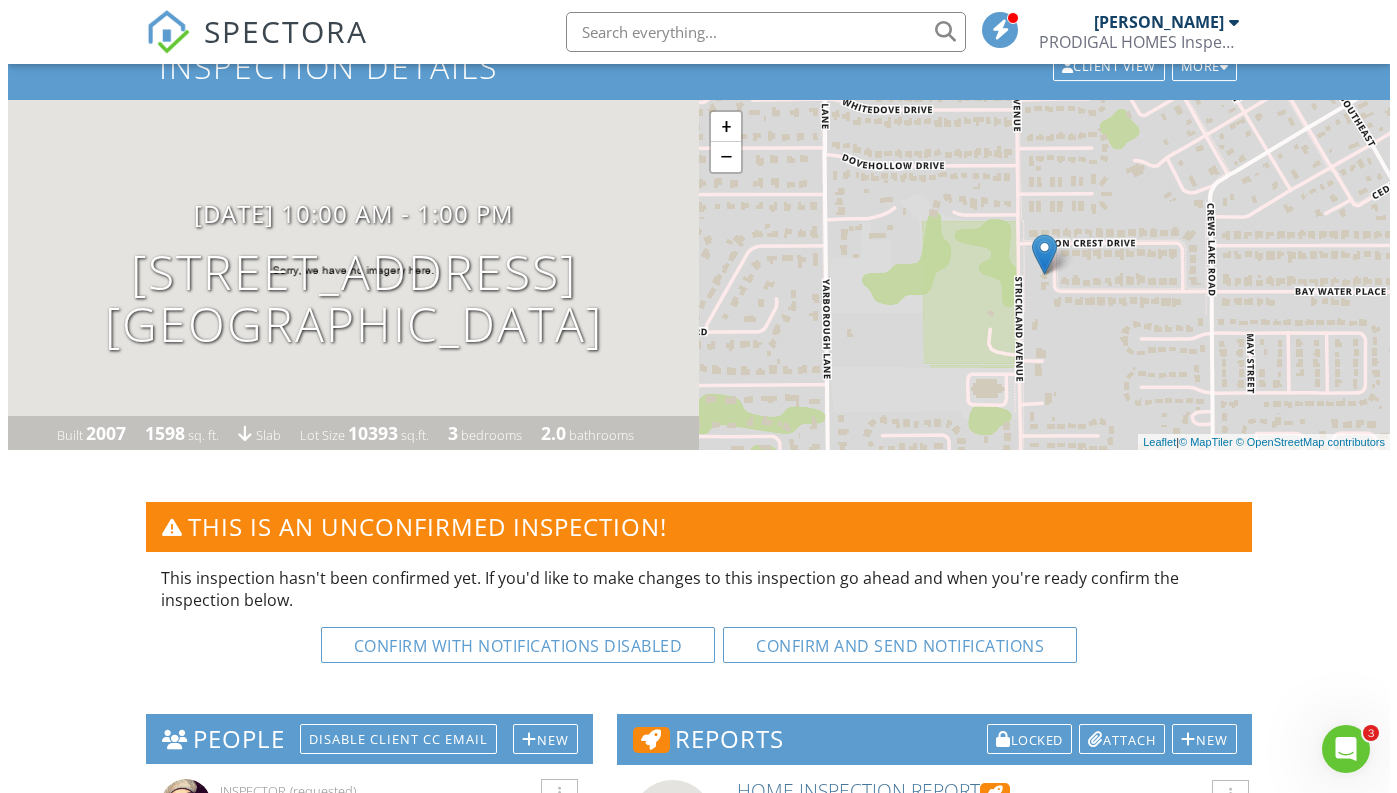 scroll, scrollTop: 0, scrollLeft: 0, axis: both 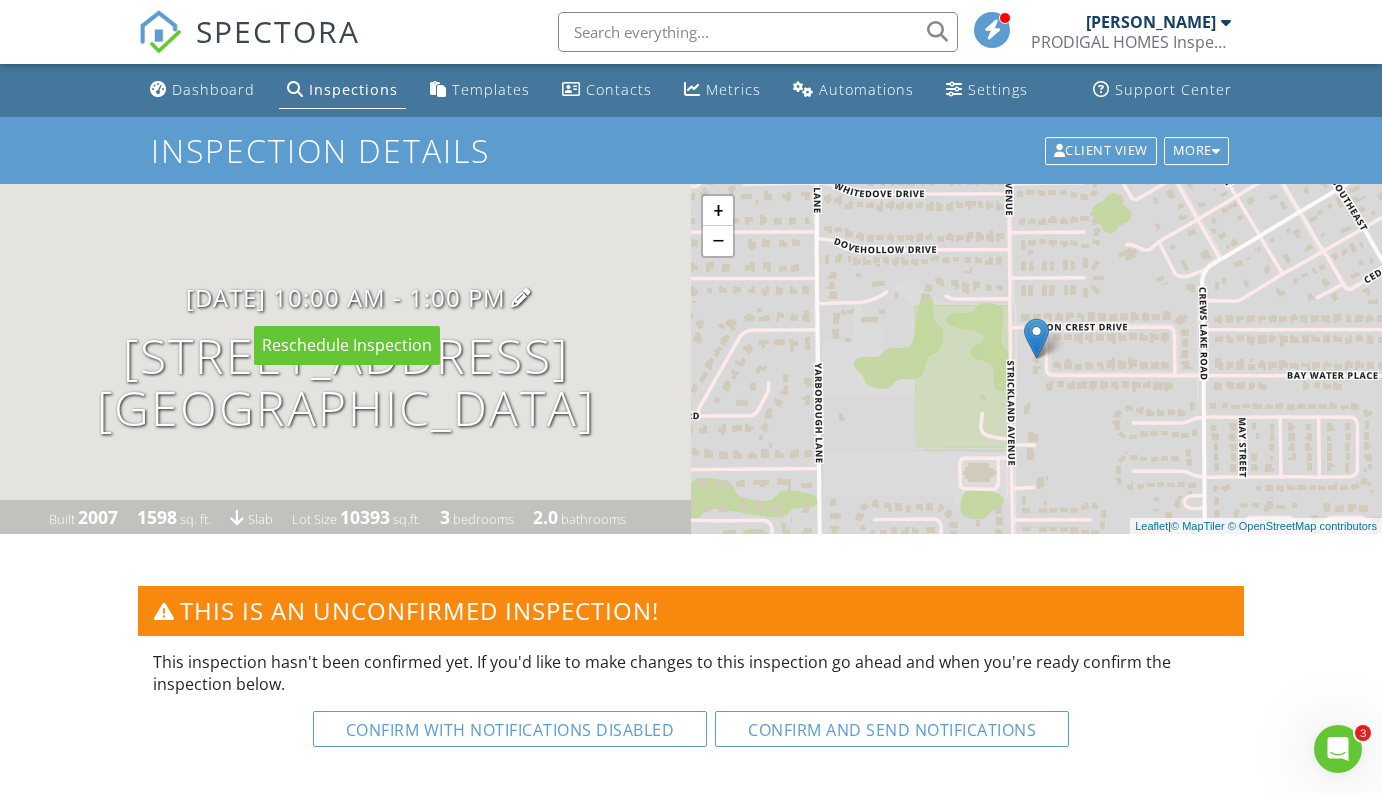 type on "Phat and Thuy’s client, Phat Dat Duong is a Realtor now
Septic" 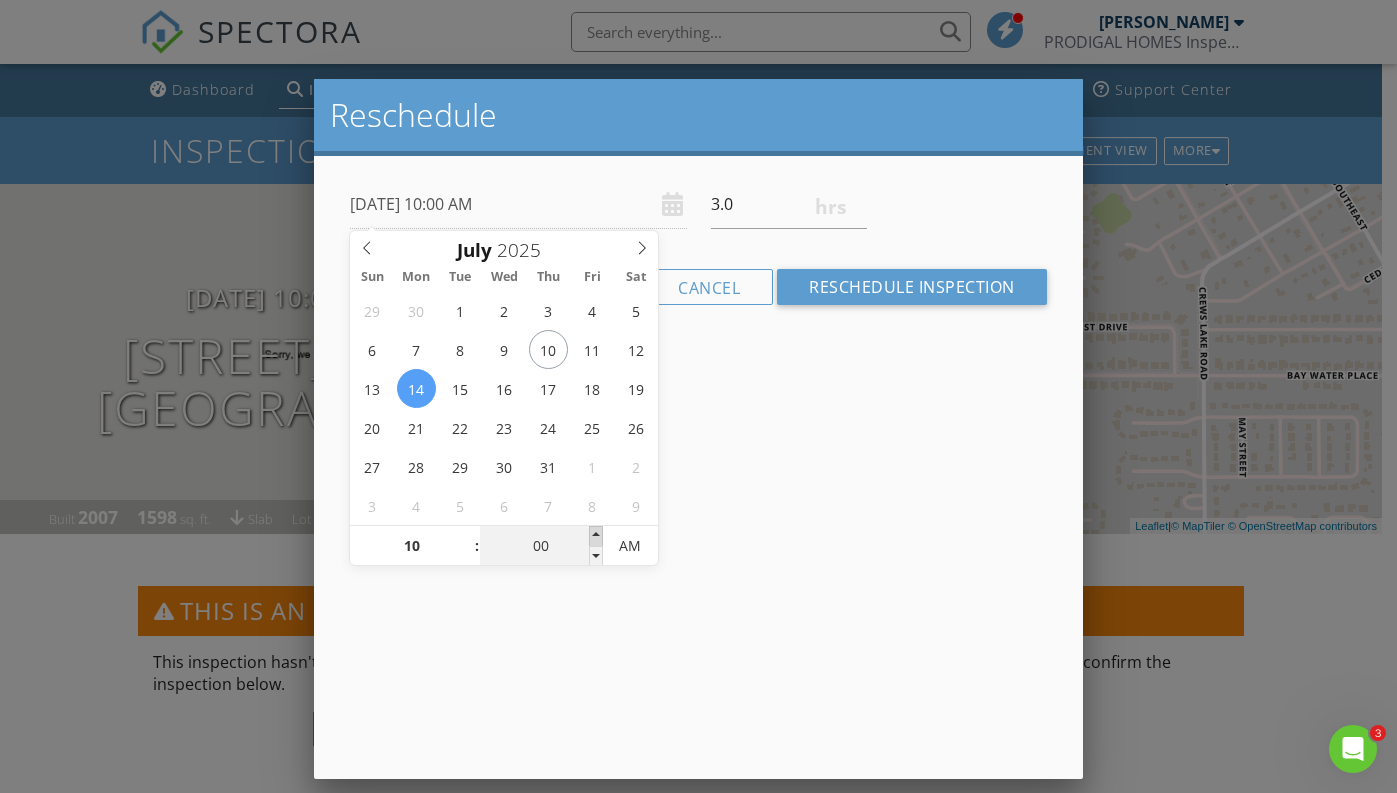 click at bounding box center [596, 536] 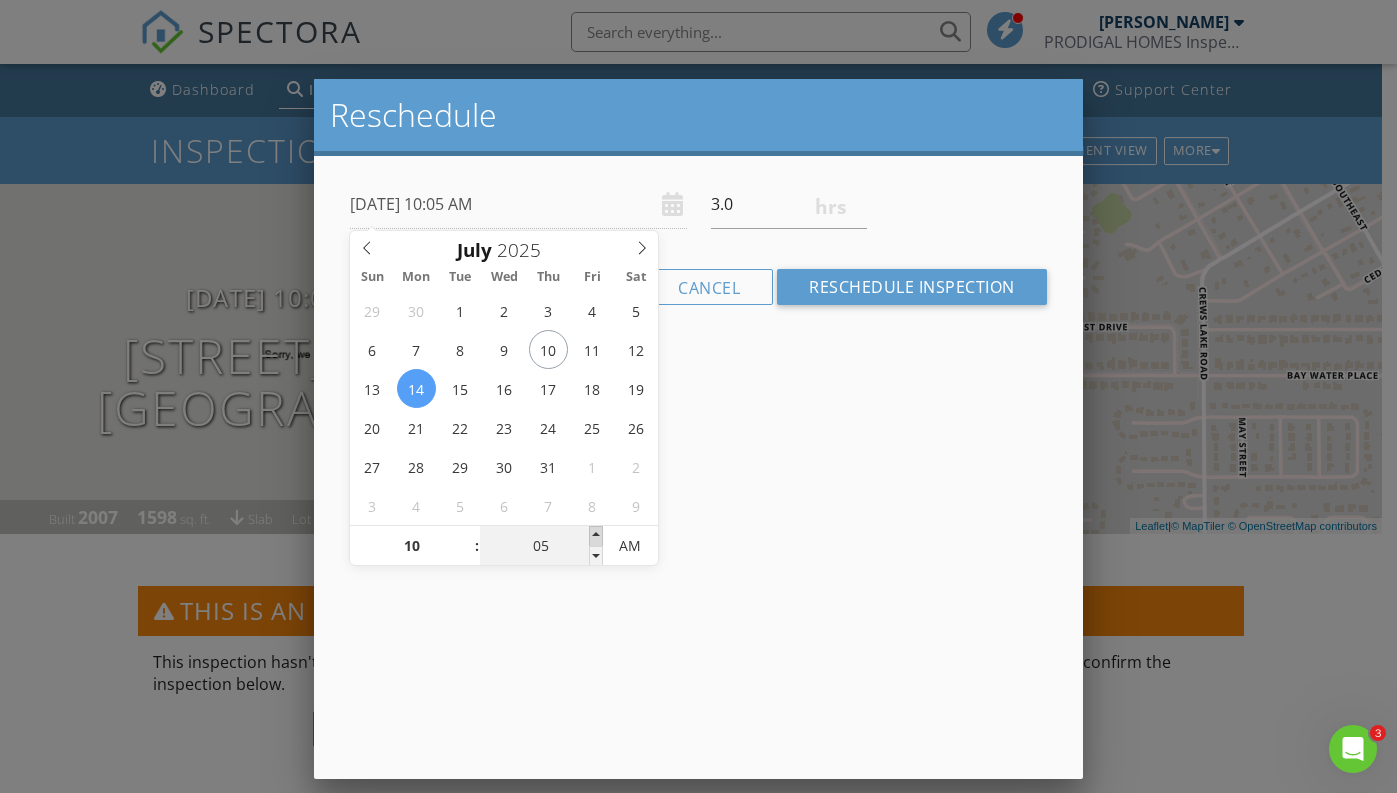 type on "07/14/2025 10:10 AM" 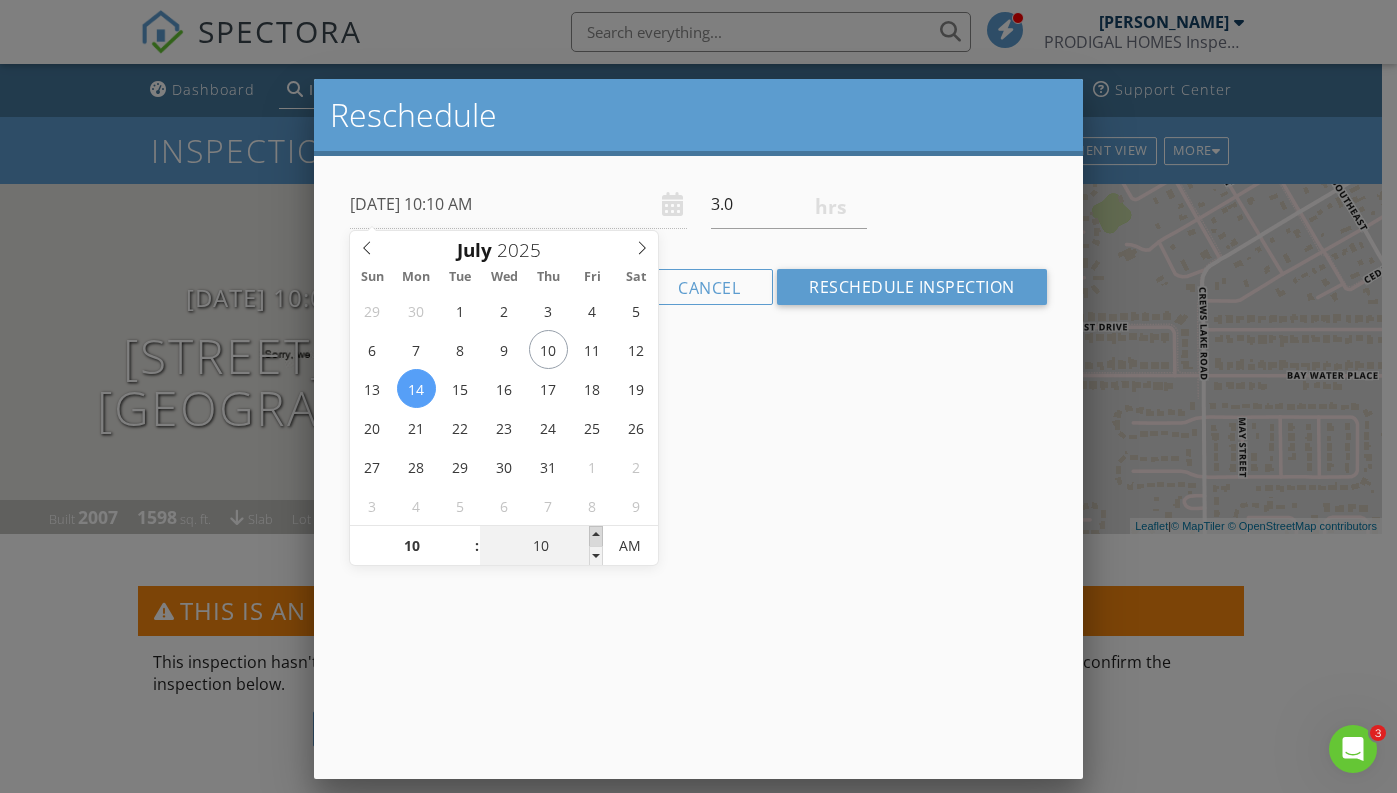 click at bounding box center (596, 536) 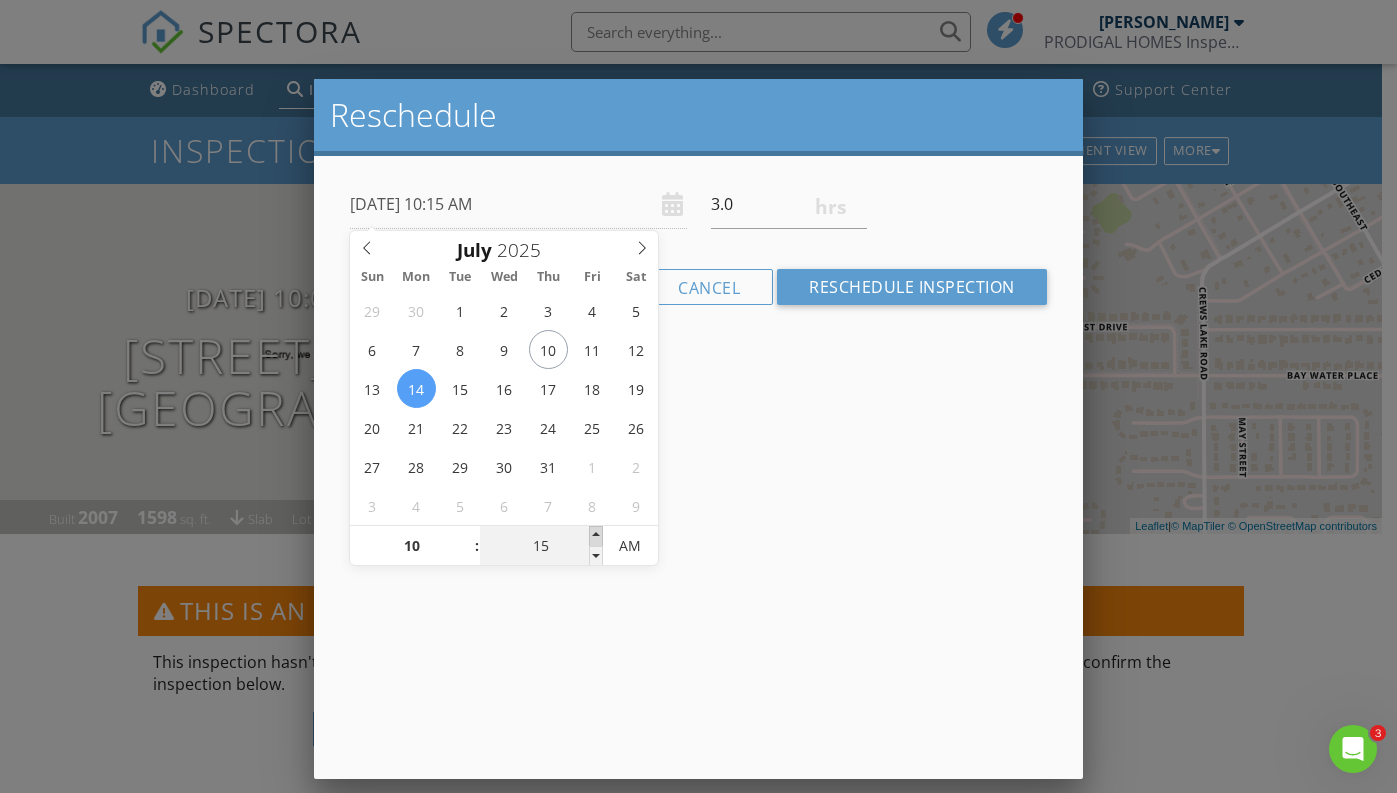 click at bounding box center [596, 536] 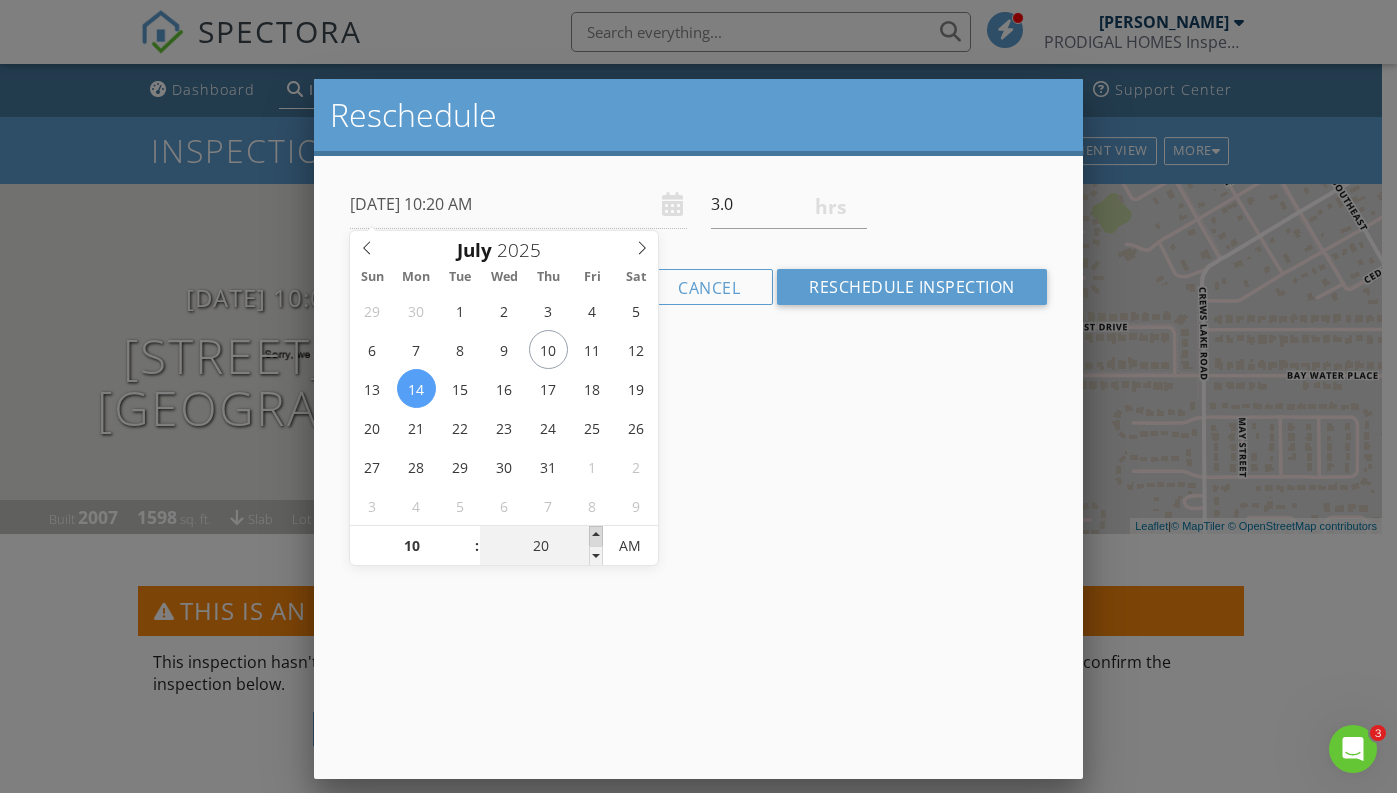 click at bounding box center [596, 536] 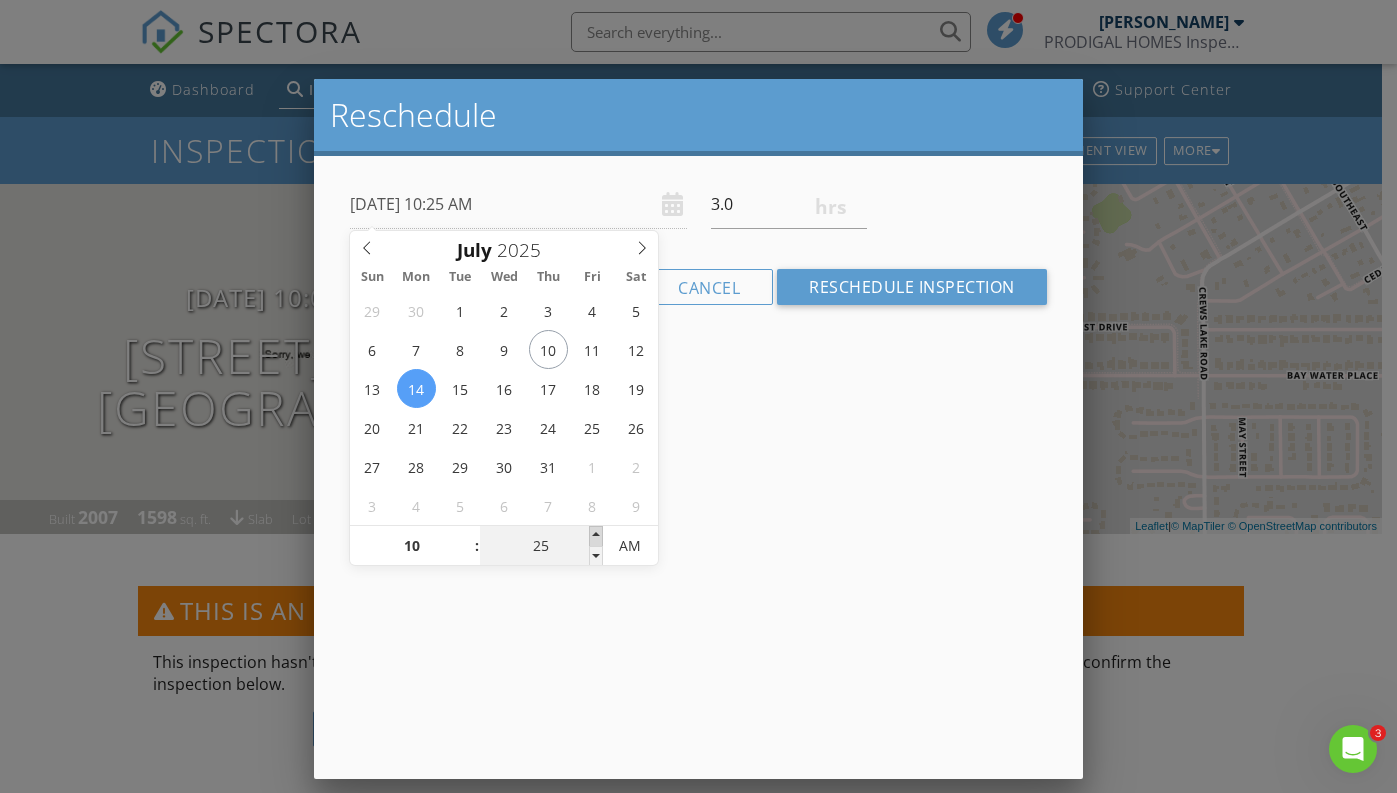 click at bounding box center [596, 536] 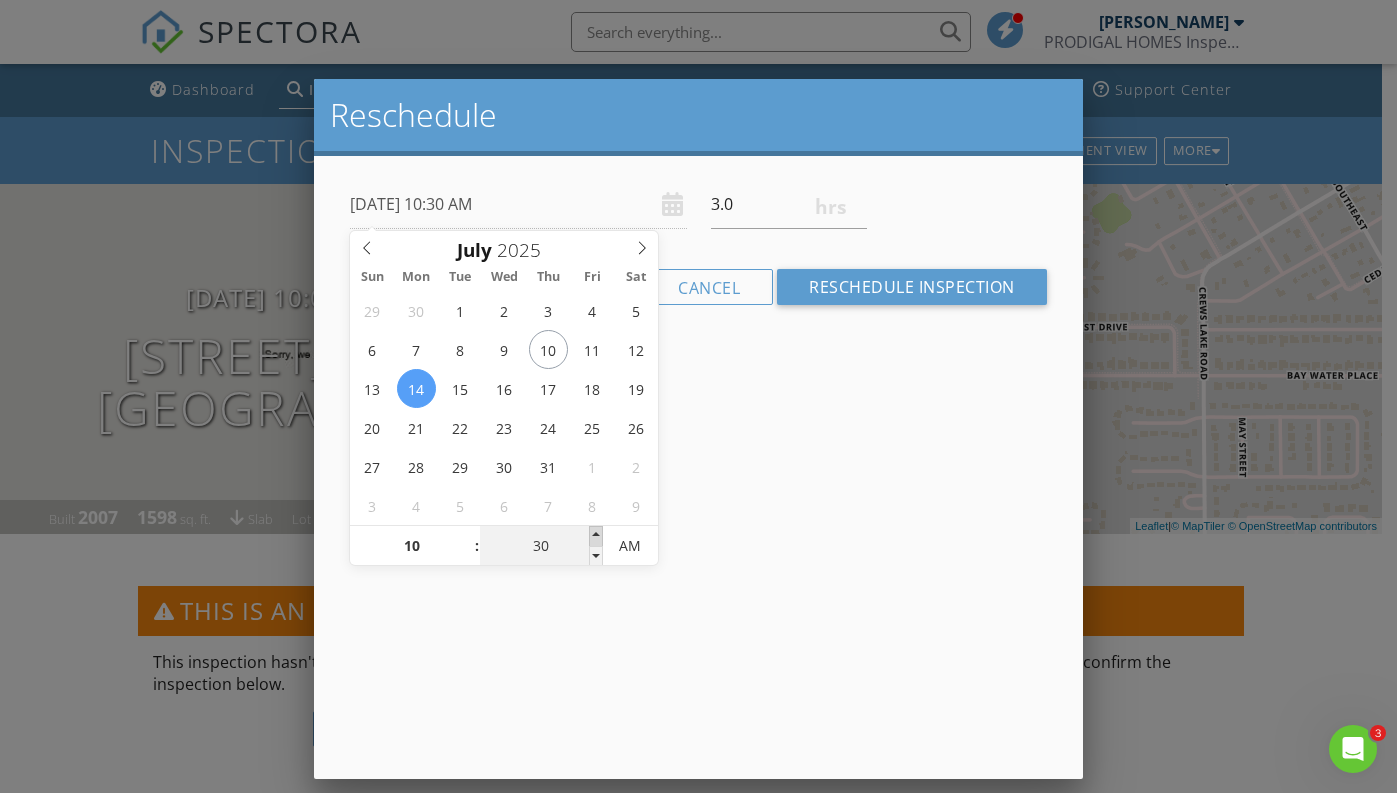 click at bounding box center (596, 536) 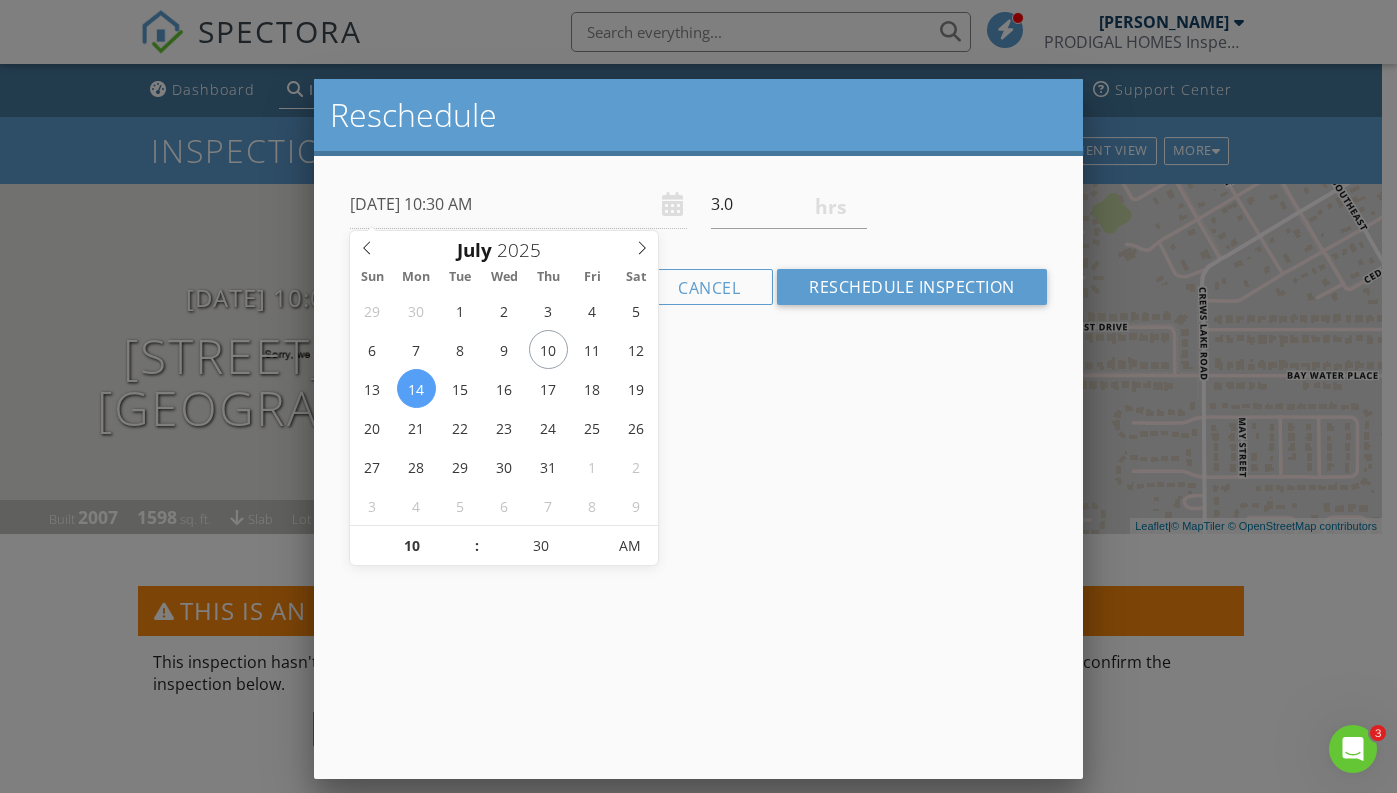 click on "Reschedule
07/14/2025 10:30 AM
3.0
Warning: this date/time is in the past.
Cancel
Reschedule Inspection" at bounding box center [698, 429] 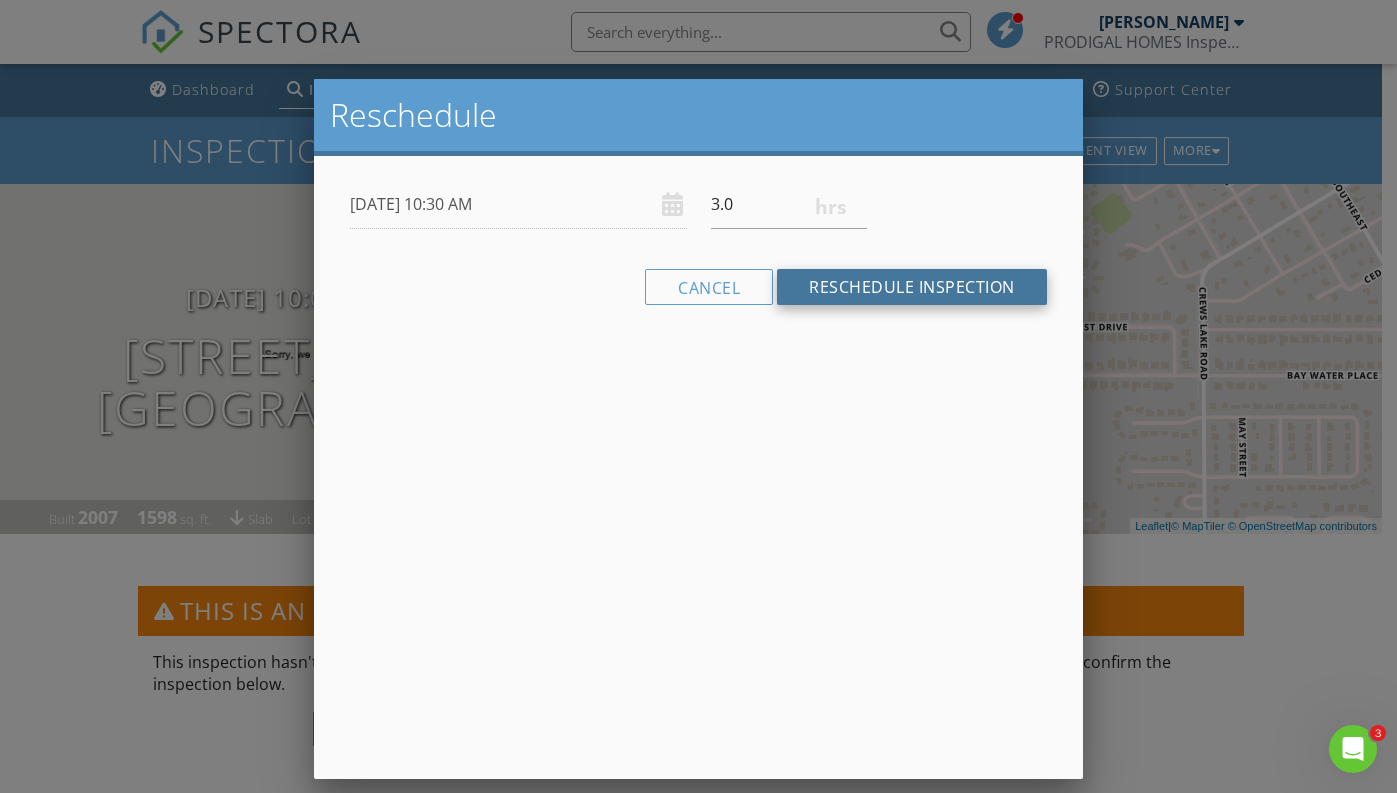 click on "Reschedule Inspection" at bounding box center (912, 287) 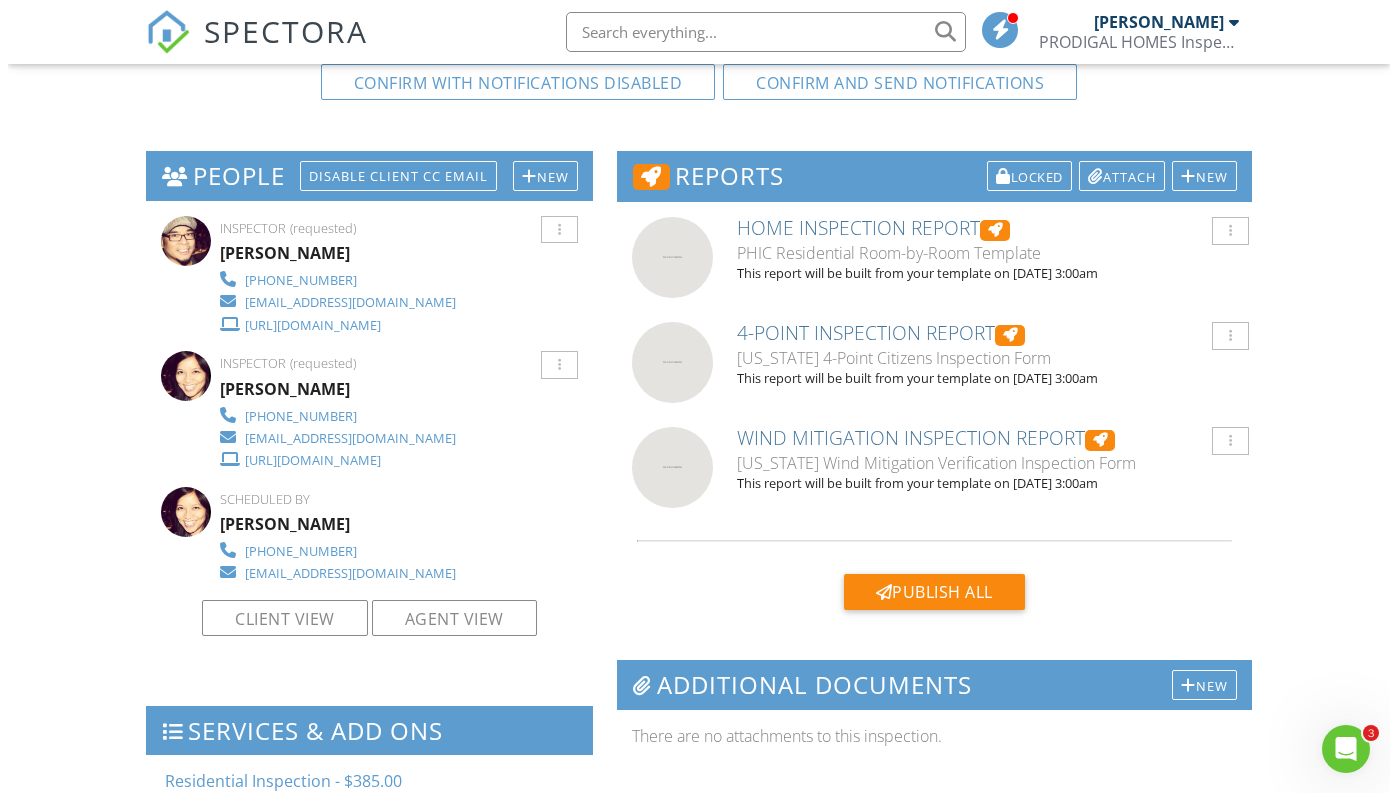 scroll, scrollTop: 648, scrollLeft: 0, axis: vertical 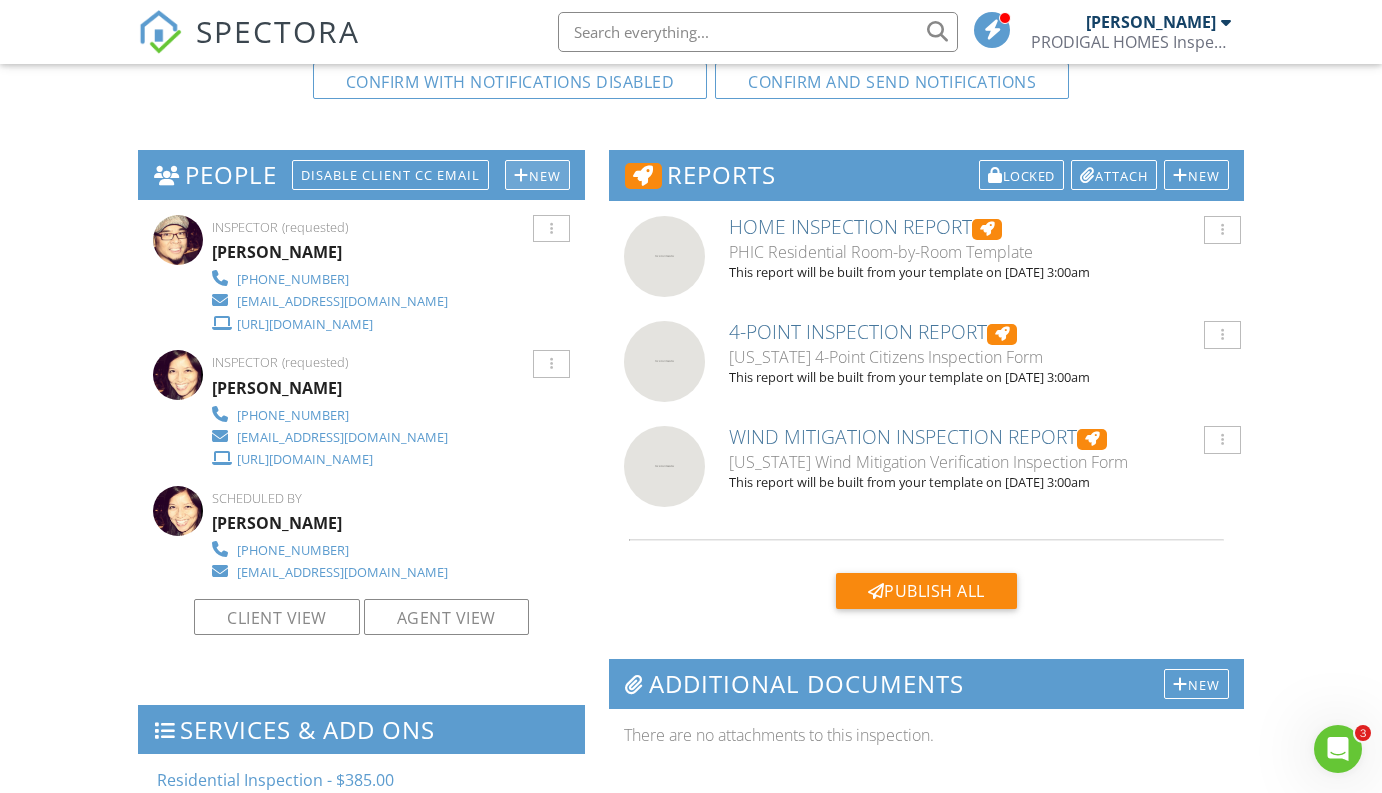 click on "New" at bounding box center (537, 175) 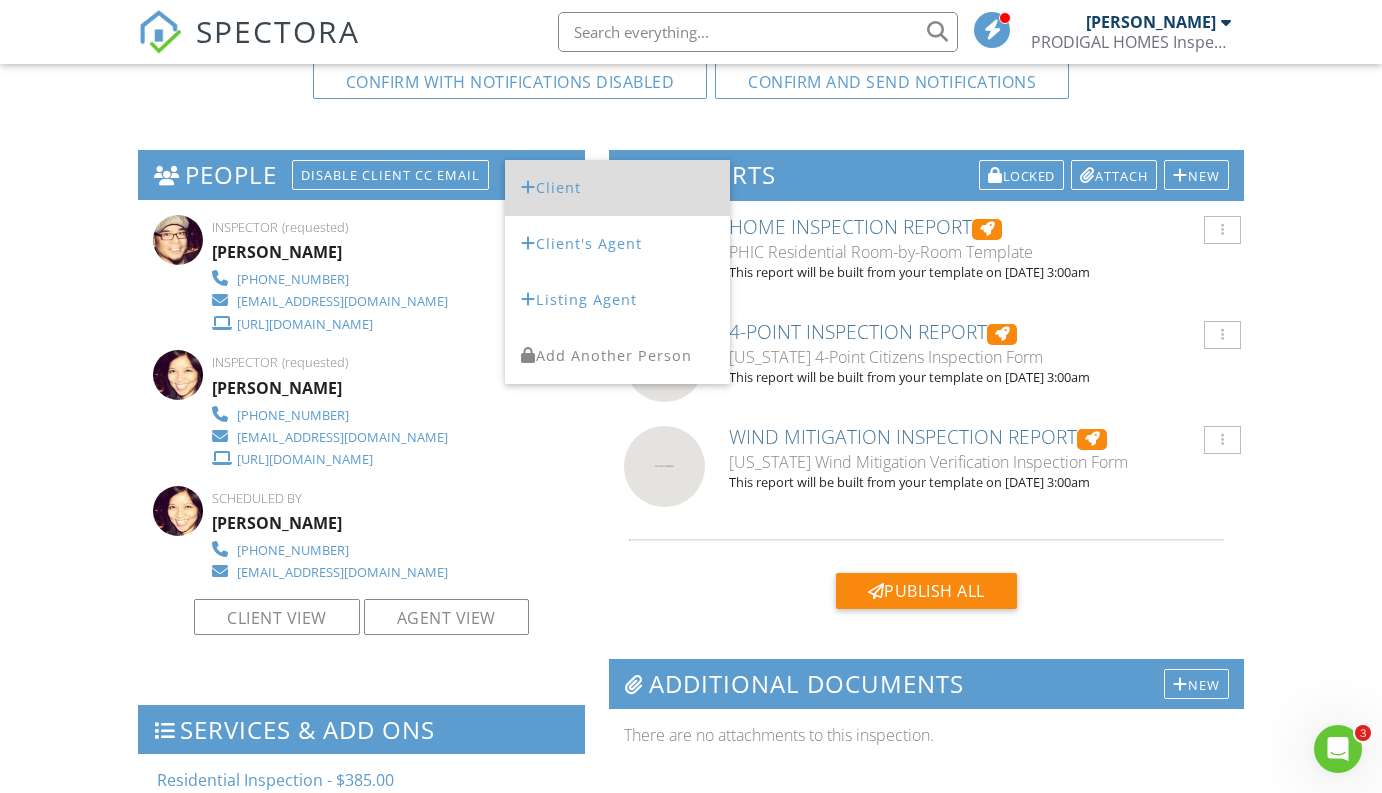 click on "Client" at bounding box center [617, 188] 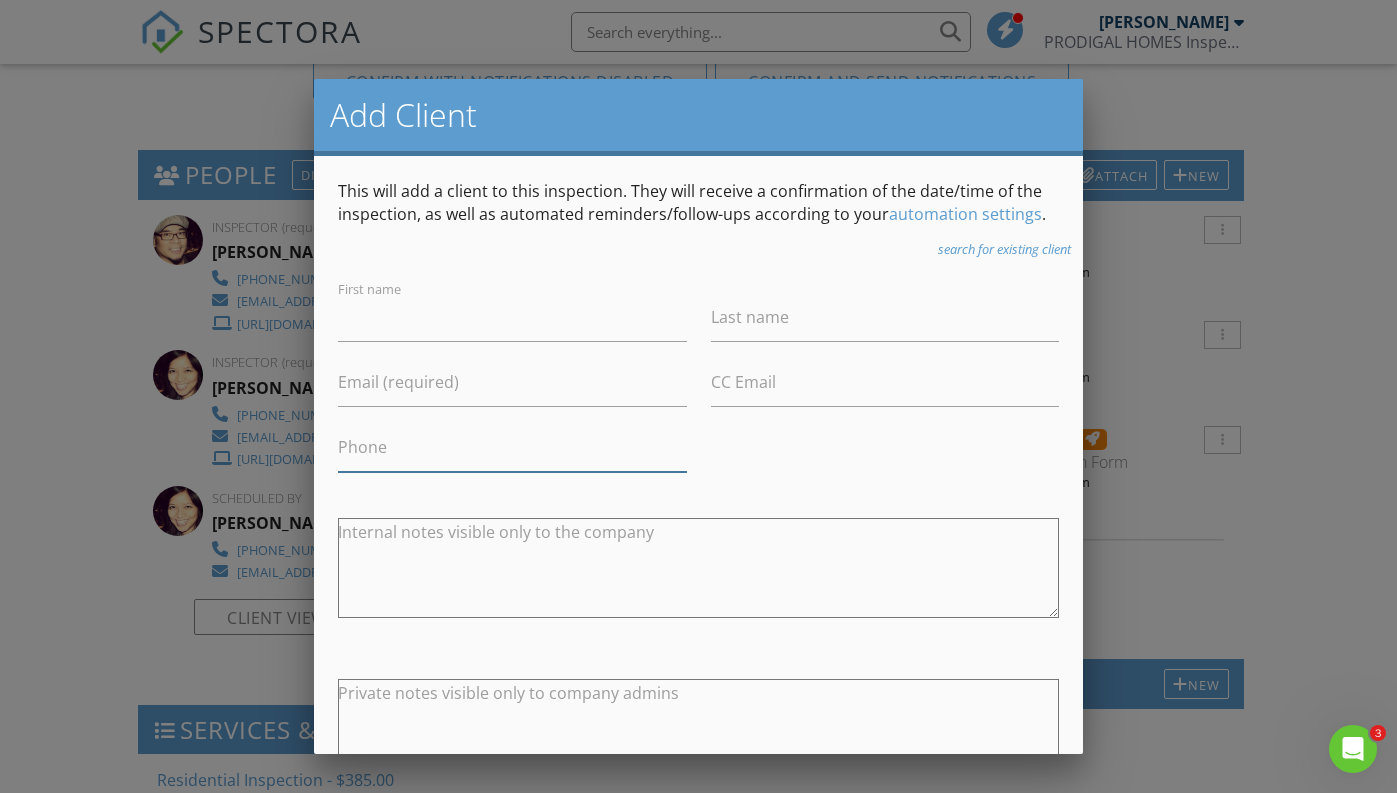 click on "Phone" at bounding box center (512, 447) 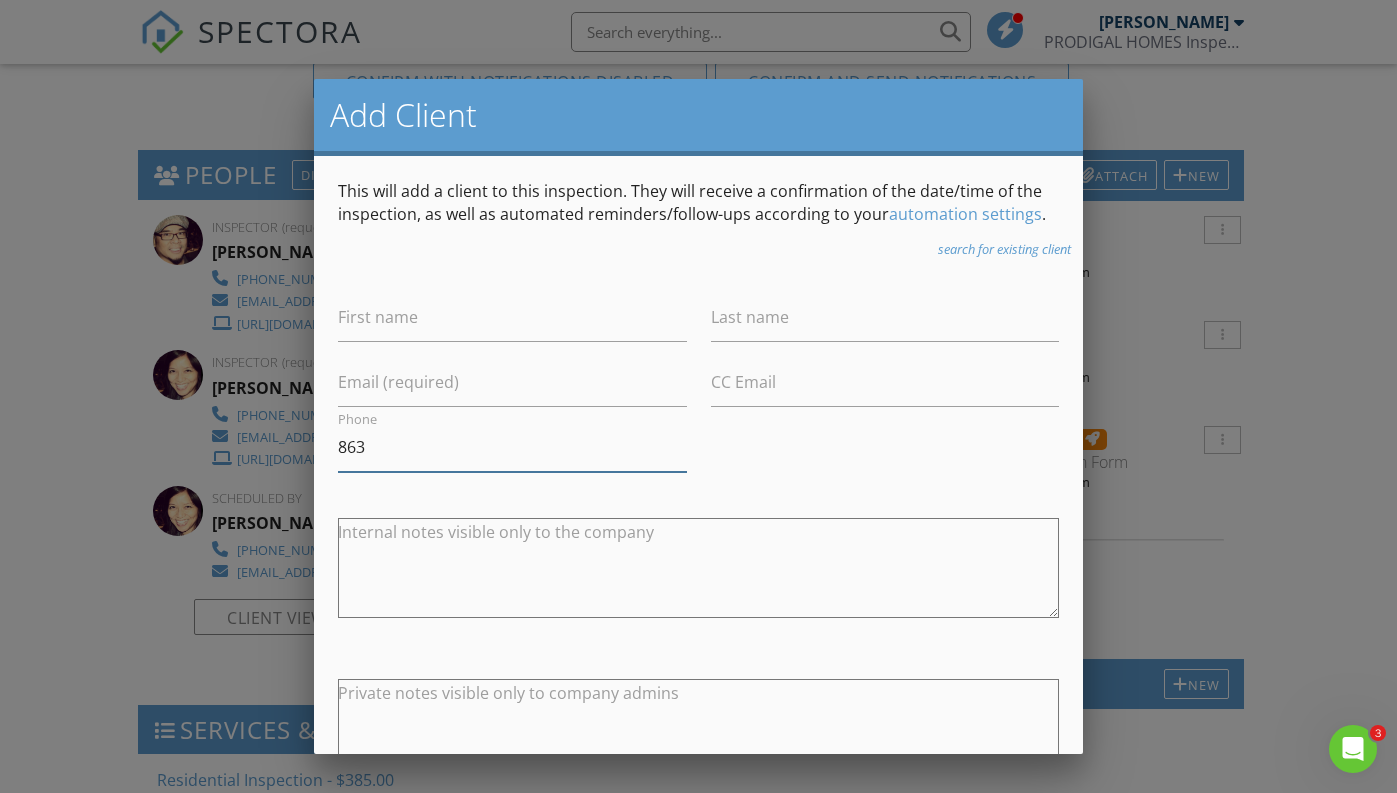 click on "863" at bounding box center (512, 447) 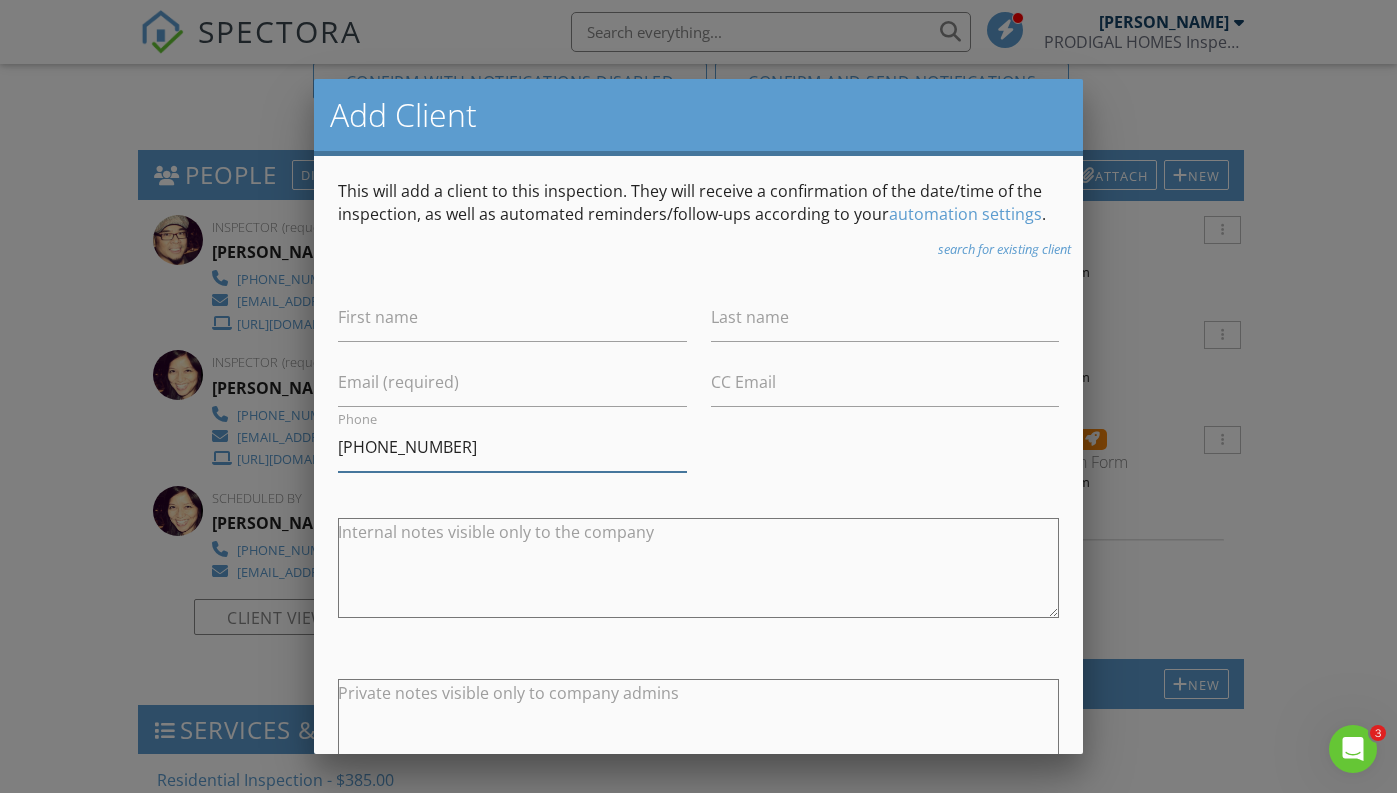 type on "[PHONE_NUMBER]" 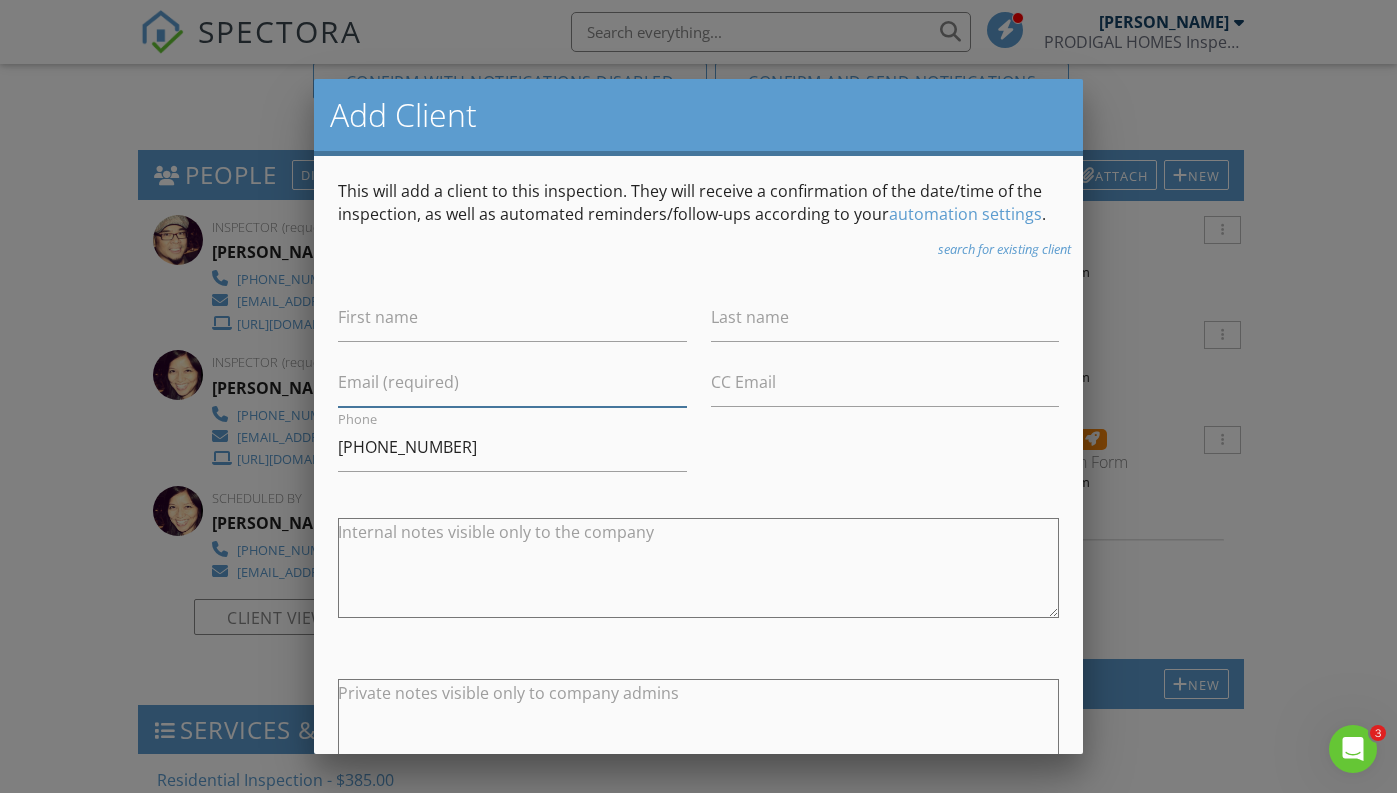 click on "Email (required)" at bounding box center [512, 382] 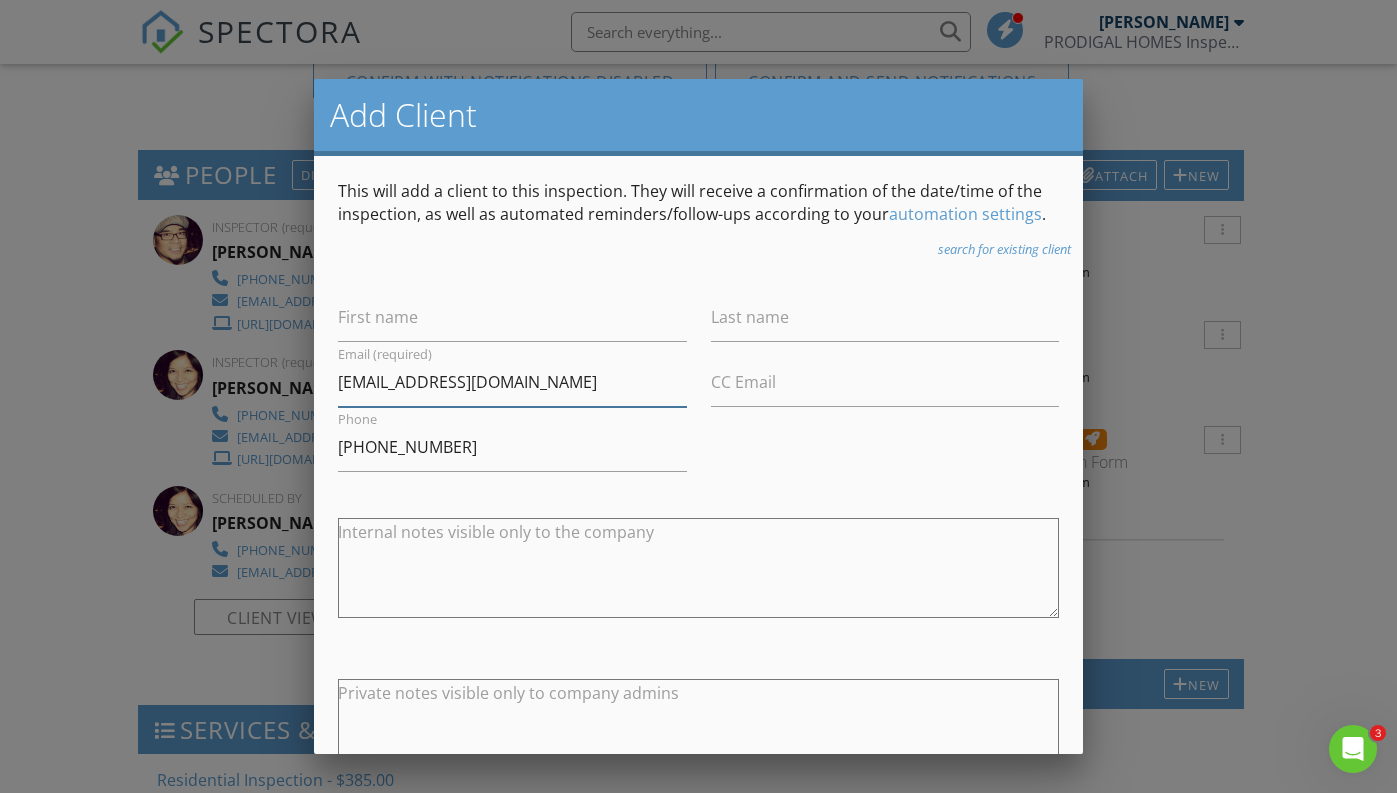 type on "hongh2791@gmail.com" 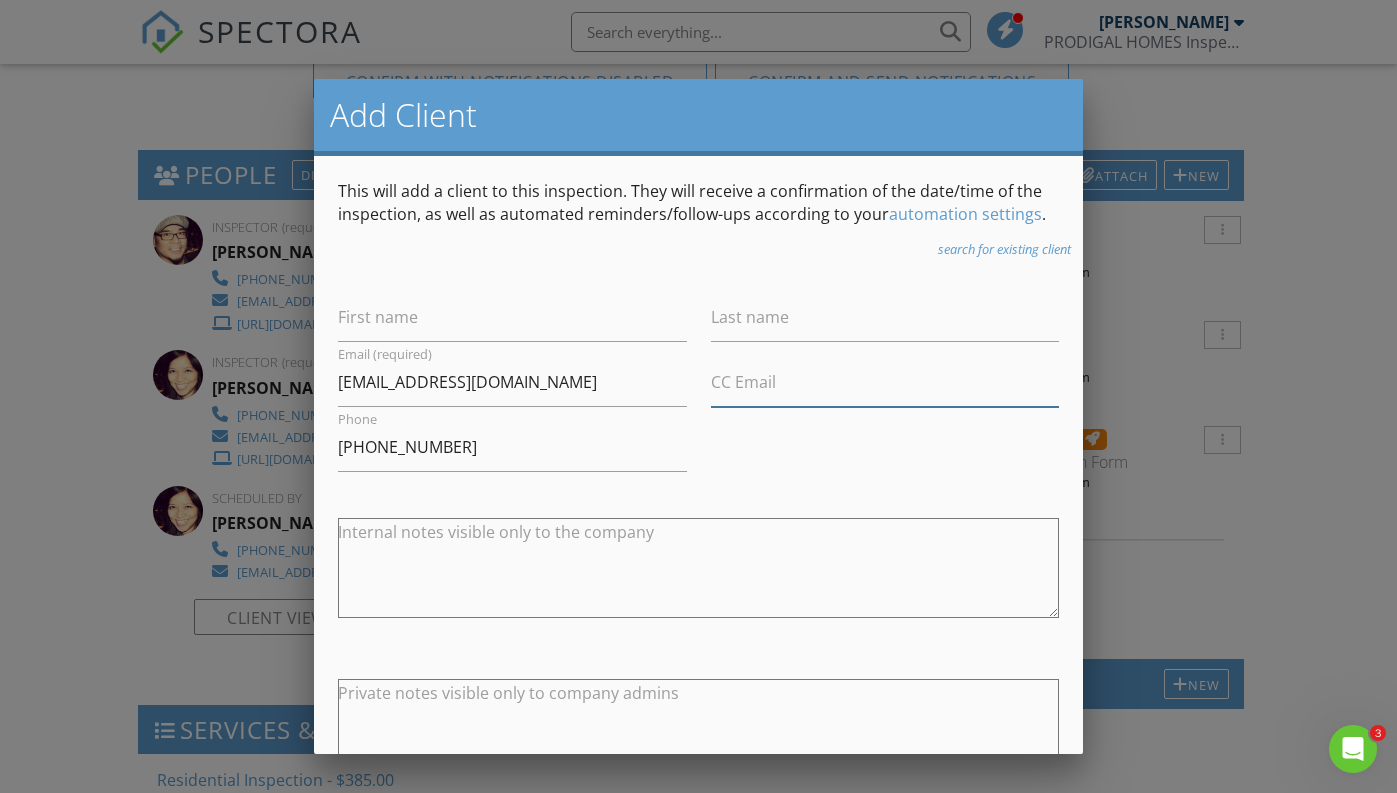 click on "CC Email" at bounding box center [885, 382] 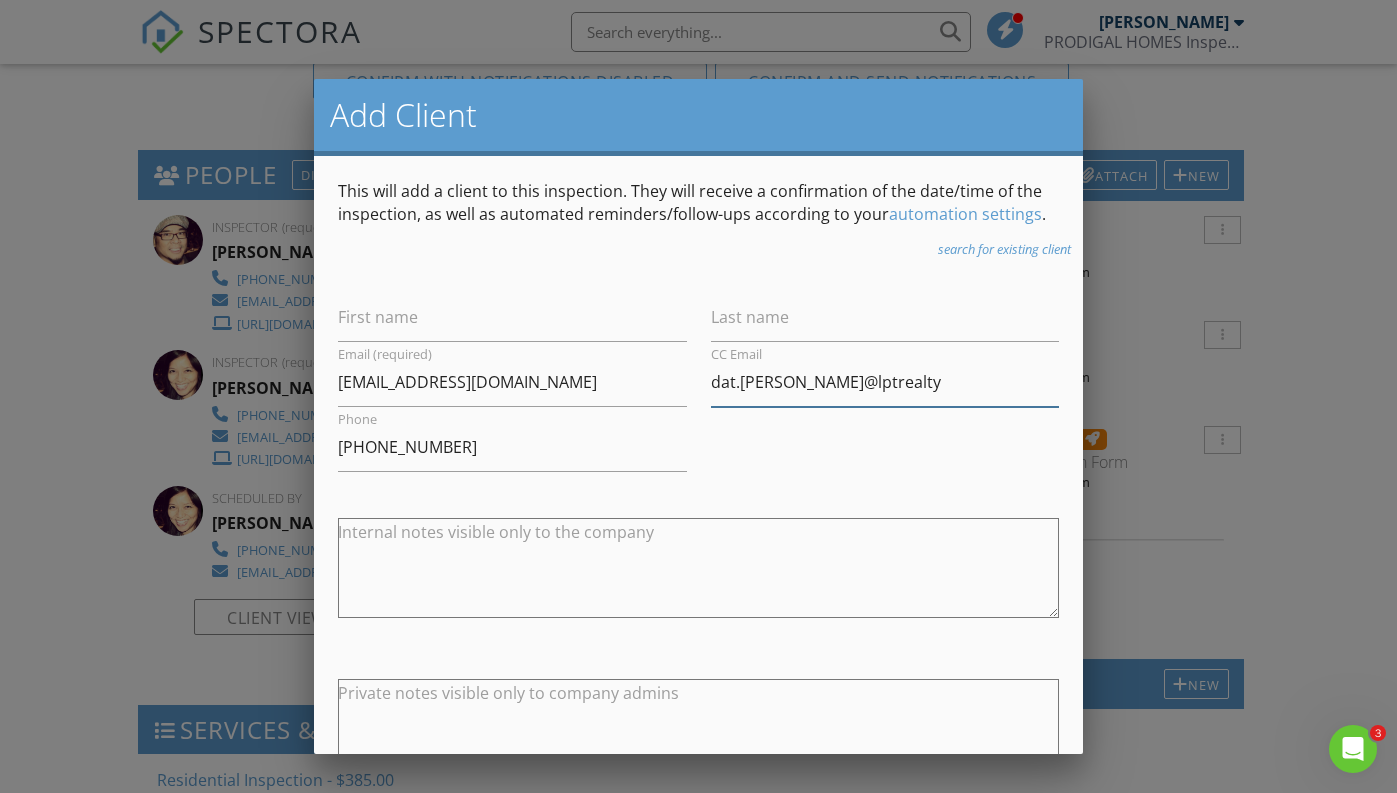 click on "dat.[PERSON_NAME]@lptrealty" at bounding box center (885, 382) 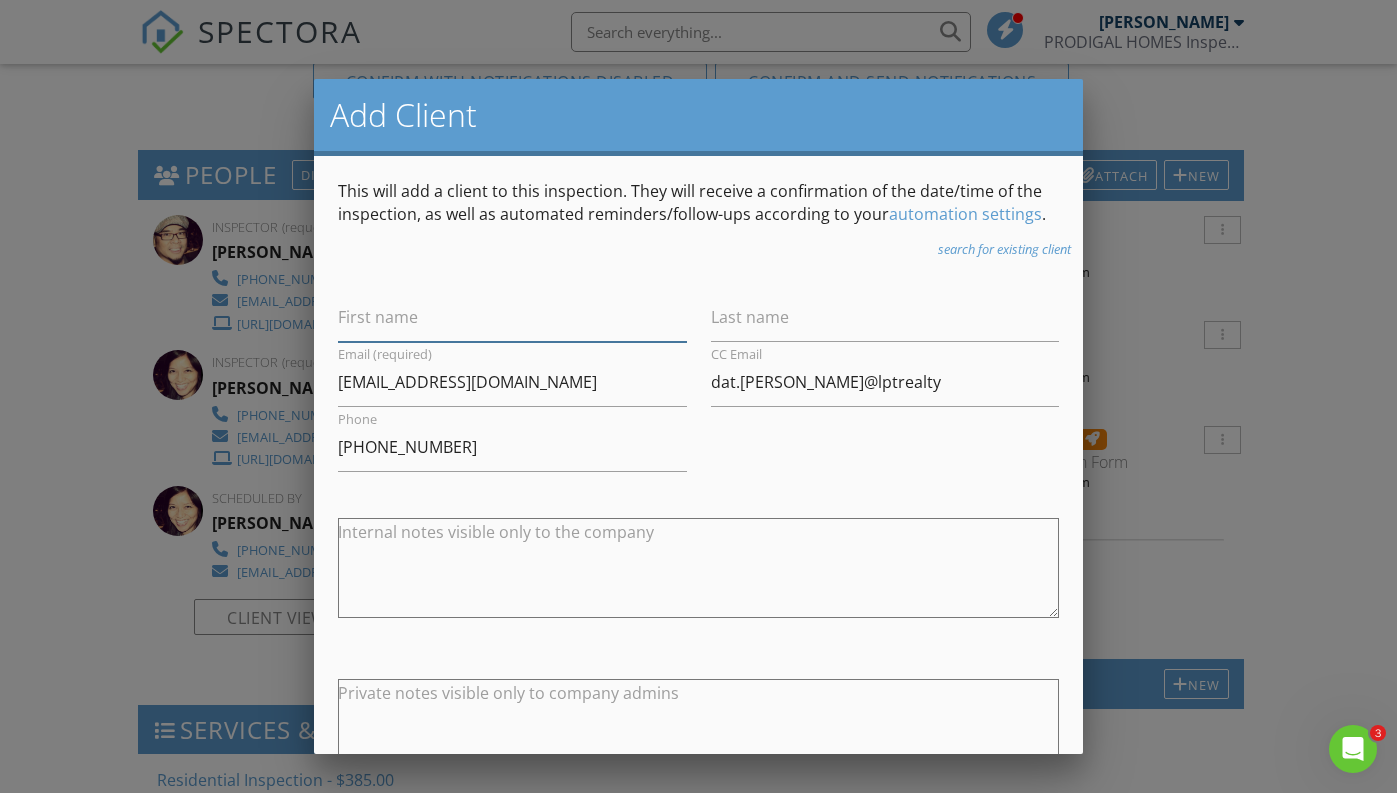 click on "First name" at bounding box center (512, 317) 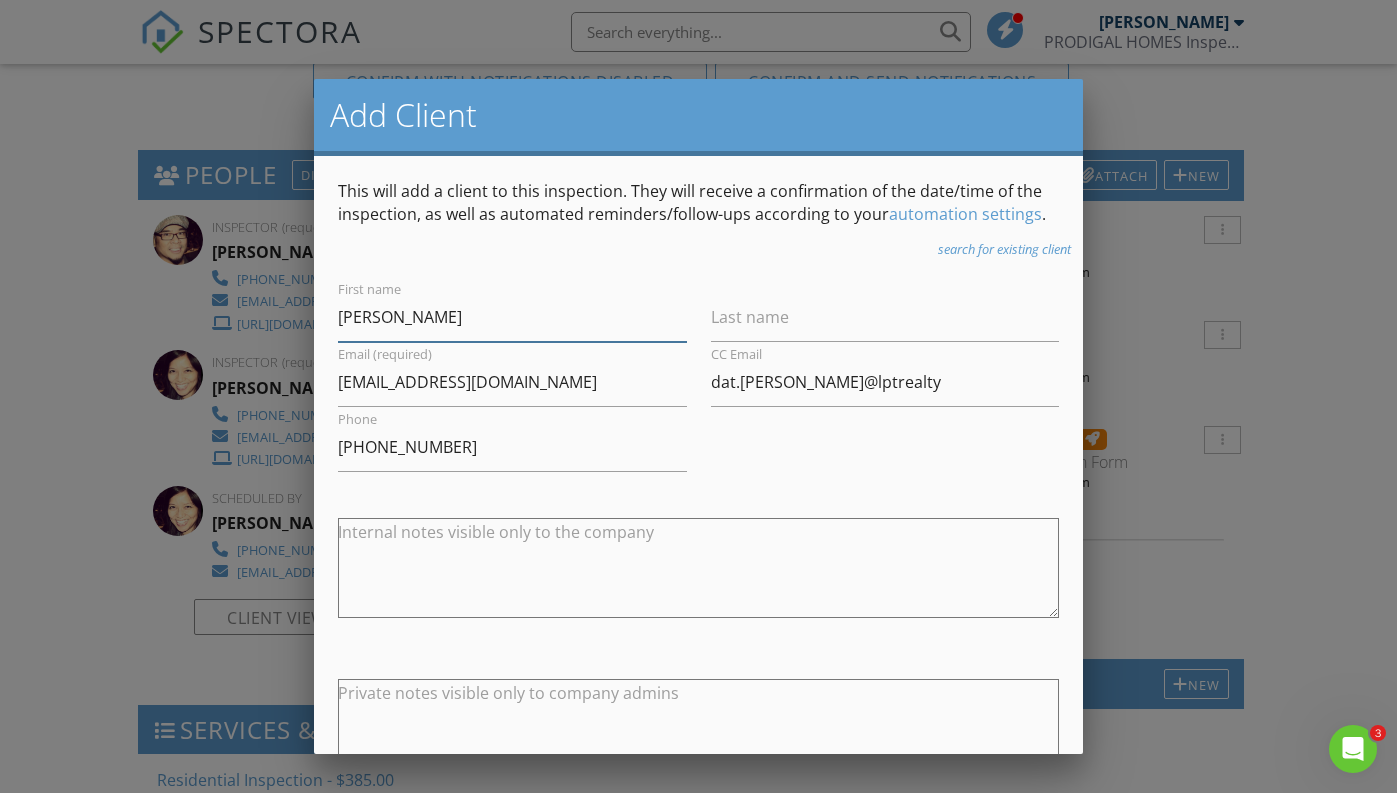 type on "Hong Tuyet" 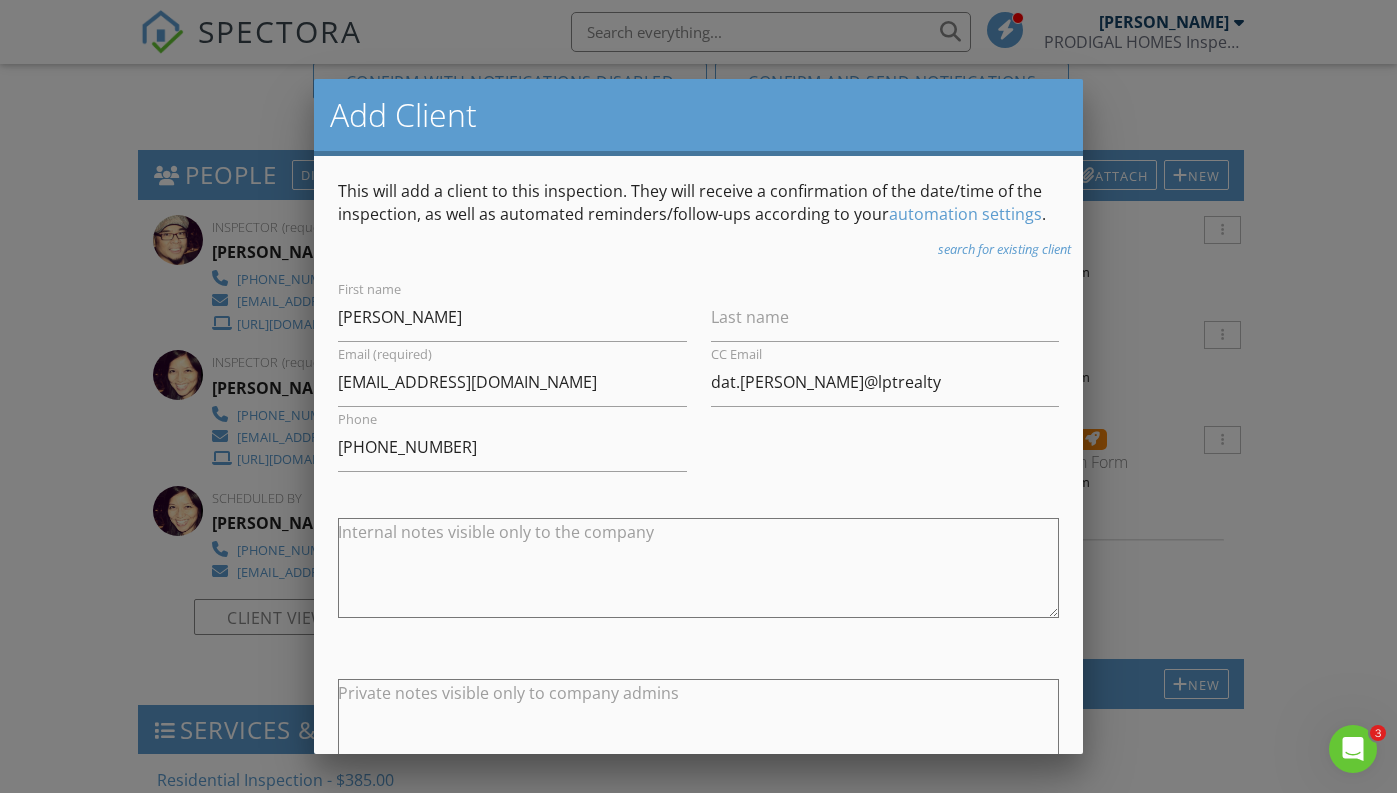 click on "Last name" at bounding box center [750, 317] 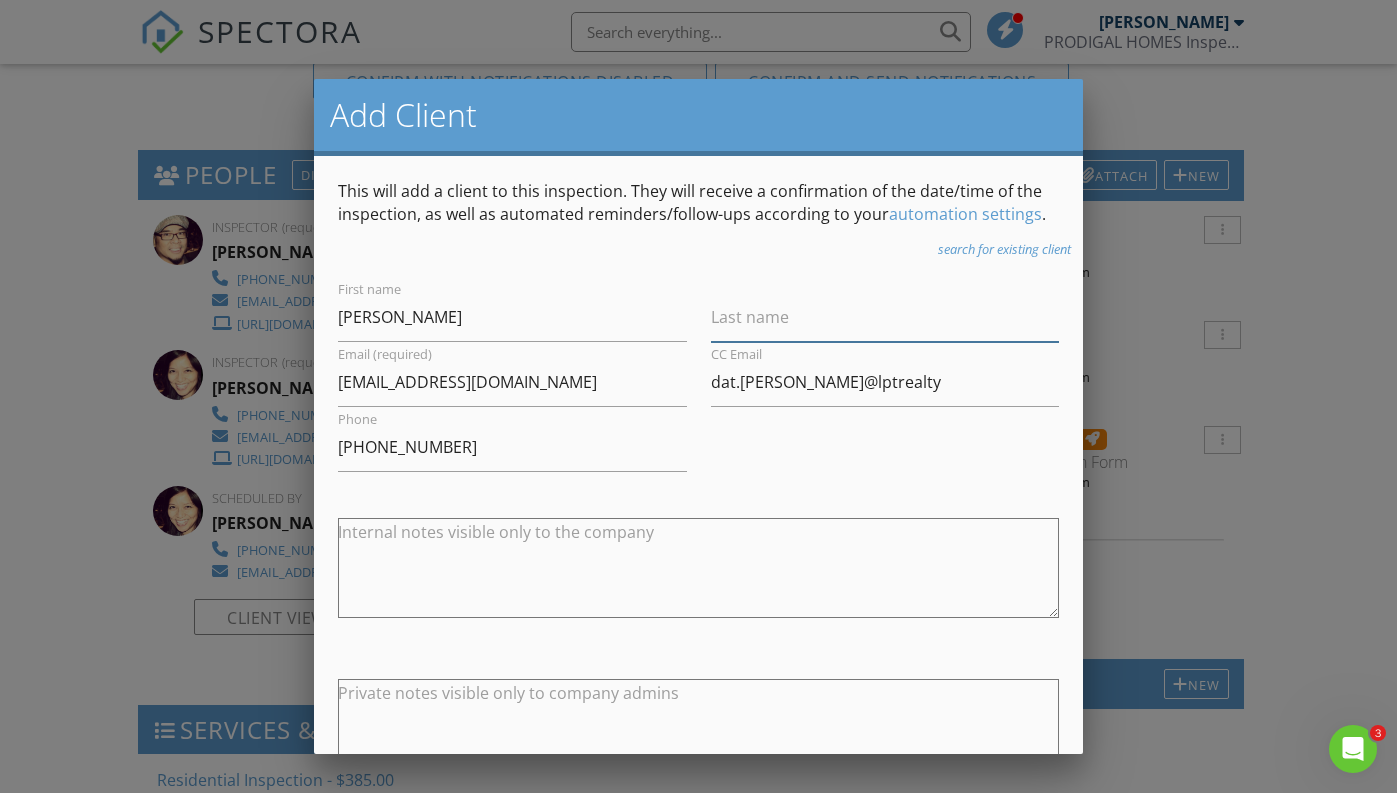 click on "Last name" at bounding box center (885, 317) 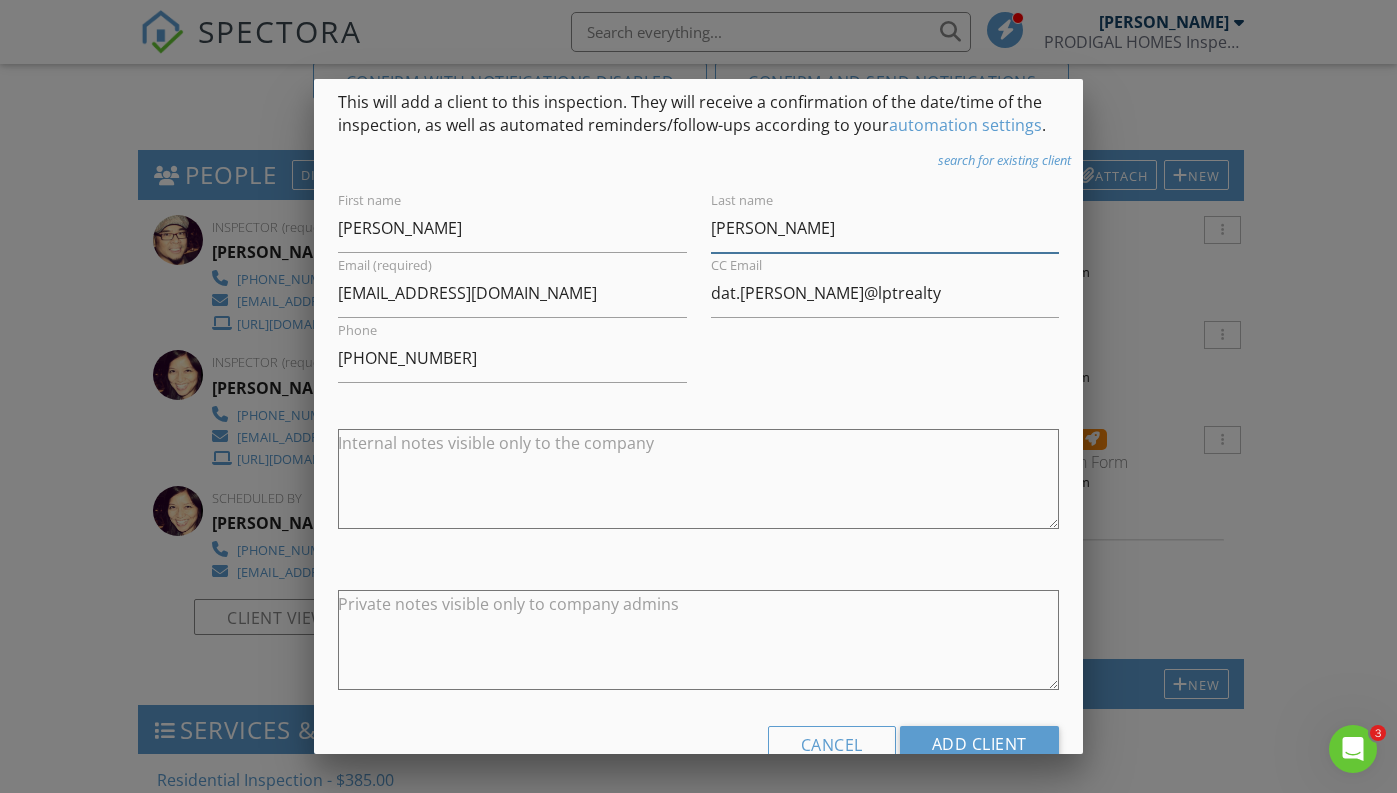 scroll, scrollTop: 125, scrollLeft: 0, axis: vertical 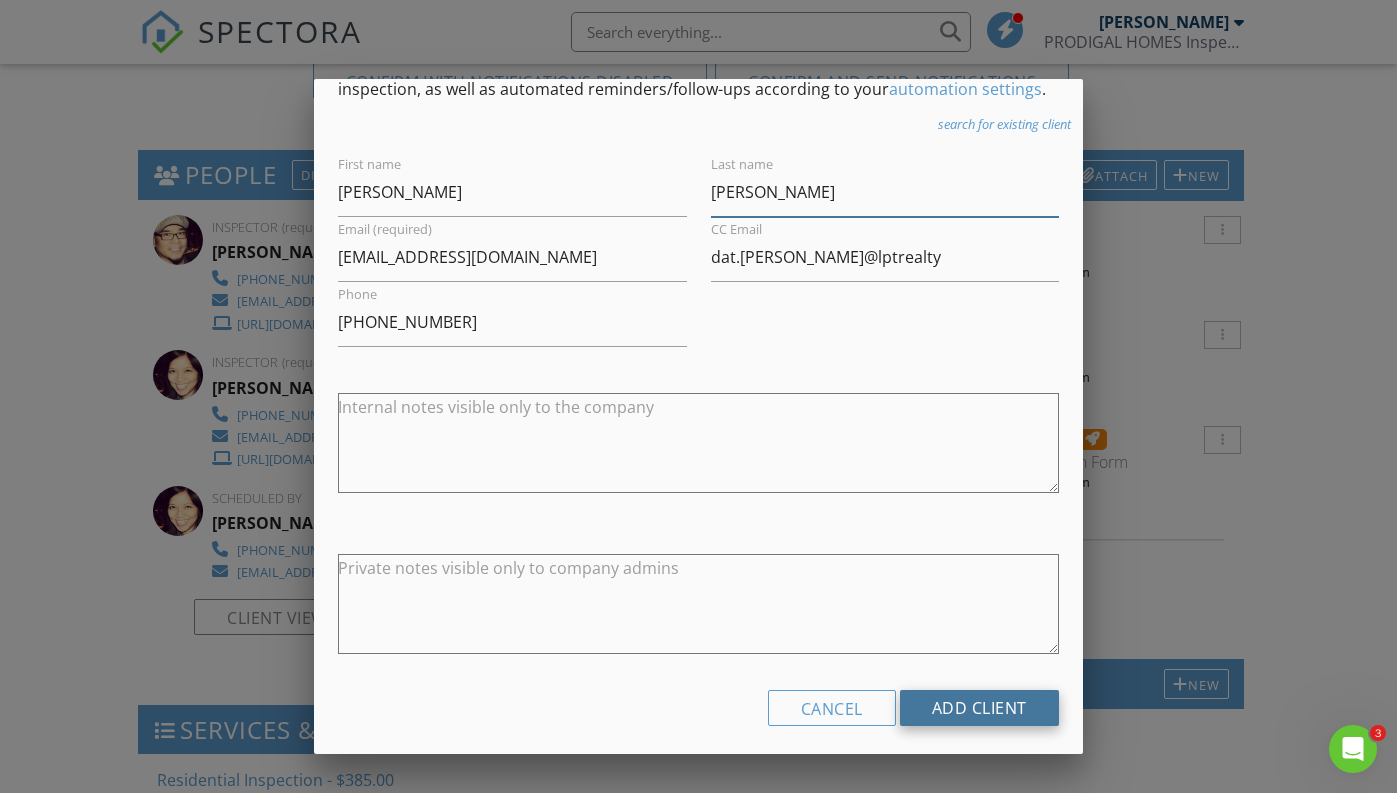 type on "Huynh" 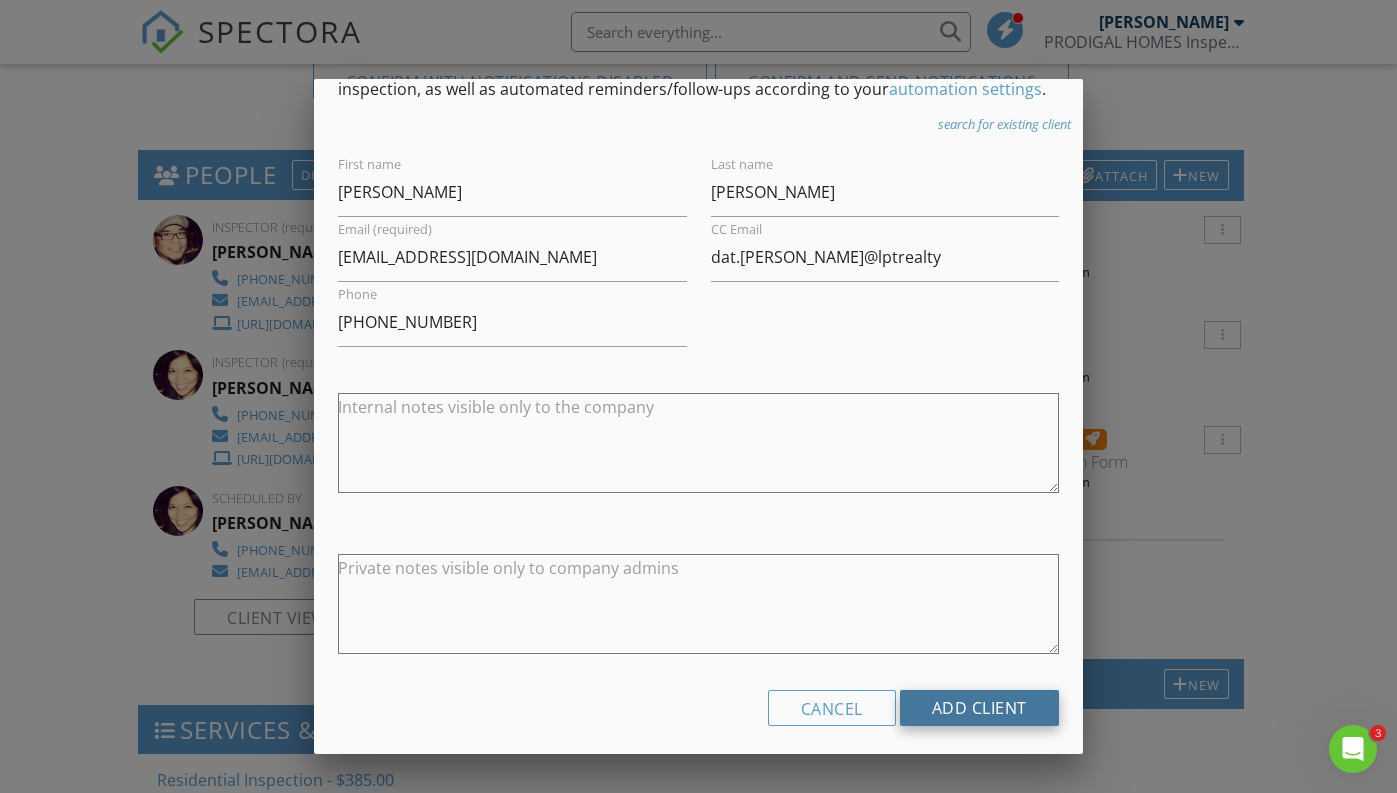 click on "Add Client" at bounding box center (979, 708) 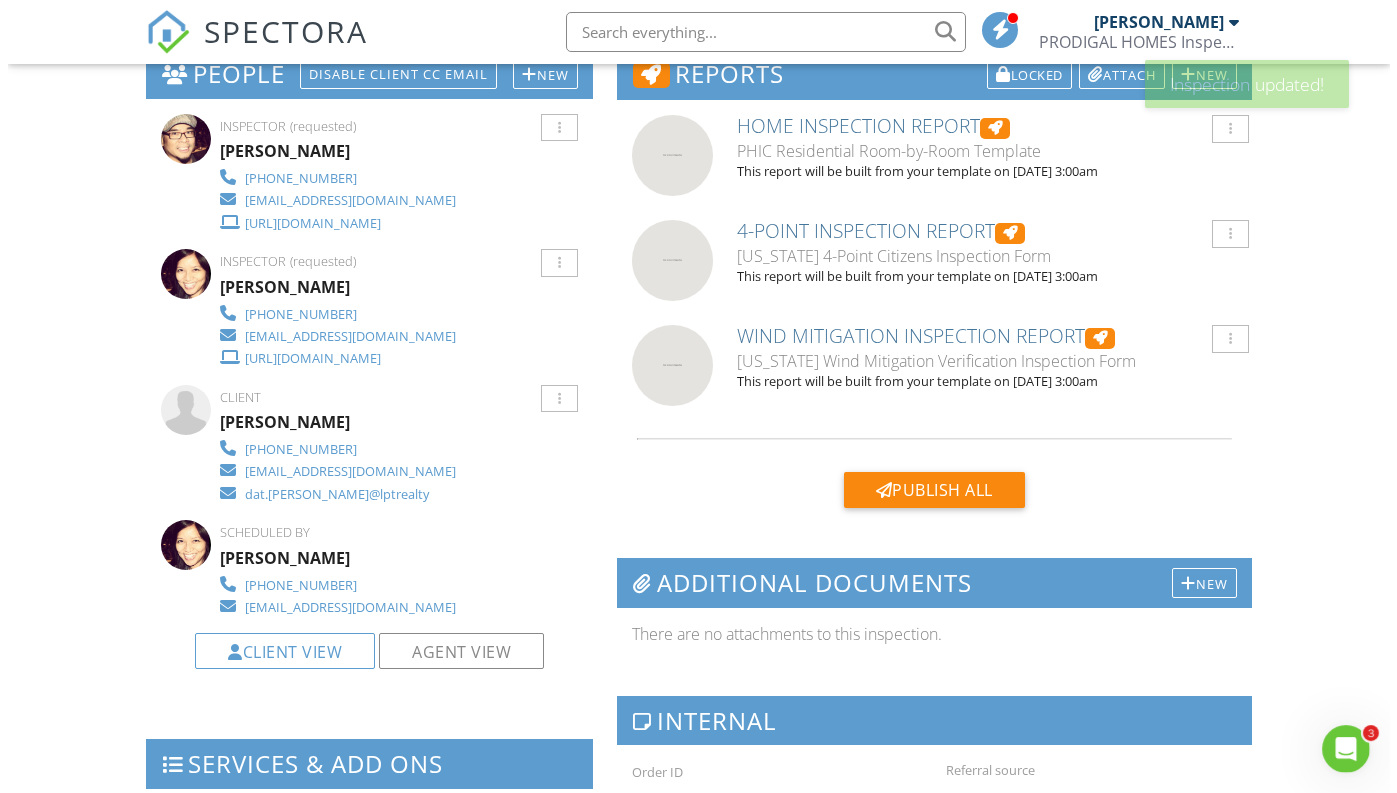 scroll, scrollTop: 745, scrollLeft: 0, axis: vertical 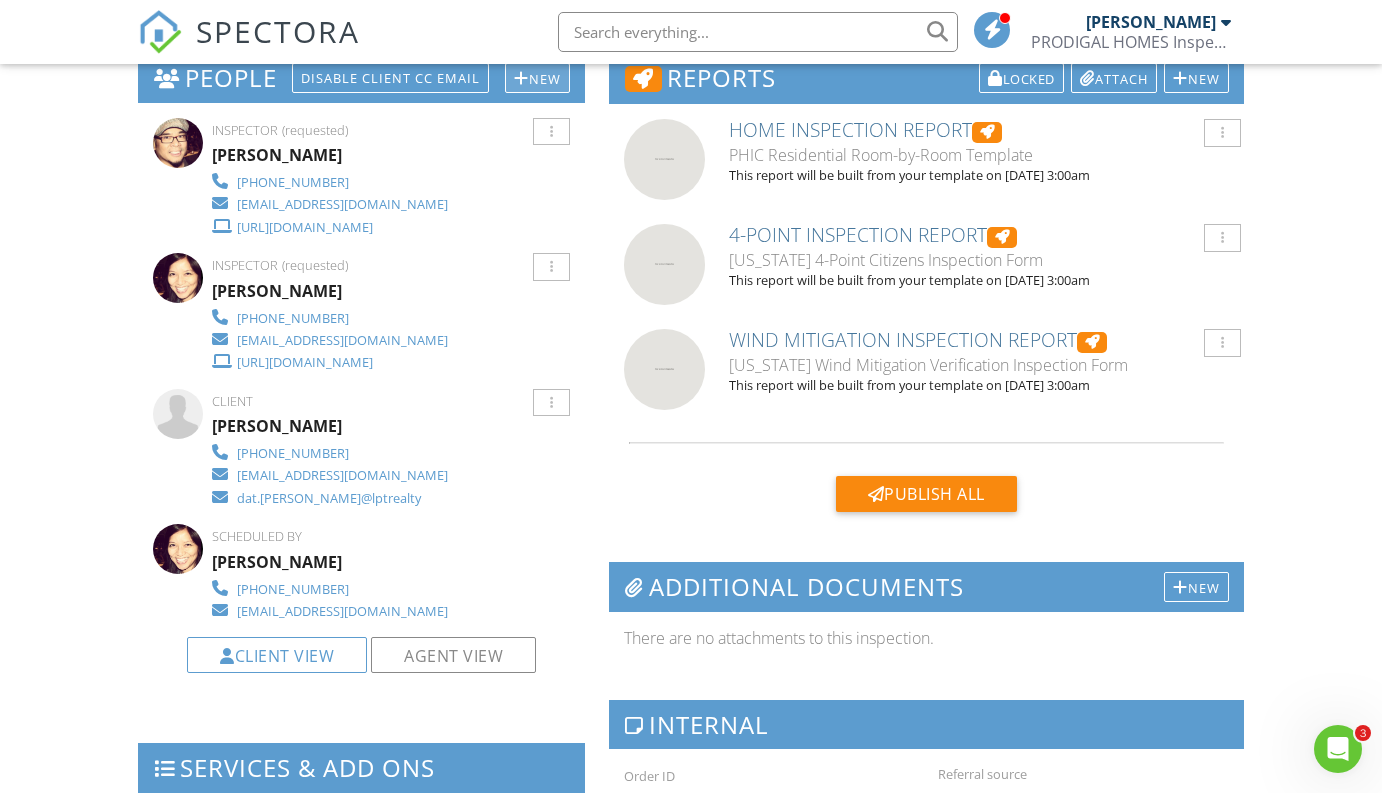 click on "New" at bounding box center (537, 78) 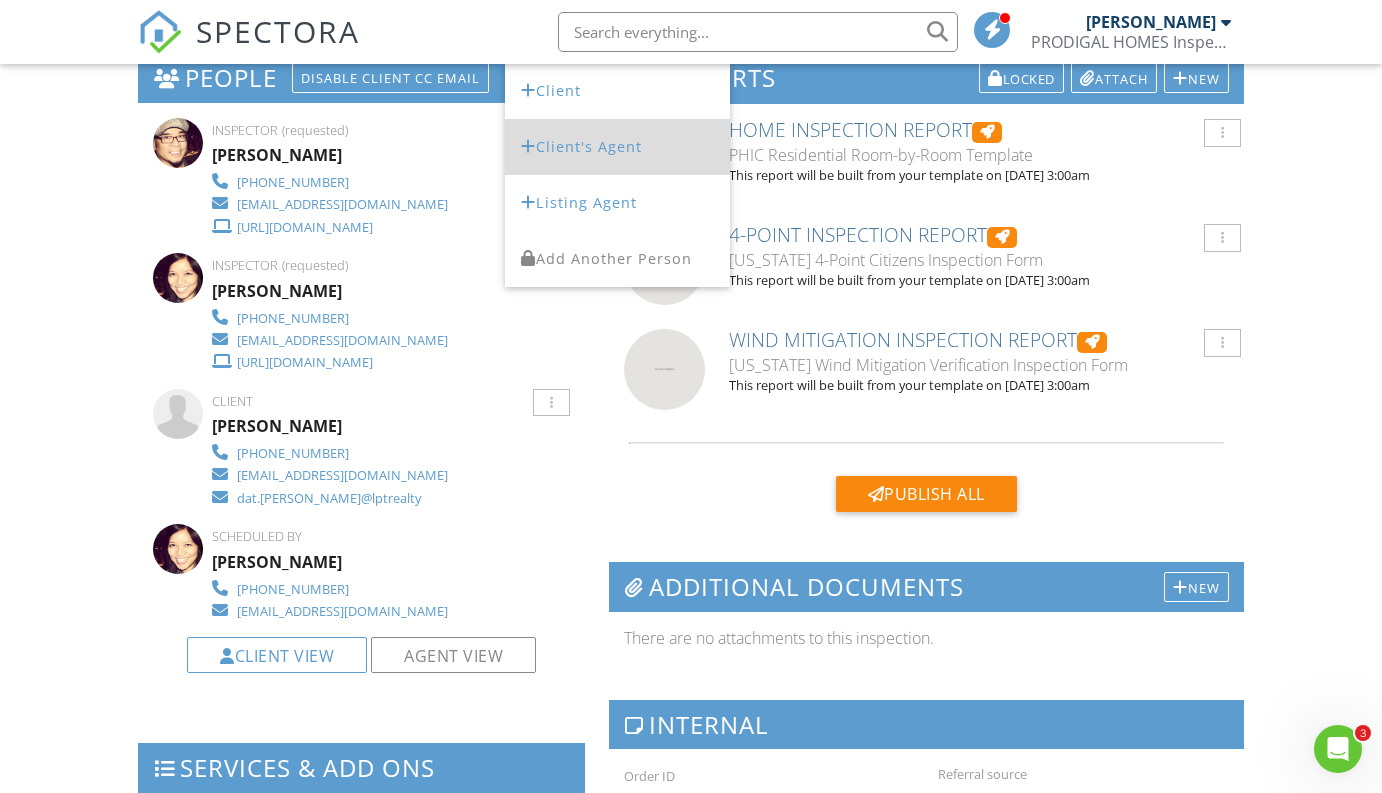 click on "Client's Agent" at bounding box center [617, 147] 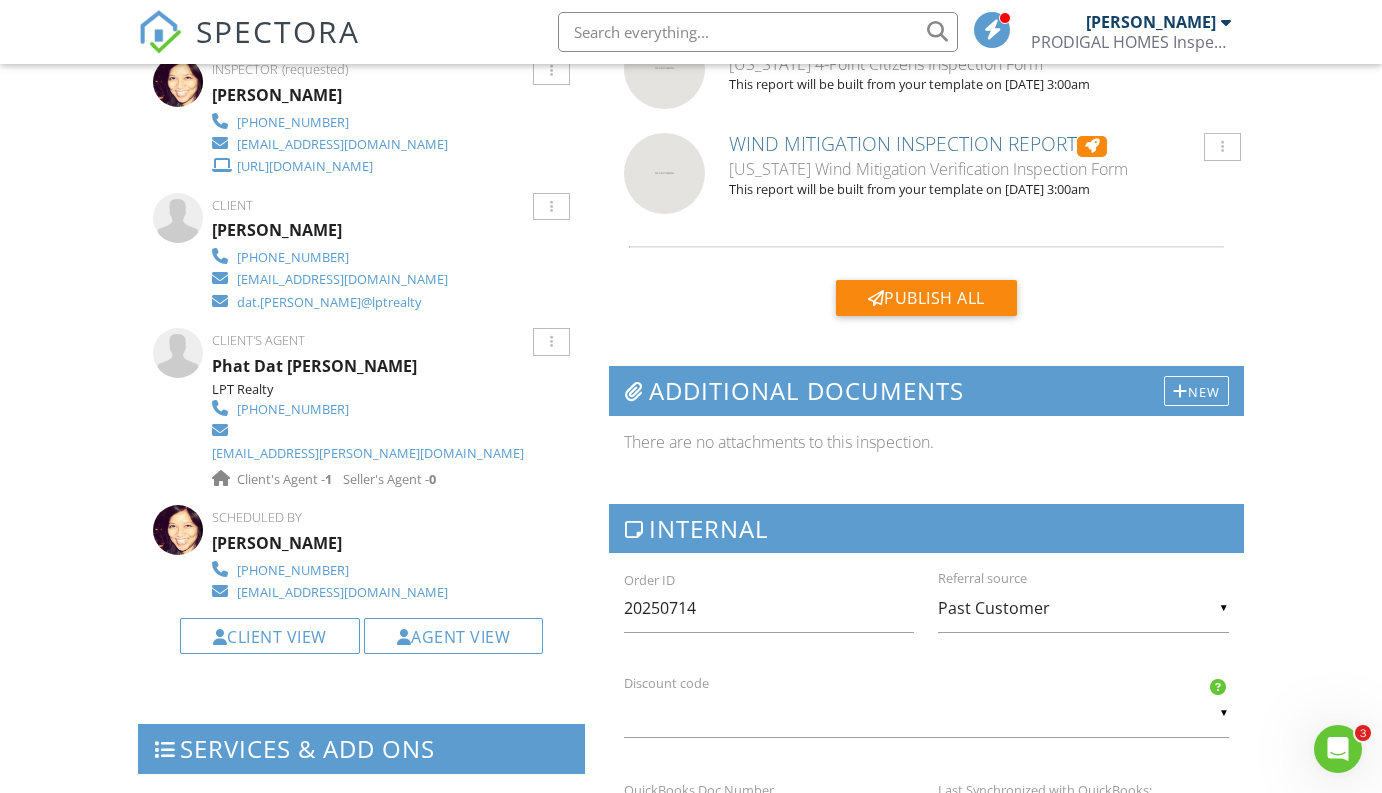 scroll, scrollTop: 0, scrollLeft: 0, axis: both 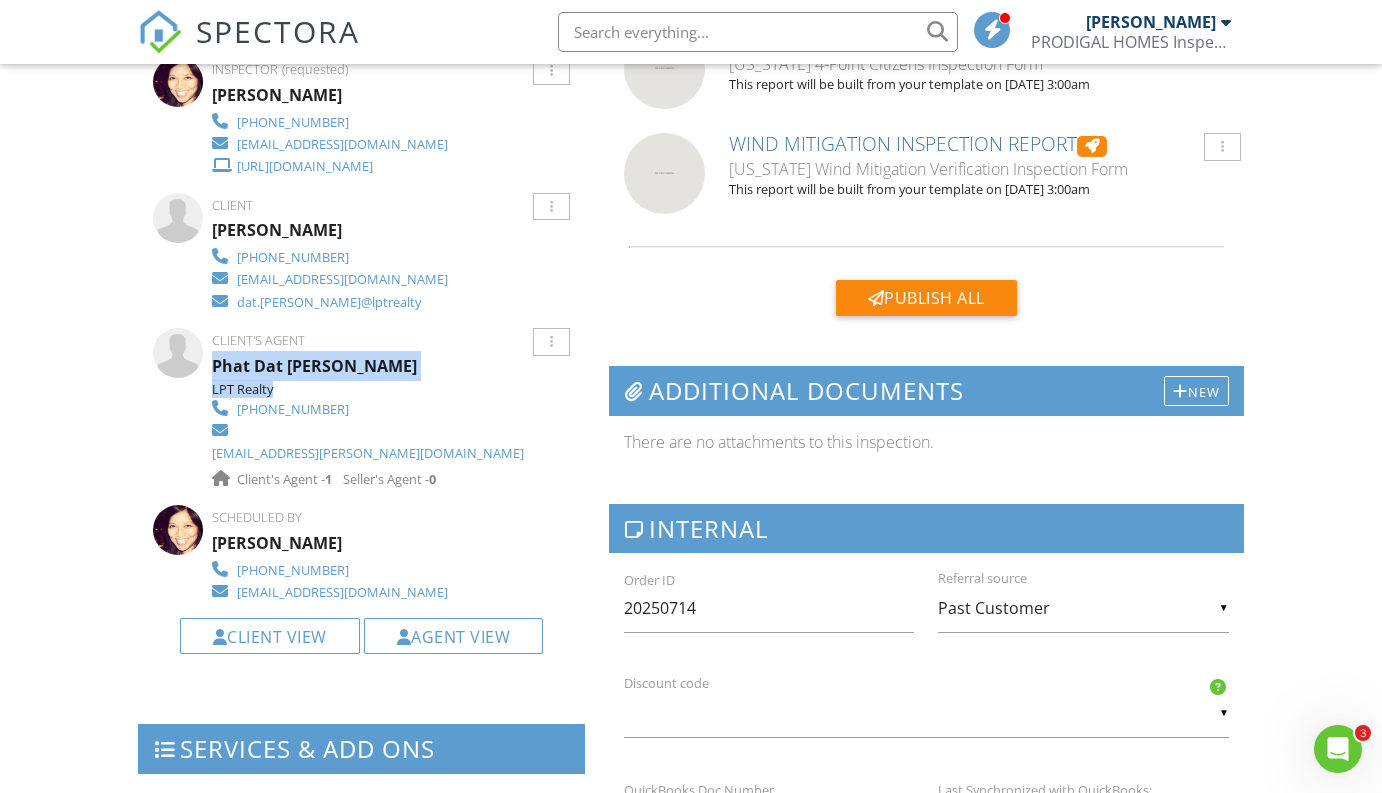 drag, startPoint x: 276, startPoint y: 391, endPoint x: 212, endPoint y: 370, distance: 67.357254 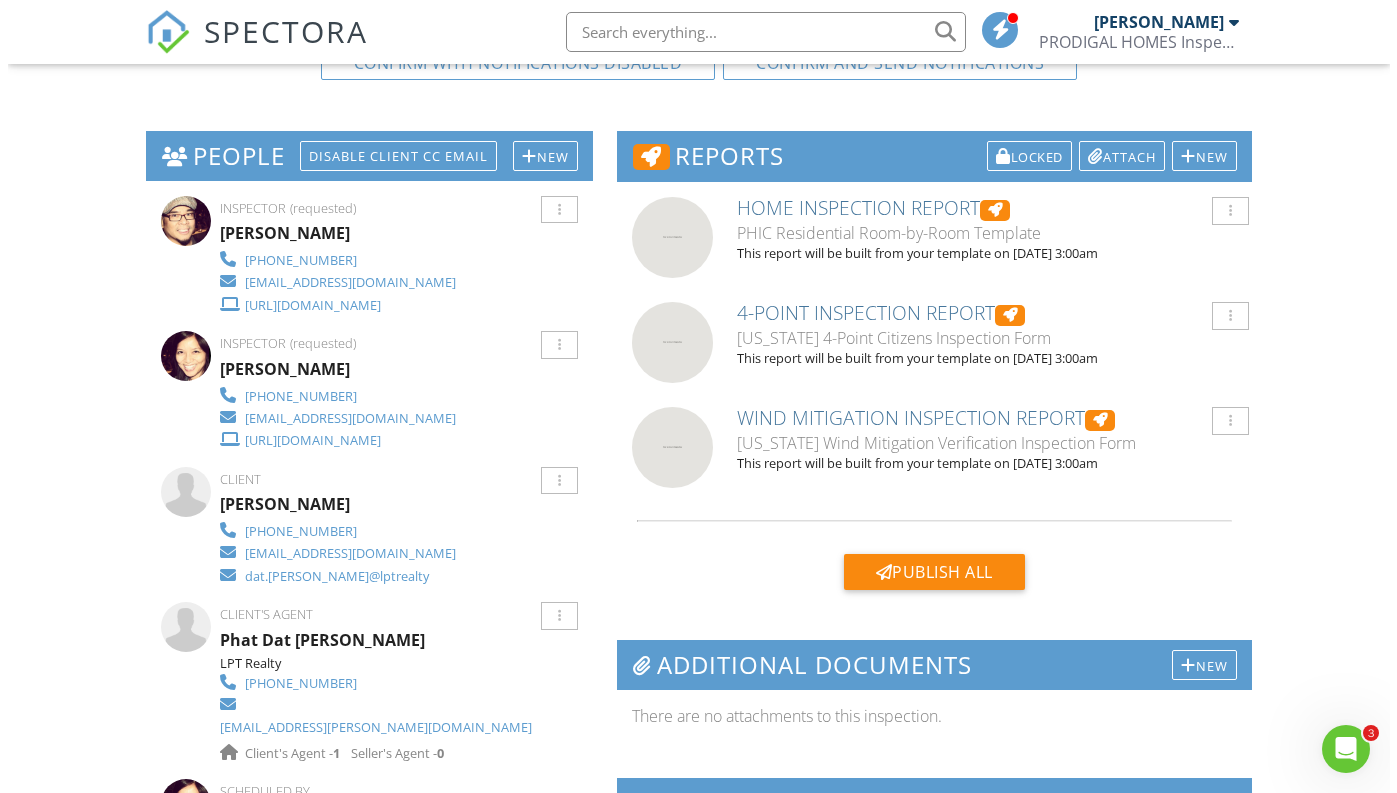 scroll, scrollTop: 662, scrollLeft: 0, axis: vertical 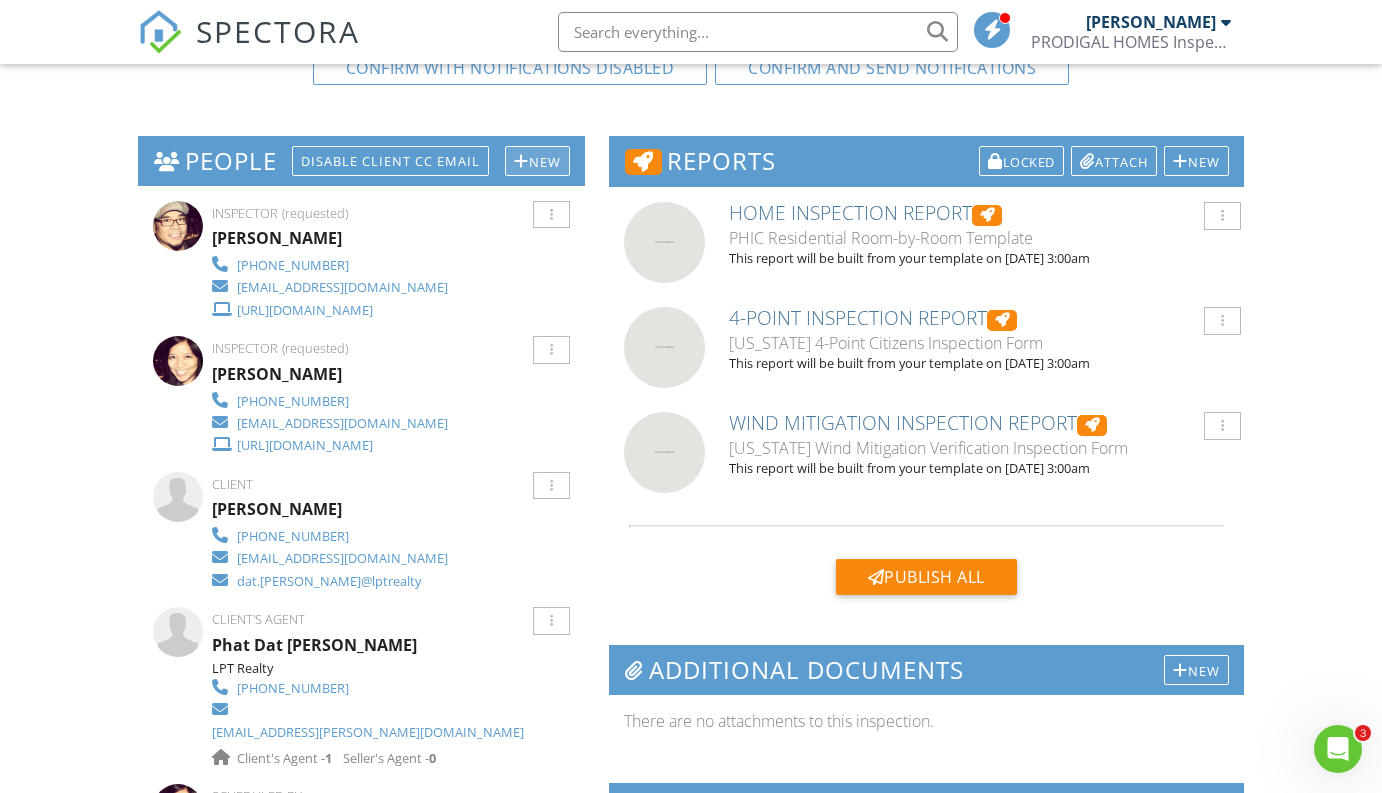 click on "New" at bounding box center (537, 161) 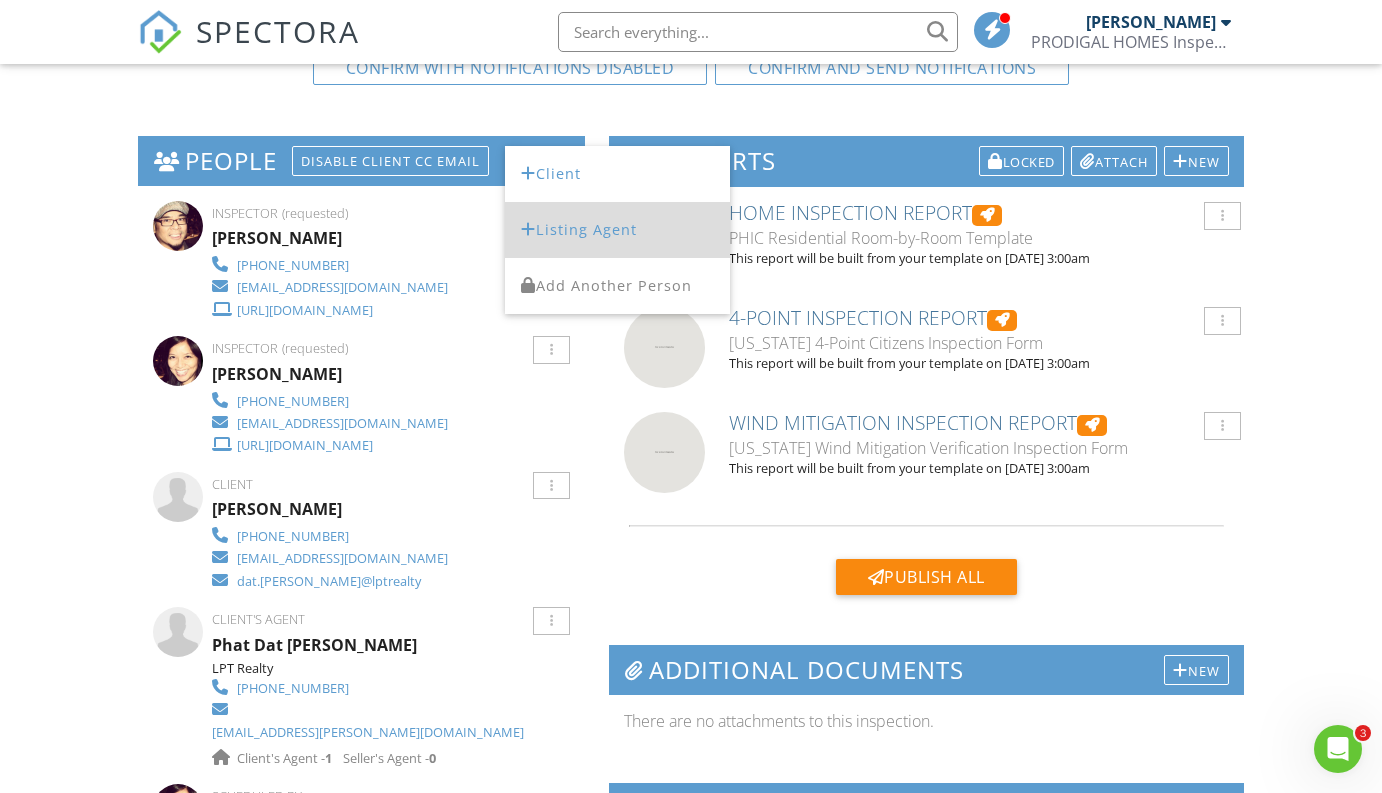 click on "Listing Agent" at bounding box center [617, 230] 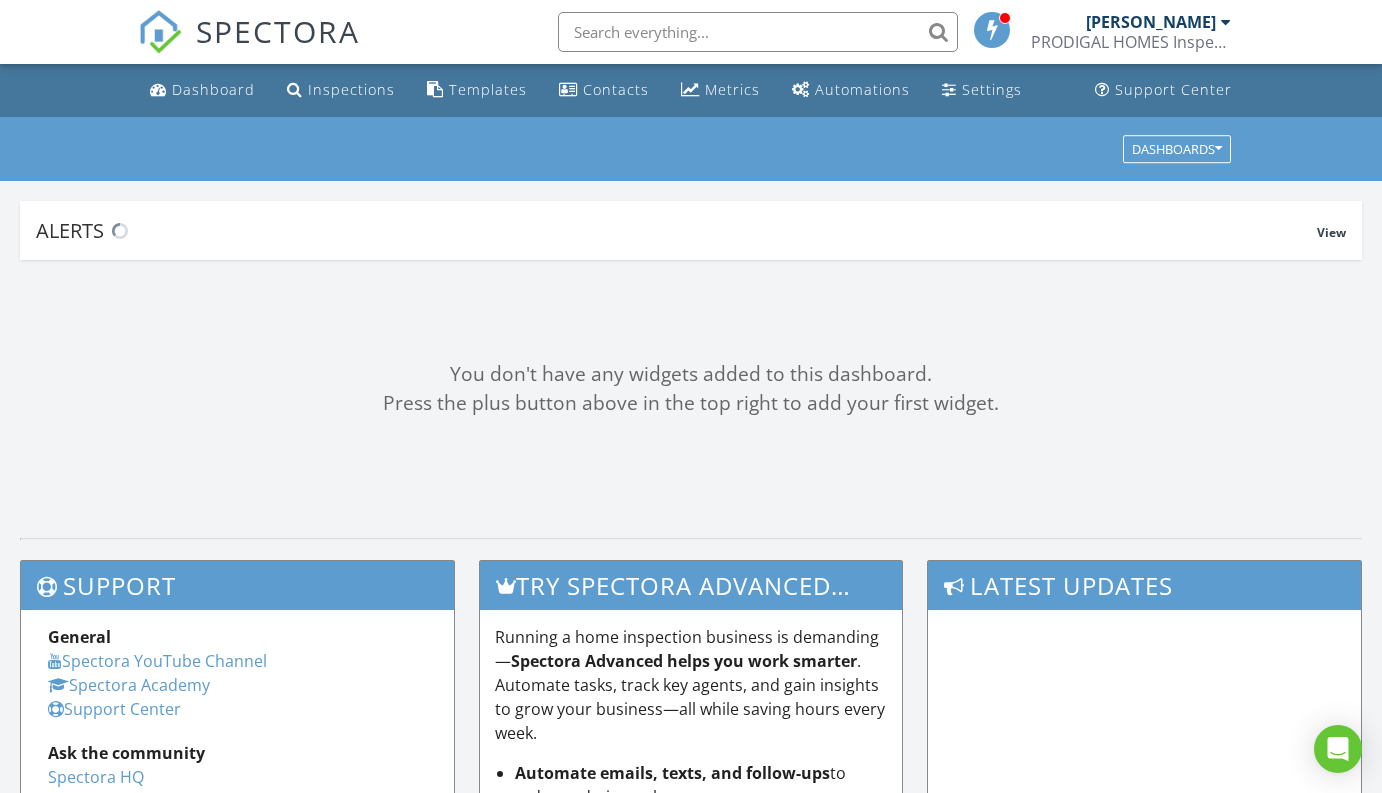 scroll, scrollTop: 0, scrollLeft: 0, axis: both 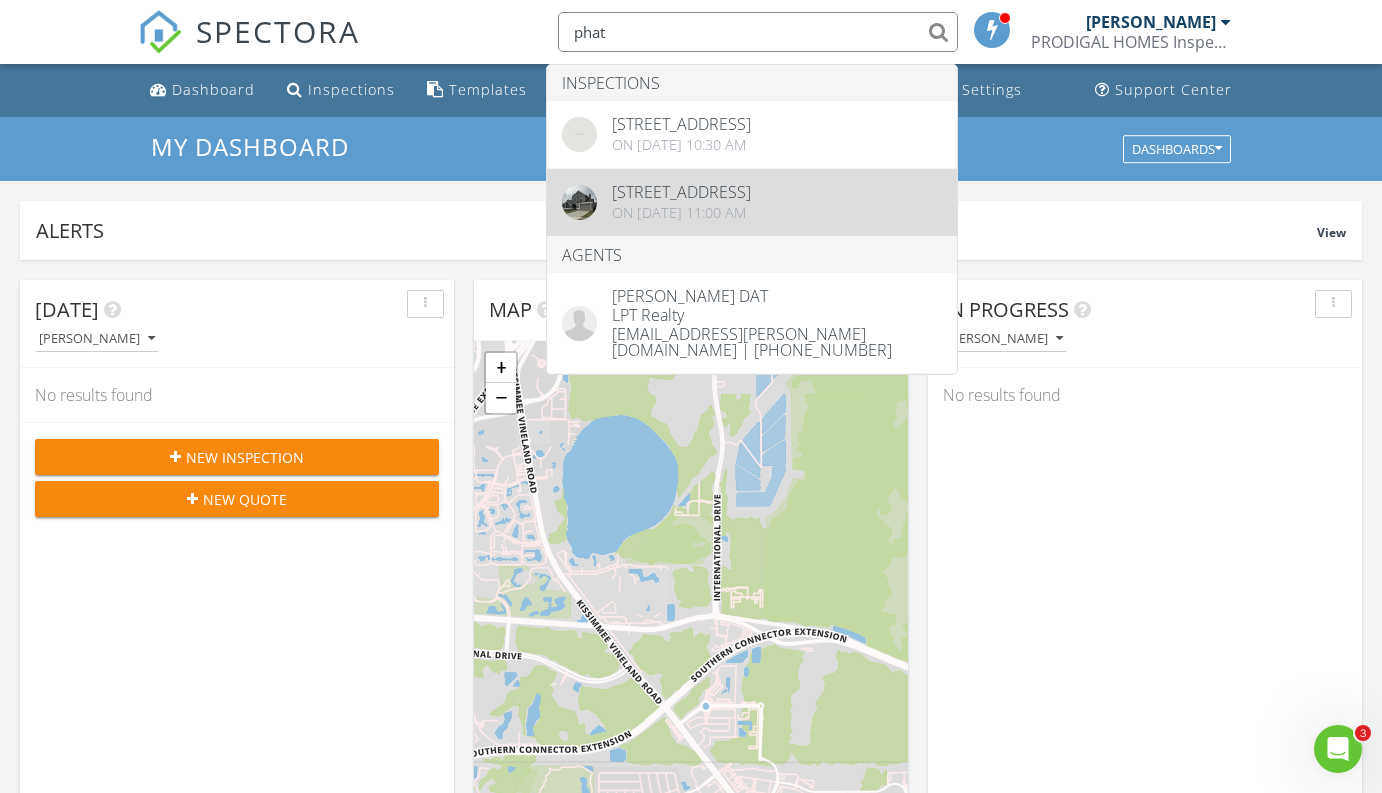 type on "phat" 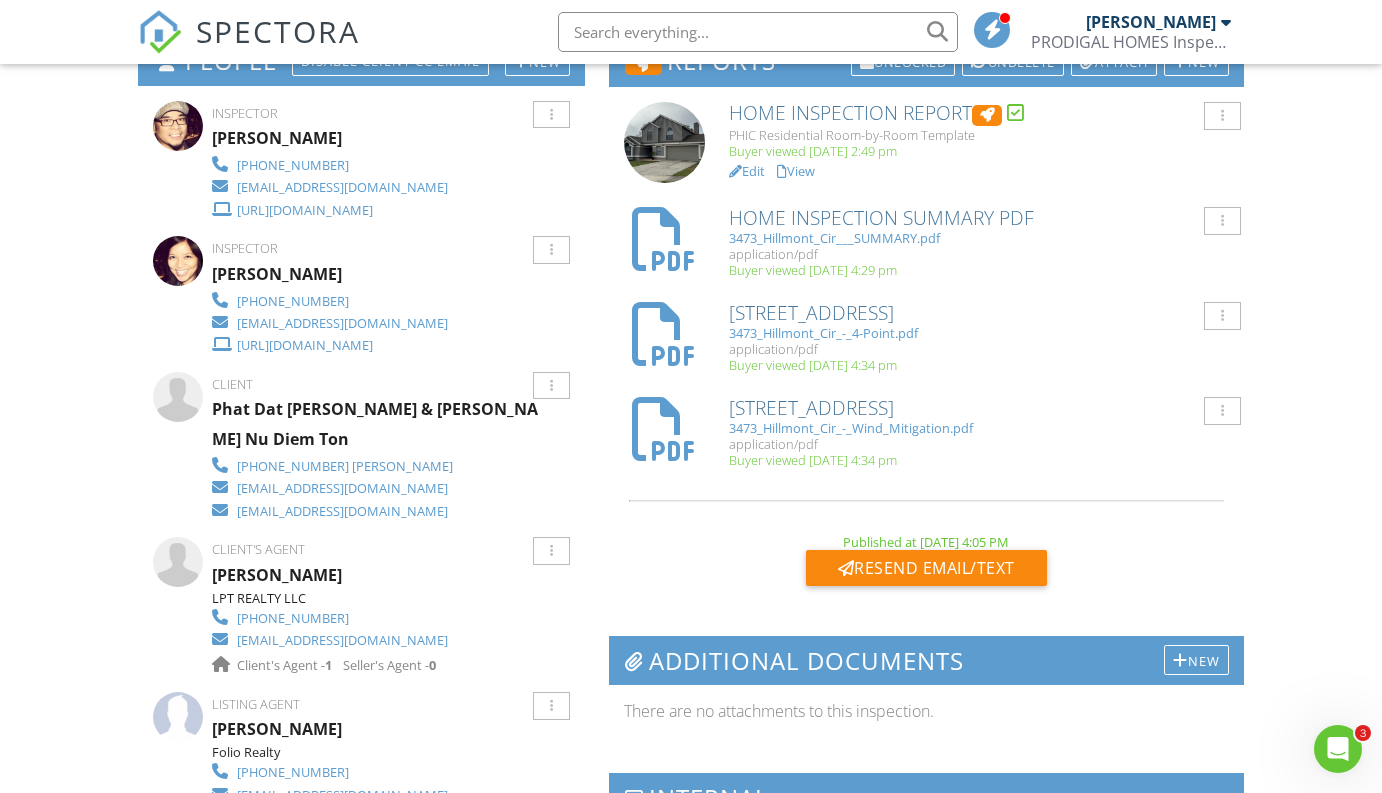 scroll, scrollTop: 0, scrollLeft: 0, axis: both 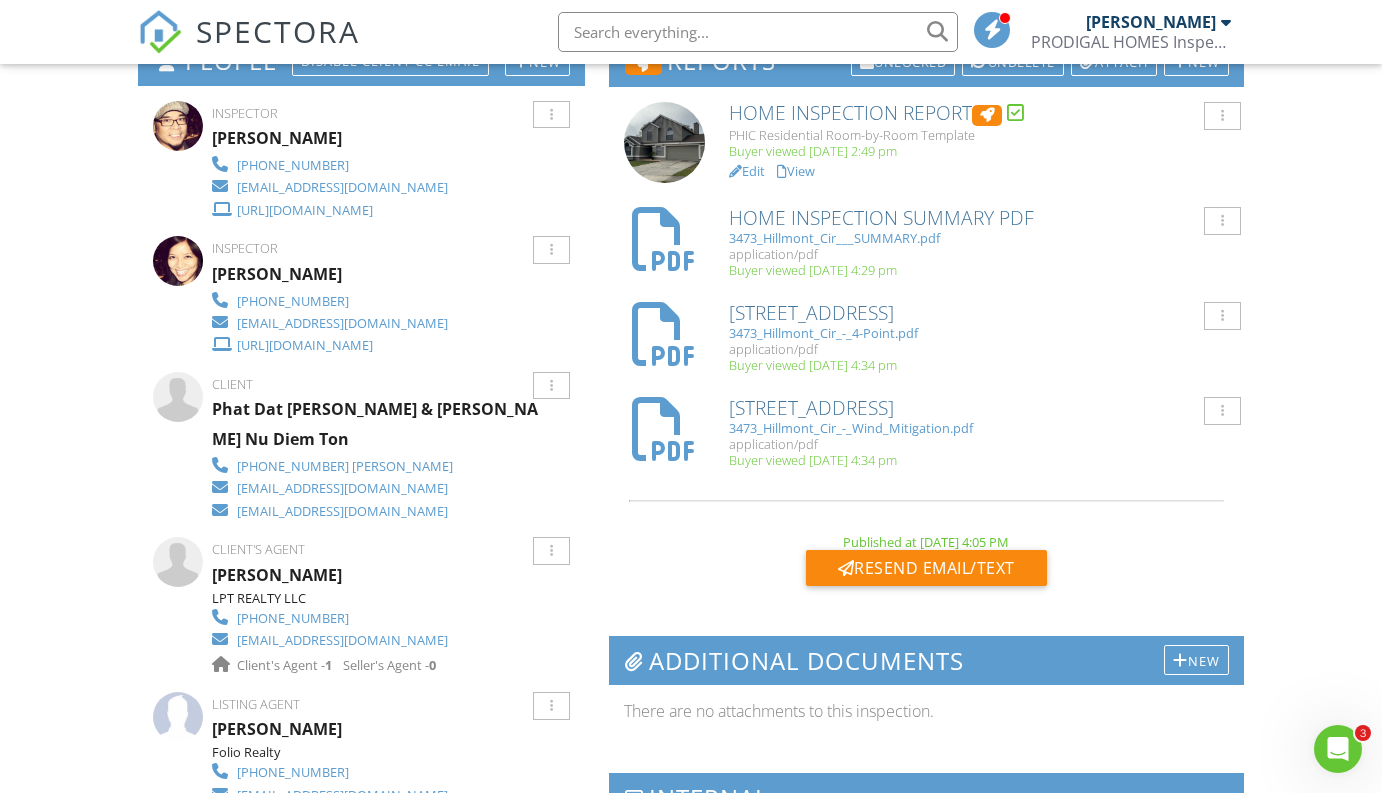click on "Dashboard
Inspections
Templates
Contacts
Metrics
Automations
Settings
Support Center
Inspection Details
Client View
More
Property Details
Reschedule
Reorder / Copy
Share
Cancel
[GEOGRAPHIC_DATA]
Print Order
Convert to V9
View Change Log
[DATE] 11:00 am
- 2:15 pm
[STREET_ADDRESS]
[GEOGRAPHIC_DATA], FL 32817
Built
1989
2067
sq. ft.
slab
Lot Size
10496
sq.ft.
4
bedrooms
3.0
bathrooms
+ − Leaflet  |  © MapTiler   © OpenStreetMap contributors
All emails and texts are disabled for this inspection!
Turn on emails and texts
Turn on and Requeue Notifications
Reports
Unlocked
Undelete
Attach
New
Home Inspection Report" at bounding box center (691, 1051) 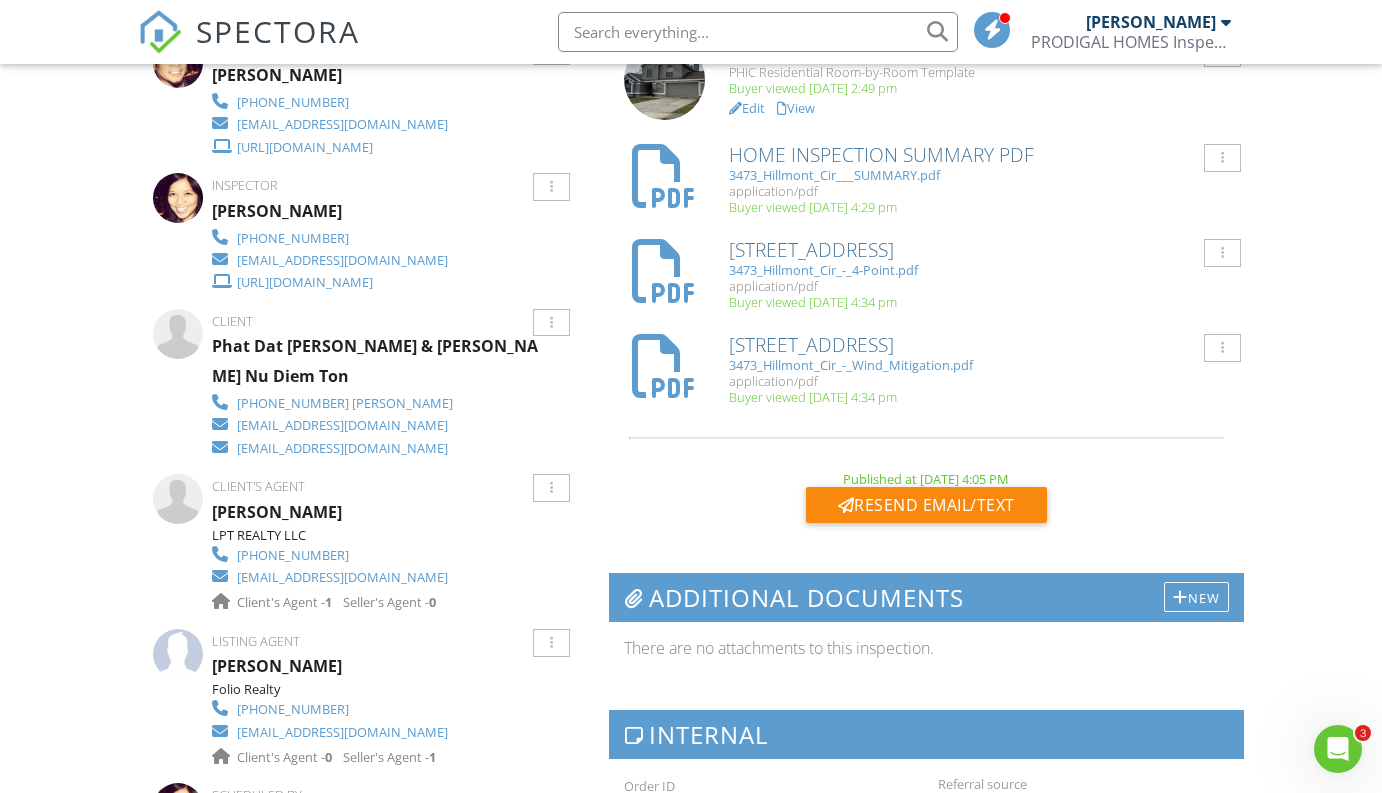 scroll, scrollTop: 842, scrollLeft: 0, axis: vertical 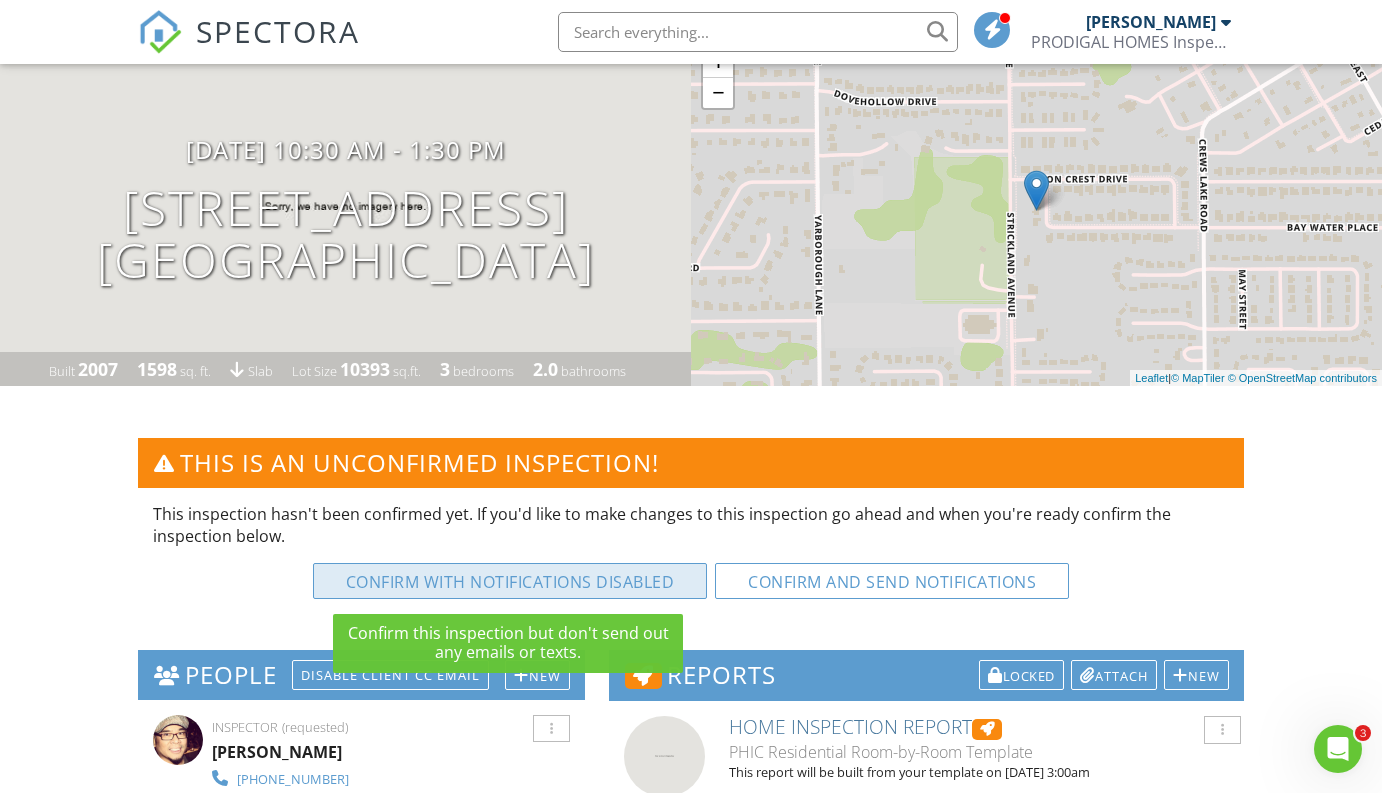 click on "Confirm with notifications disabled" at bounding box center (510, 581) 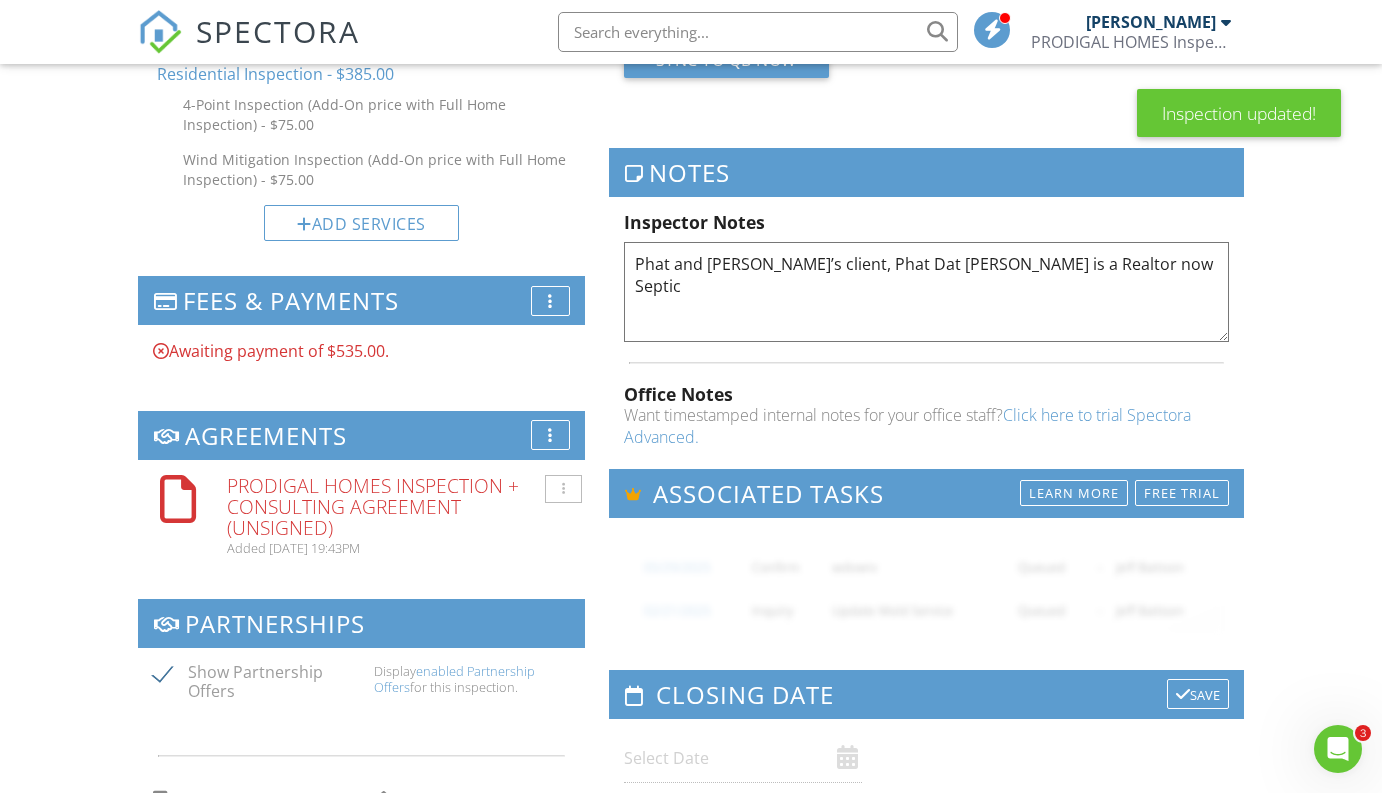 scroll, scrollTop: 1887, scrollLeft: 0, axis: vertical 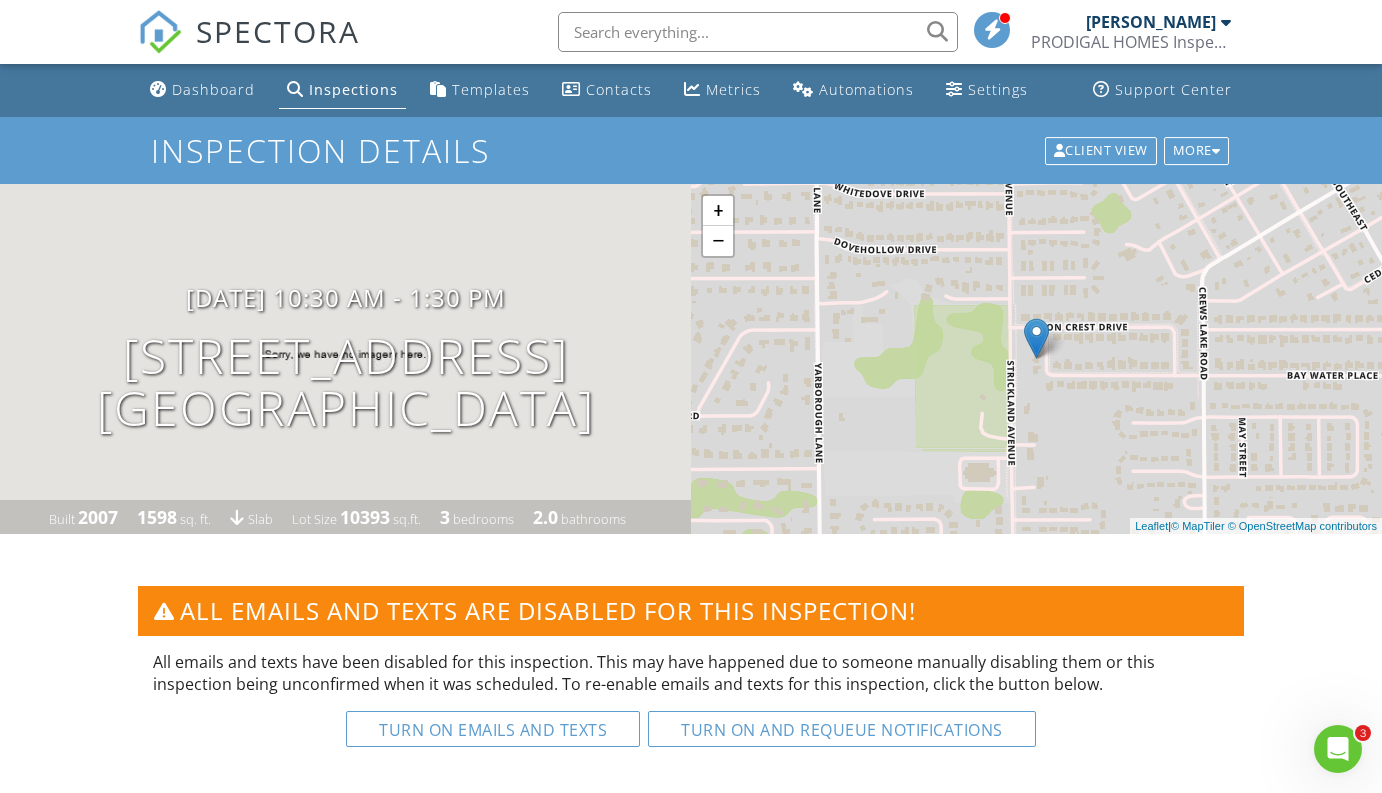 click on "Dashboard
Inspections
Templates
Contacts
Metrics
Automations
Settings
Support Center
Inspection Details
Client View
More
Property Details
Reschedule
Reorder / Copy
Share
Cancel
Delete
Print Order
Convert to V9
Disable Pass on CC Fees
View Change Log
07/14/2025 10:30 am
- 1:30 pm
4013 Byrds Crossing Dr
Lakeland, FL 33812
Built
2007
1598
sq. ft.
slab
Lot Size
10393
sq.ft.
3
bedrooms
2.0
bathrooms
+ − Leaflet  |  © MapTiler   © OpenStreetMap contributors
All emails and texts are disabled for this inspection!
Turn on emails and texts
Turn on and Requeue Notifications
Reports
Locked
Attach
New
Edit" at bounding box center (691, 1639) 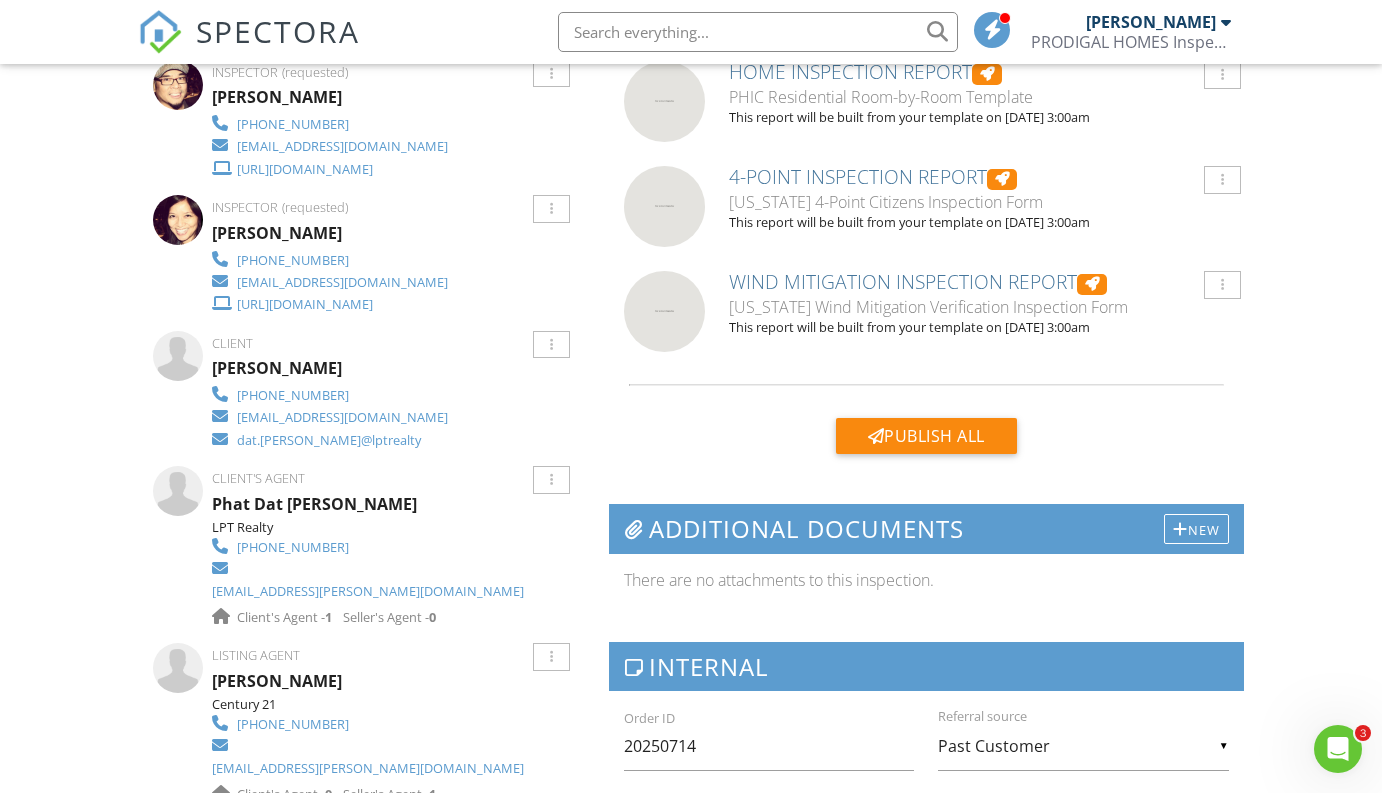 scroll, scrollTop: 815, scrollLeft: 0, axis: vertical 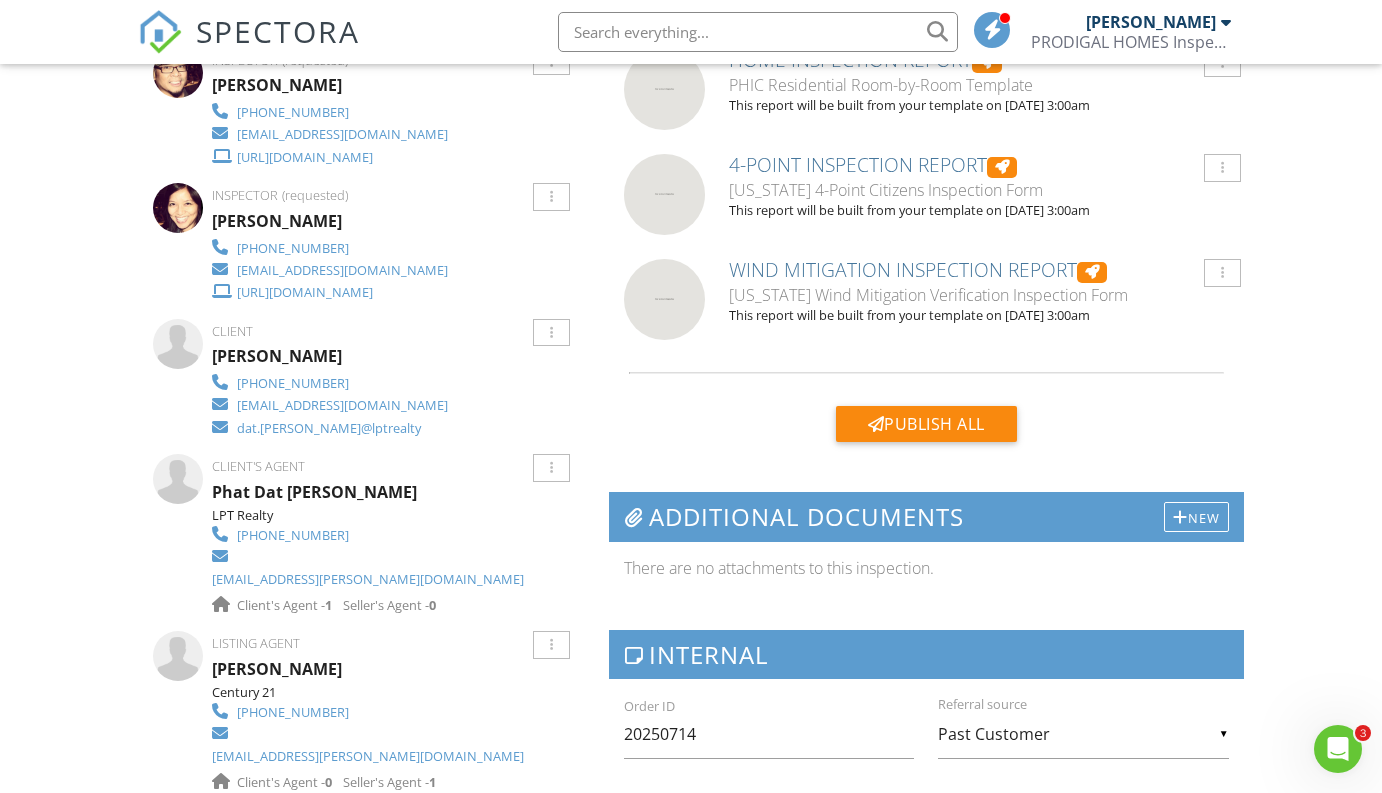click on "Dashboard
Inspections
Templates
Contacts
Metrics
Automations
Settings
Support Center
Inspection Details
Client View
More
Property Details
Reschedule
Reorder / Copy
Share
Cancel
Delete
Print Order
Convert to V9
Disable Pass on CC Fees
View Change Log
07/14/2025 10:30 am
- 1:30 pm
4013 Byrds Crossing Dr
Lakeland, FL 33812
Built
2007
1598
sq. ft.
slab
Lot Size
10393
sq.ft.
3
bedrooms
2.0
bathrooms
+ − Leaflet  |  © MapTiler   © OpenStreetMap contributors
All emails and texts are disabled for this inspection!
Turn on emails and texts
Turn on and Requeue Notifications
Reports
Locked
Attach
New
Edit" at bounding box center (691, 824) 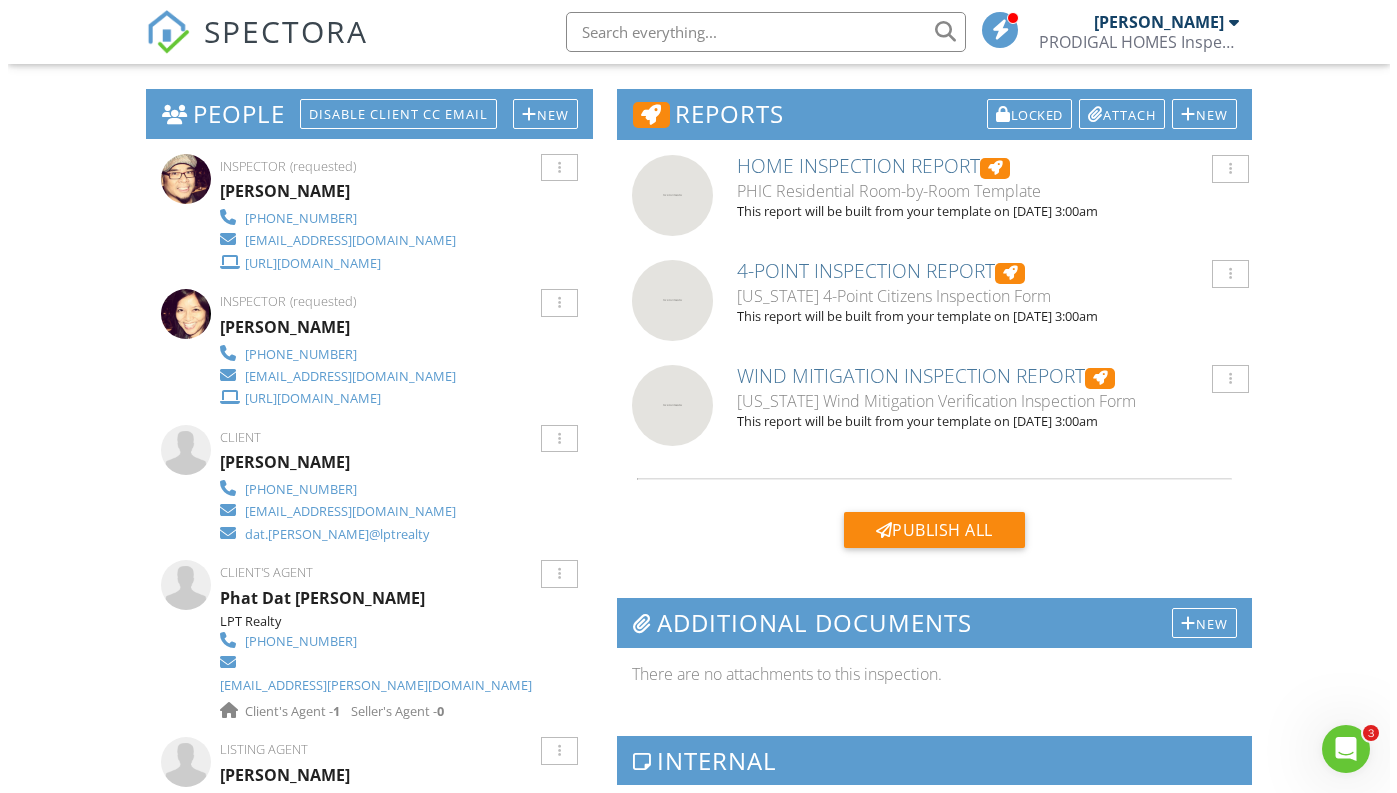 scroll, scrollTop: 725, scrollLeft: 0, axis: vertical 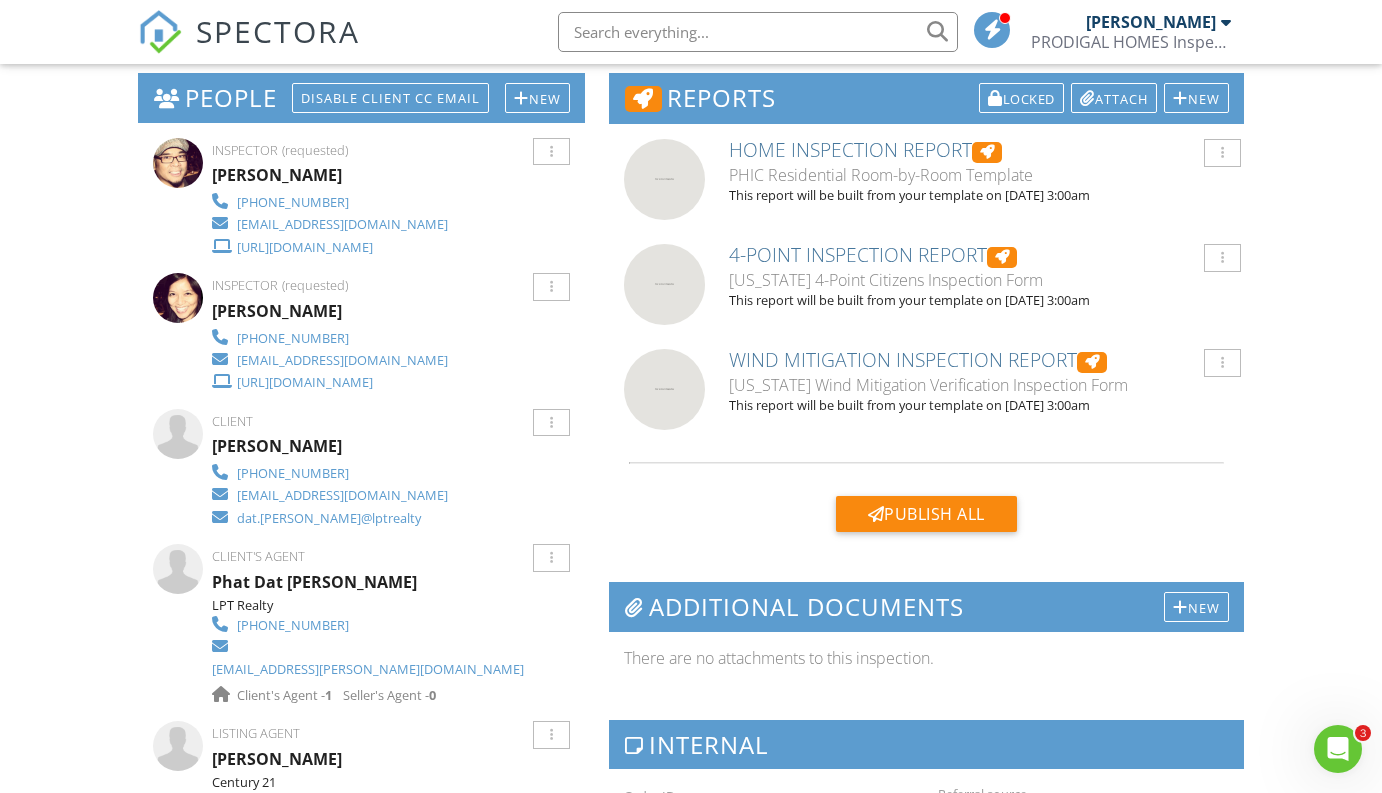 click on "Reports
Locked
Attach
New
Home Inspection Report
PHIC Residential Room-by-Room Template
Edit
View
Home Inspection Report
PHIC Residential Room-by-Room Template
This report will be built from your template on 07/14/25  3:00am
Quick Publish
Copy
Build Now
Delete
4-Point Inspection Report
Florida 4-Point Citizens Inspection Form
Edit
View
4-Point Inspection Report
Florida 4-Point Citizens Inspection Form
This report will be built from your template on 07/14/25  3:00am
Quick Publish
Copy
Build Now
Delete
Wind Mitigation Inspection Report
Florida Wind Mitigation Verification Inspection Form
Edit
View
Wind Mitigation Inspection Report
Florida Wind Mitigation Verification Inspection Form
Copy" at bounding box center (926, 1099) 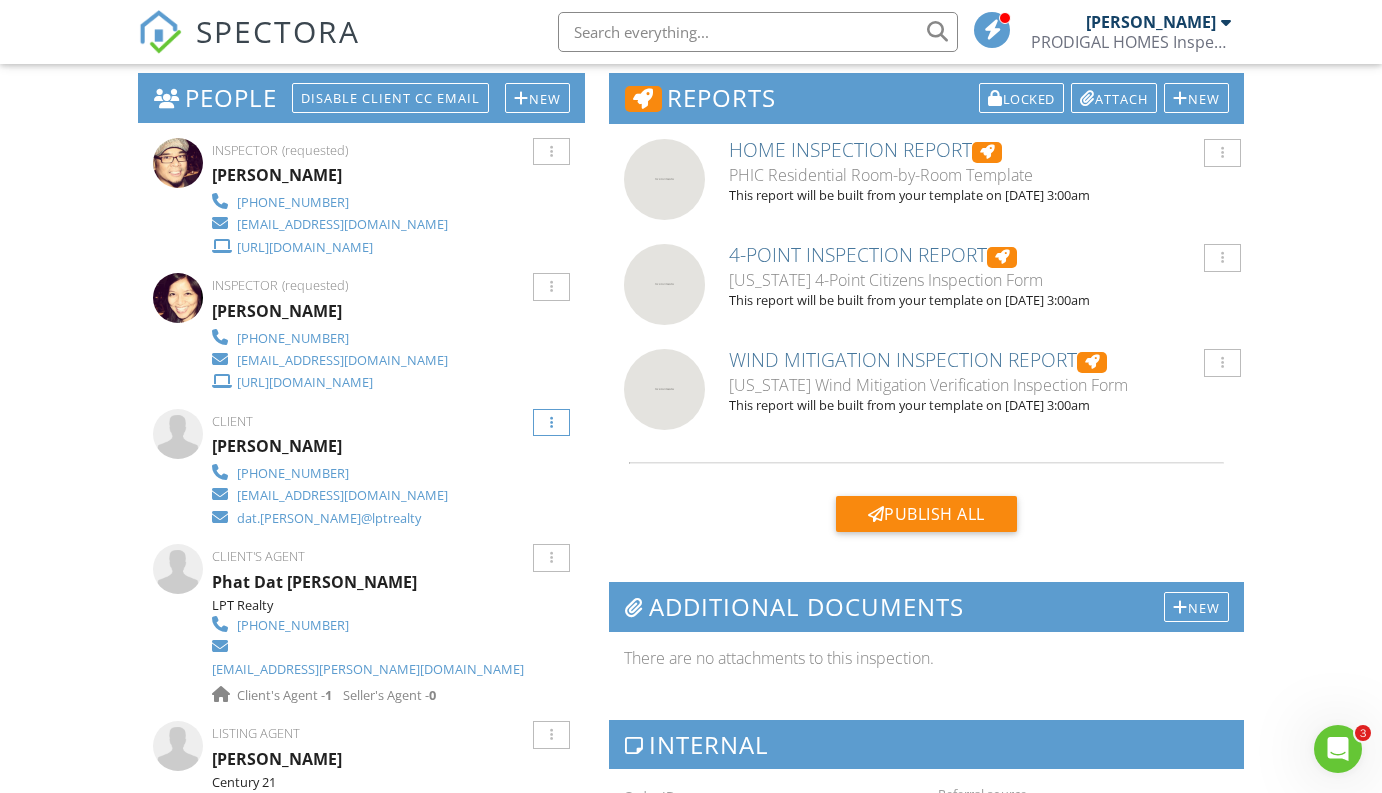 click at bounding box center (551, 423) 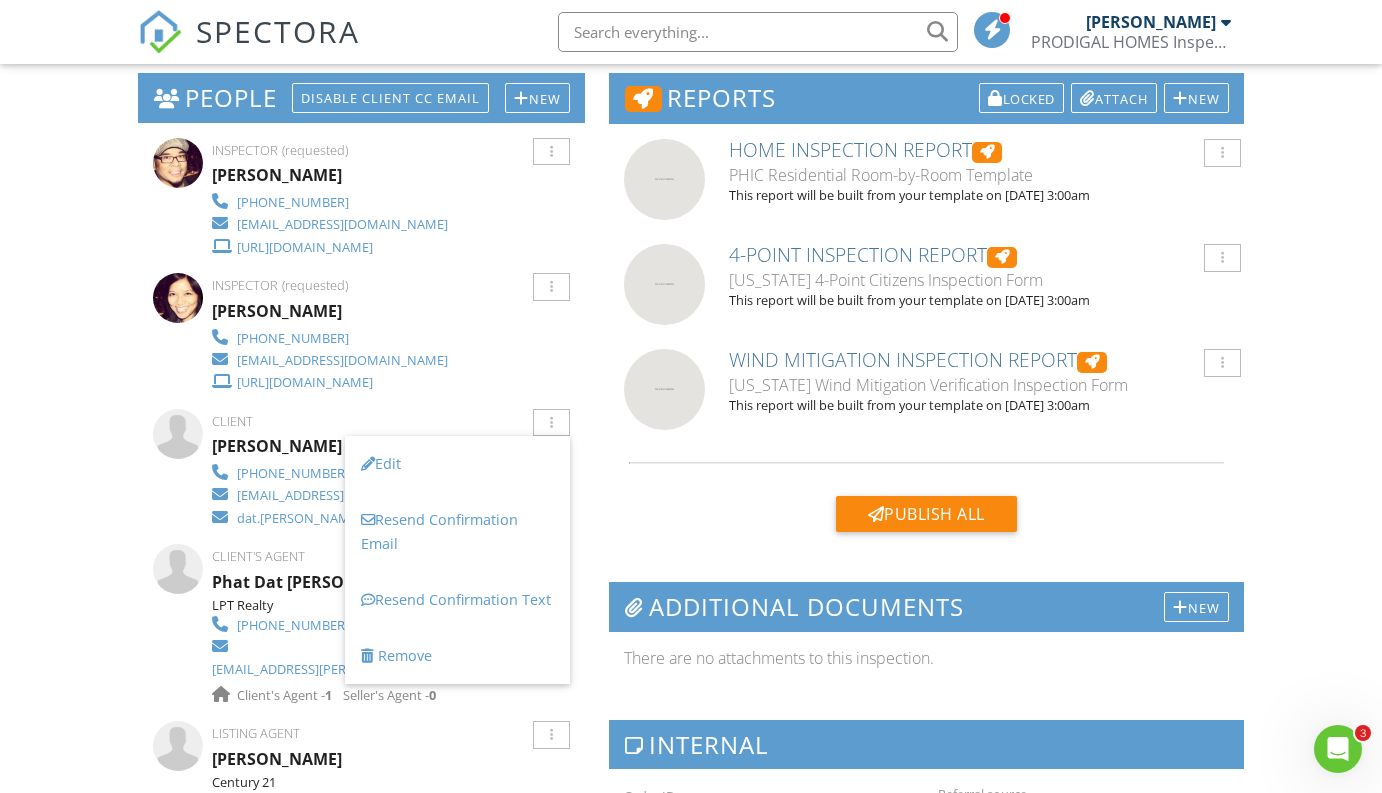 click on "Publish All
Checking report completion" at bounding box center (926, 521) 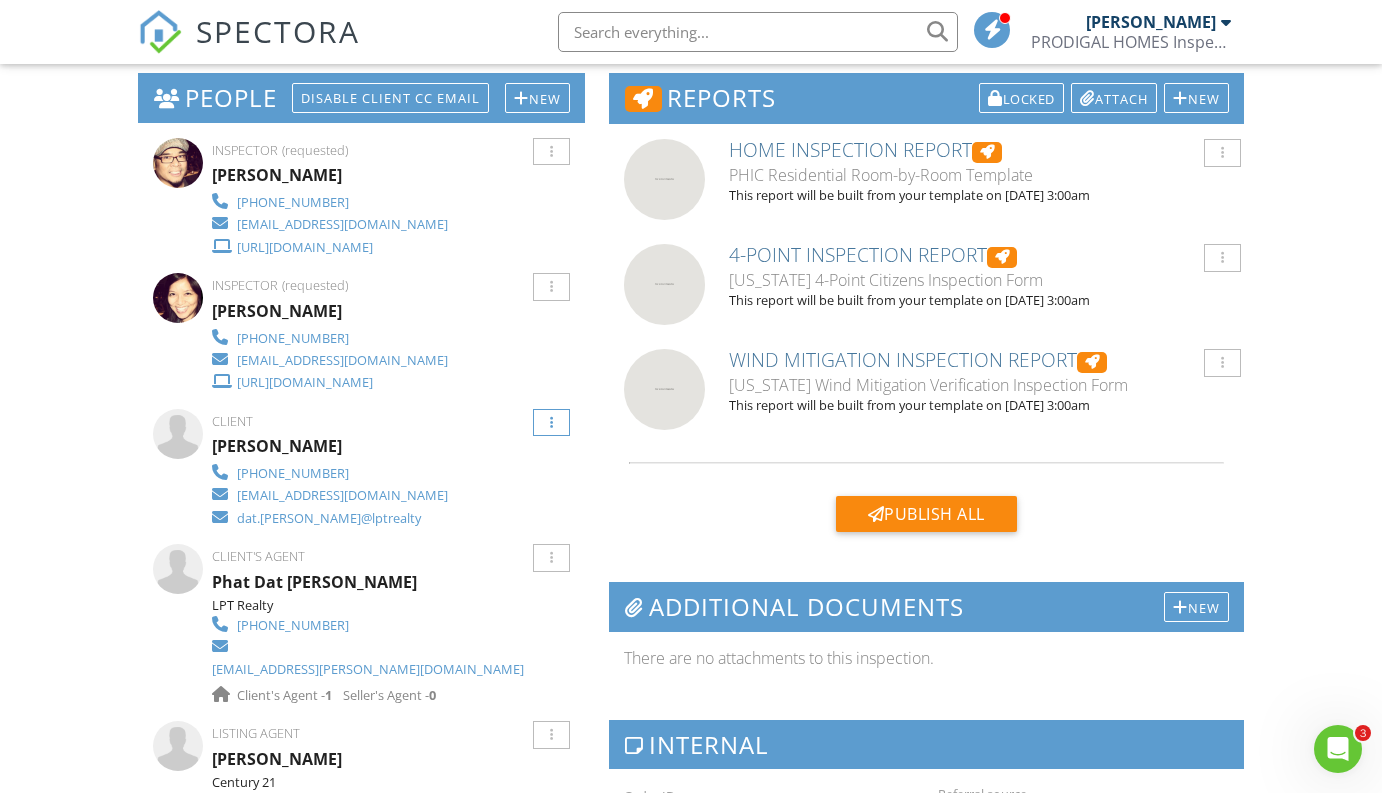 click at bounding box center (551, 423) 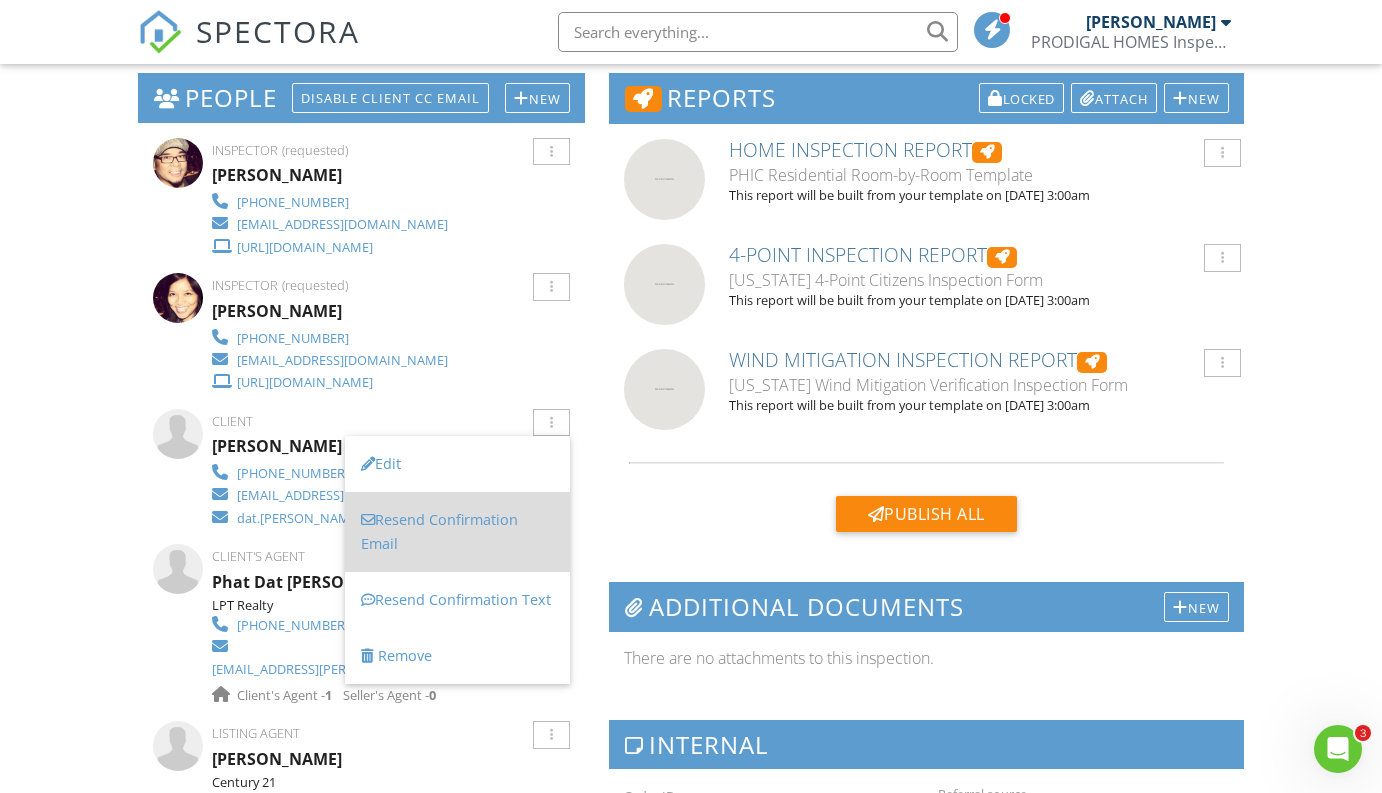 click on "Resend Confirmation Email" at bounding box center [457, 532] 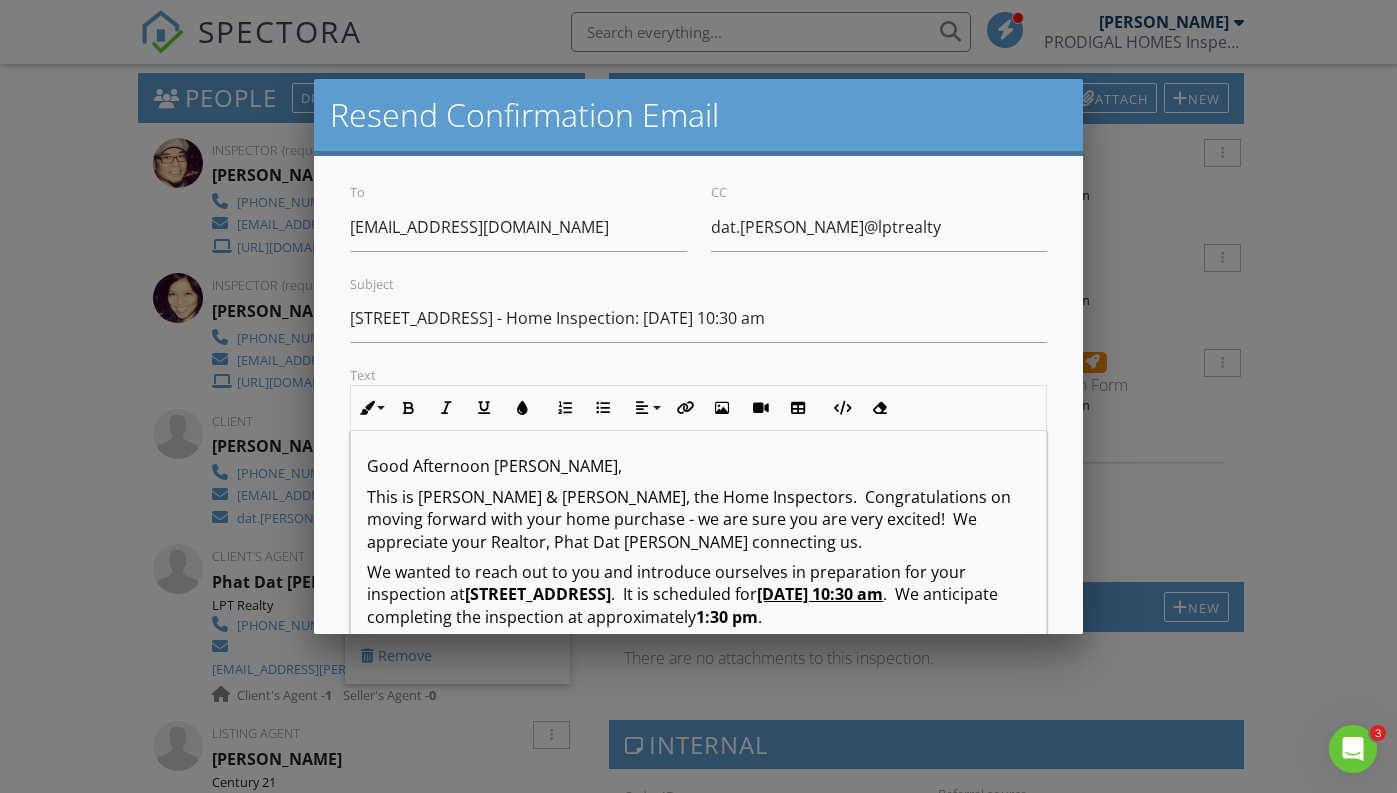 click at bounding box center [698, 395] 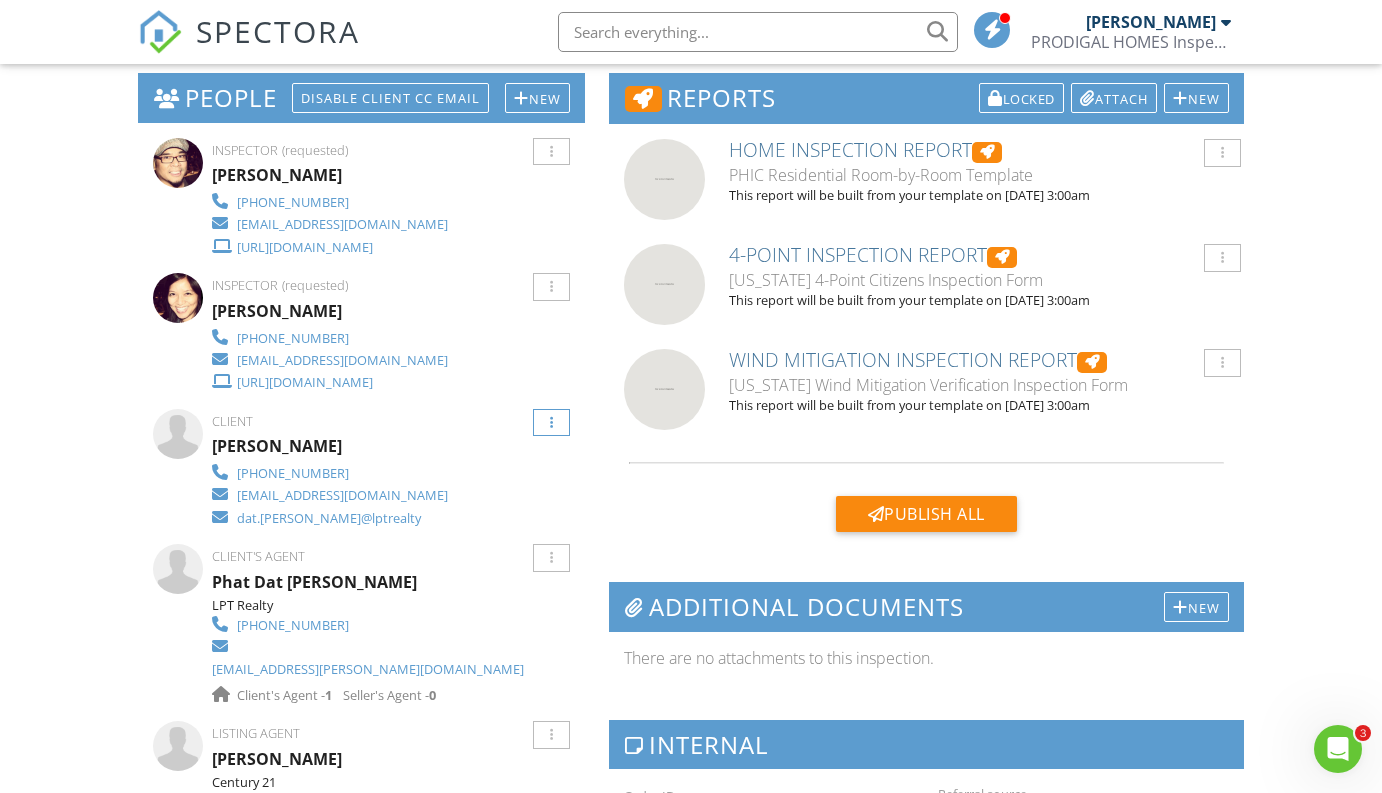 click at bounding box center (551, 423) 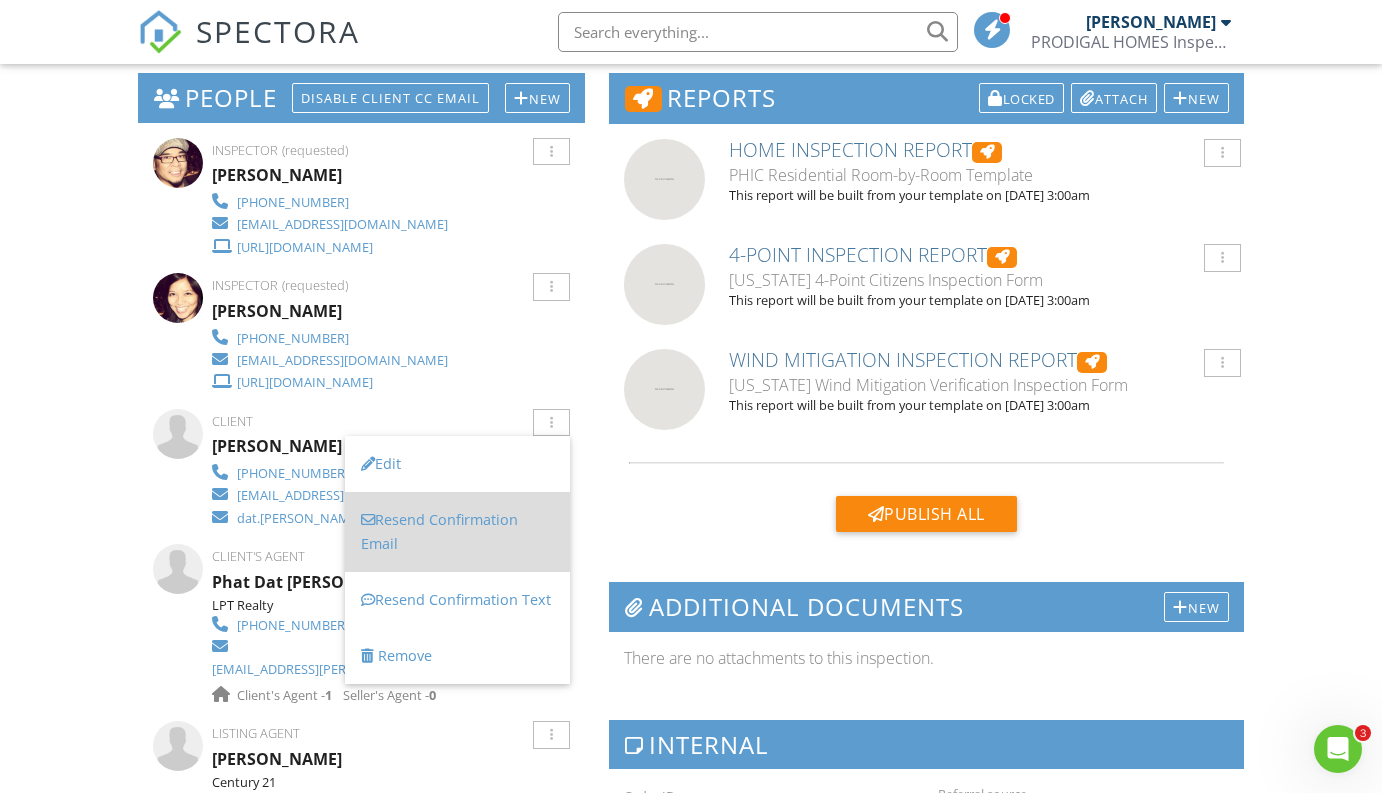 click on "Resend Confirmation Email" at bounding box center (457, 532) 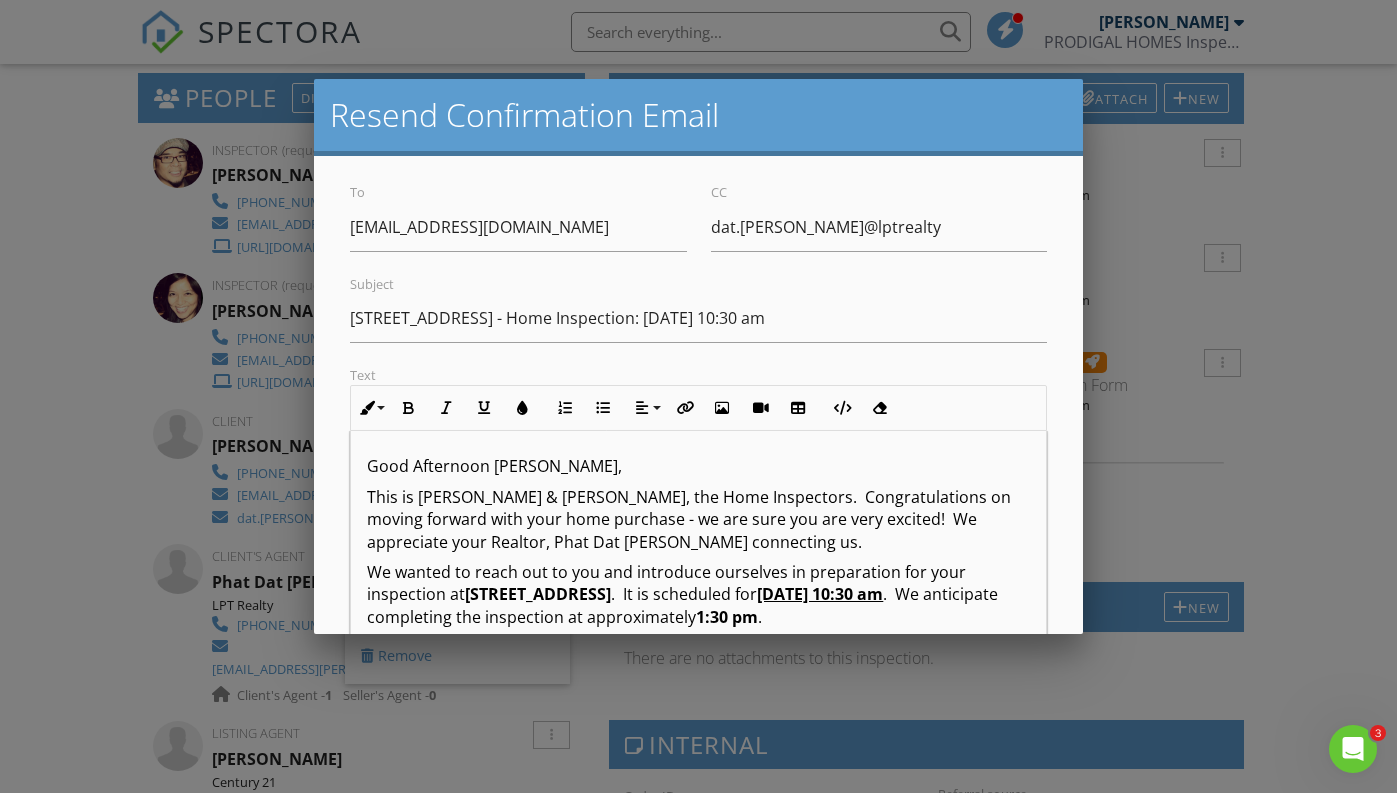 click on "Good Afternoon Hong Tuyet," at bounding box center [698, 466] 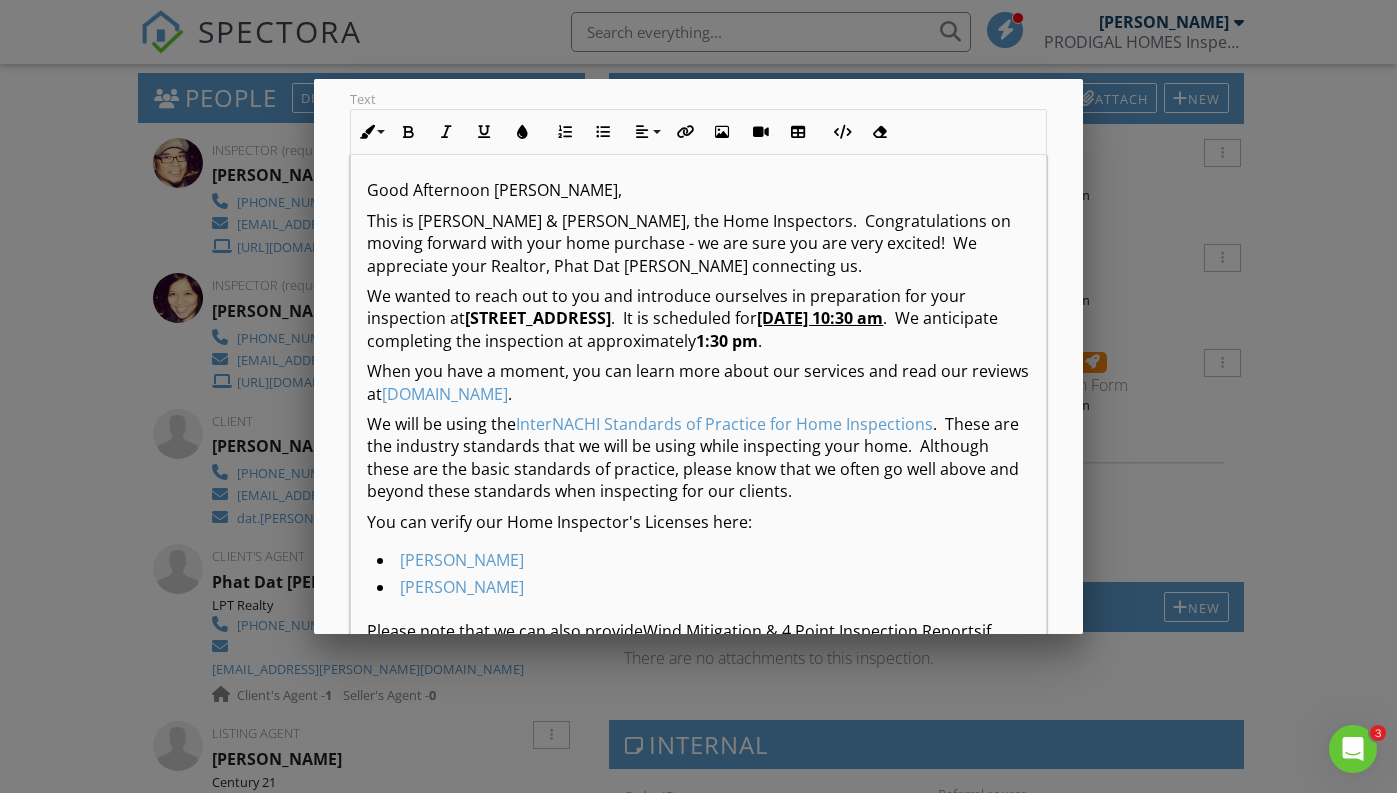 scroll, scrollTop: 274, scrollLeft: 0, axis: vertical 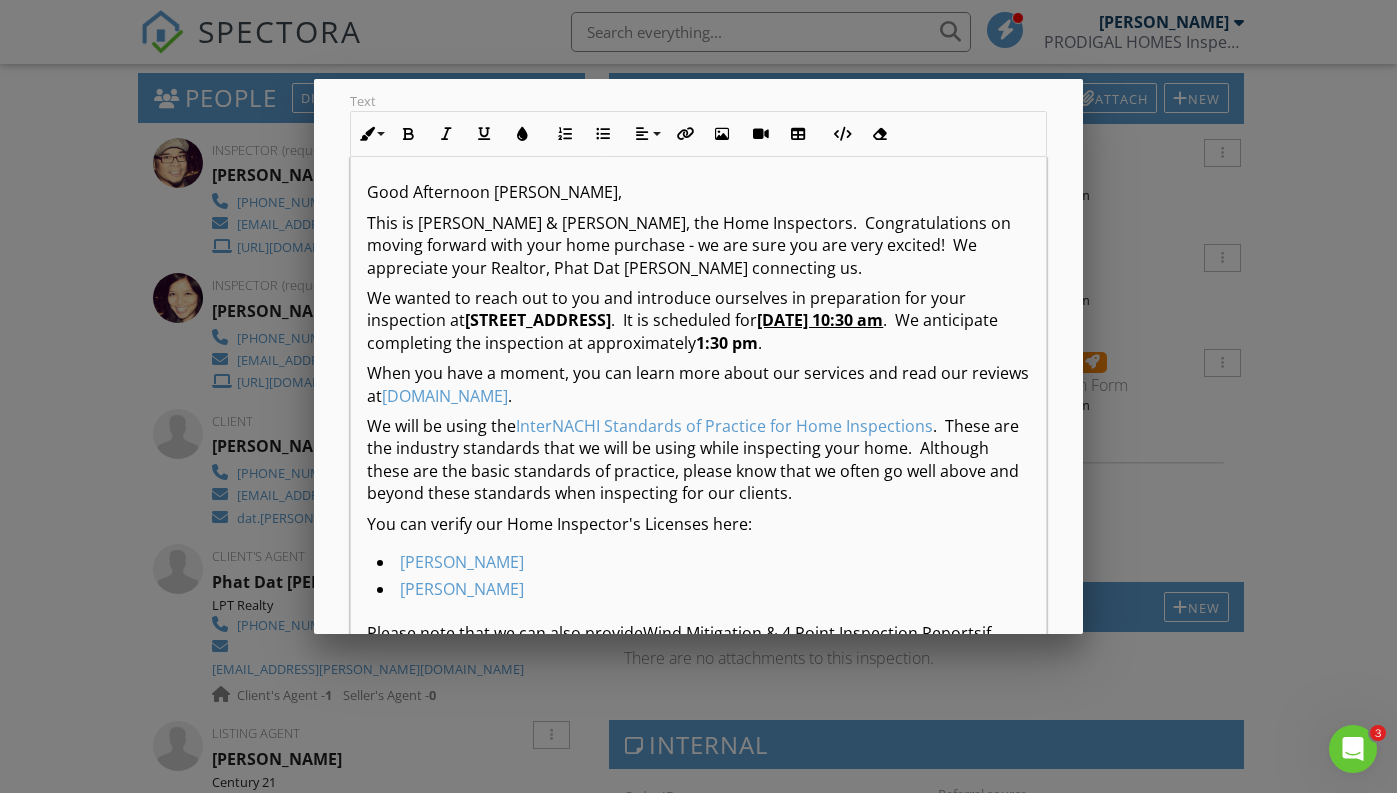 click on "Good Afternoon Hong Tuyet," at bounding box center [698, 192] 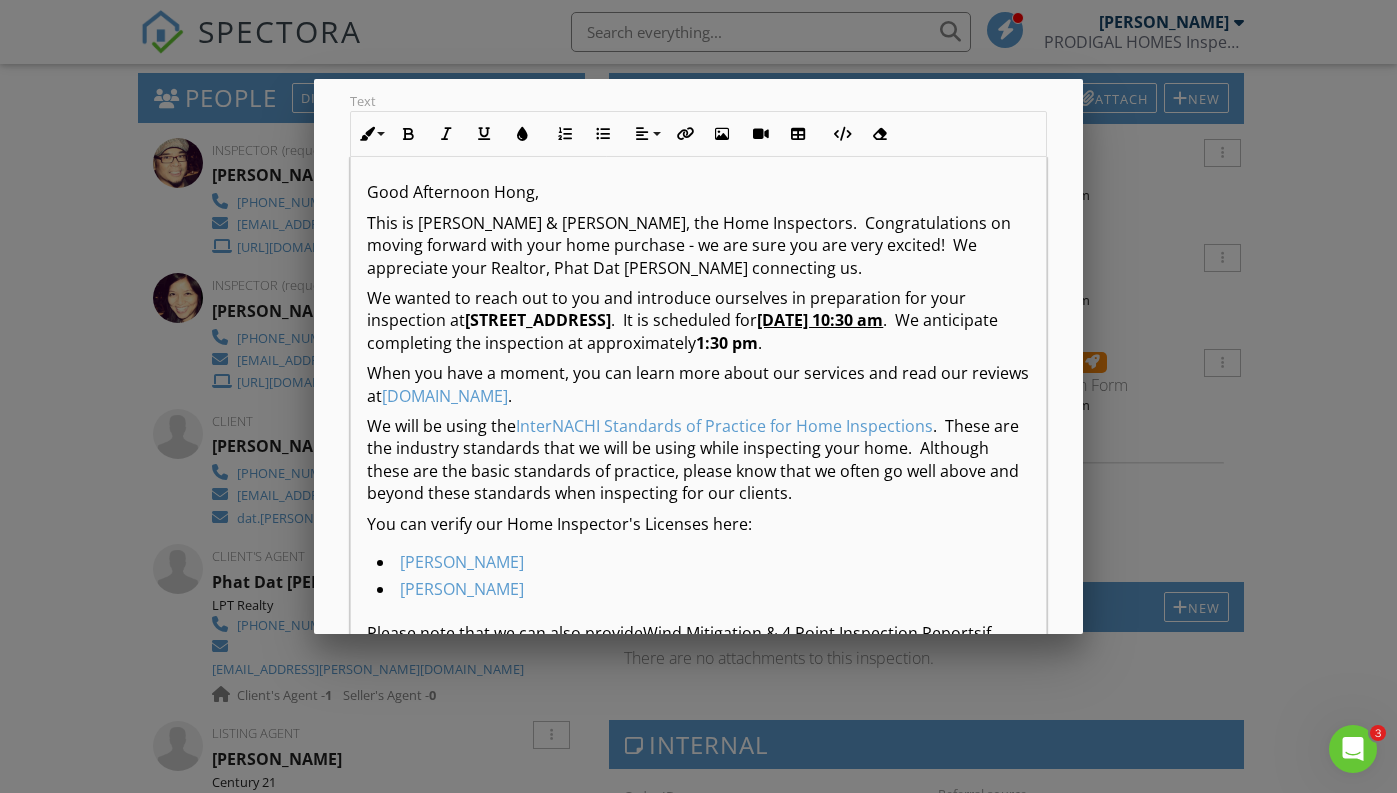 click on "Good Afternoon Hong," at bounding box center [698, 192] 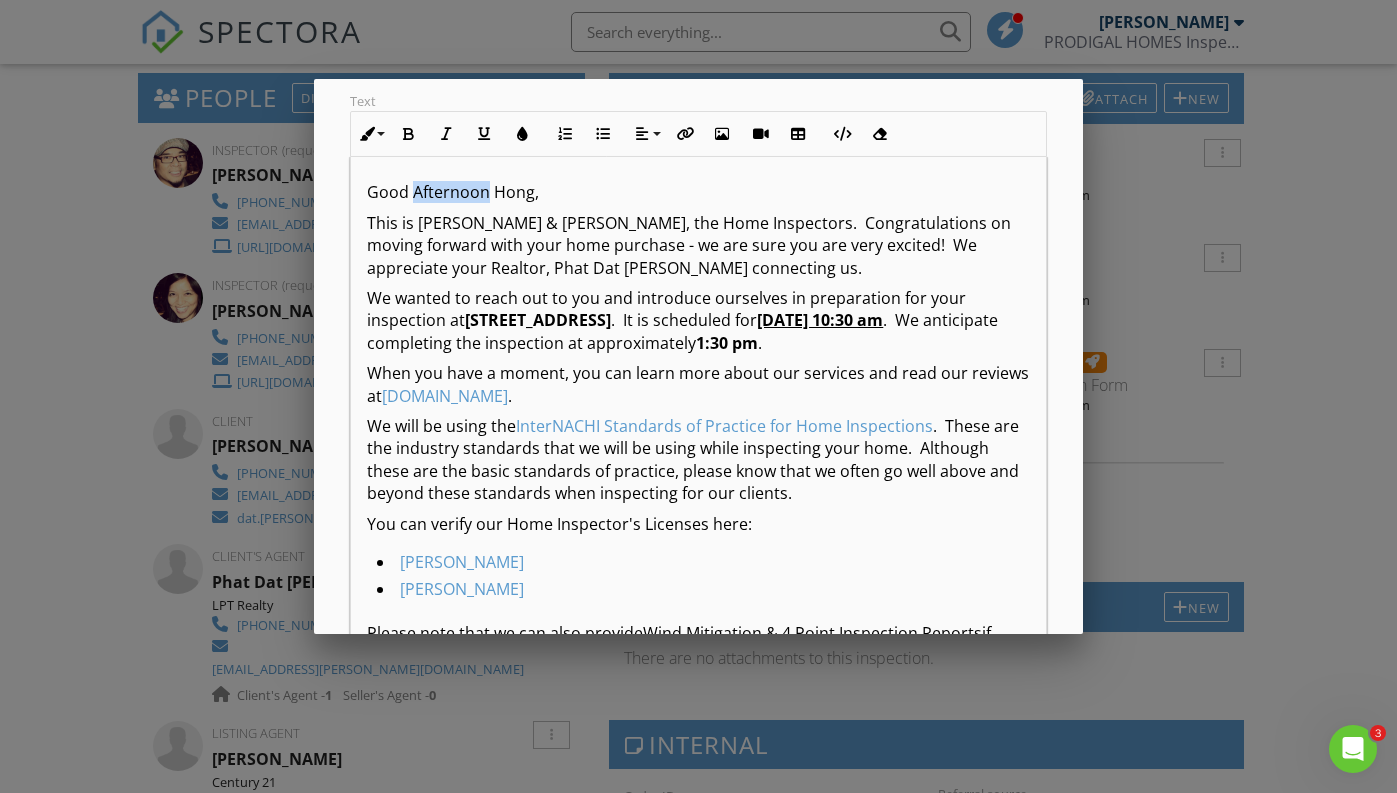 type 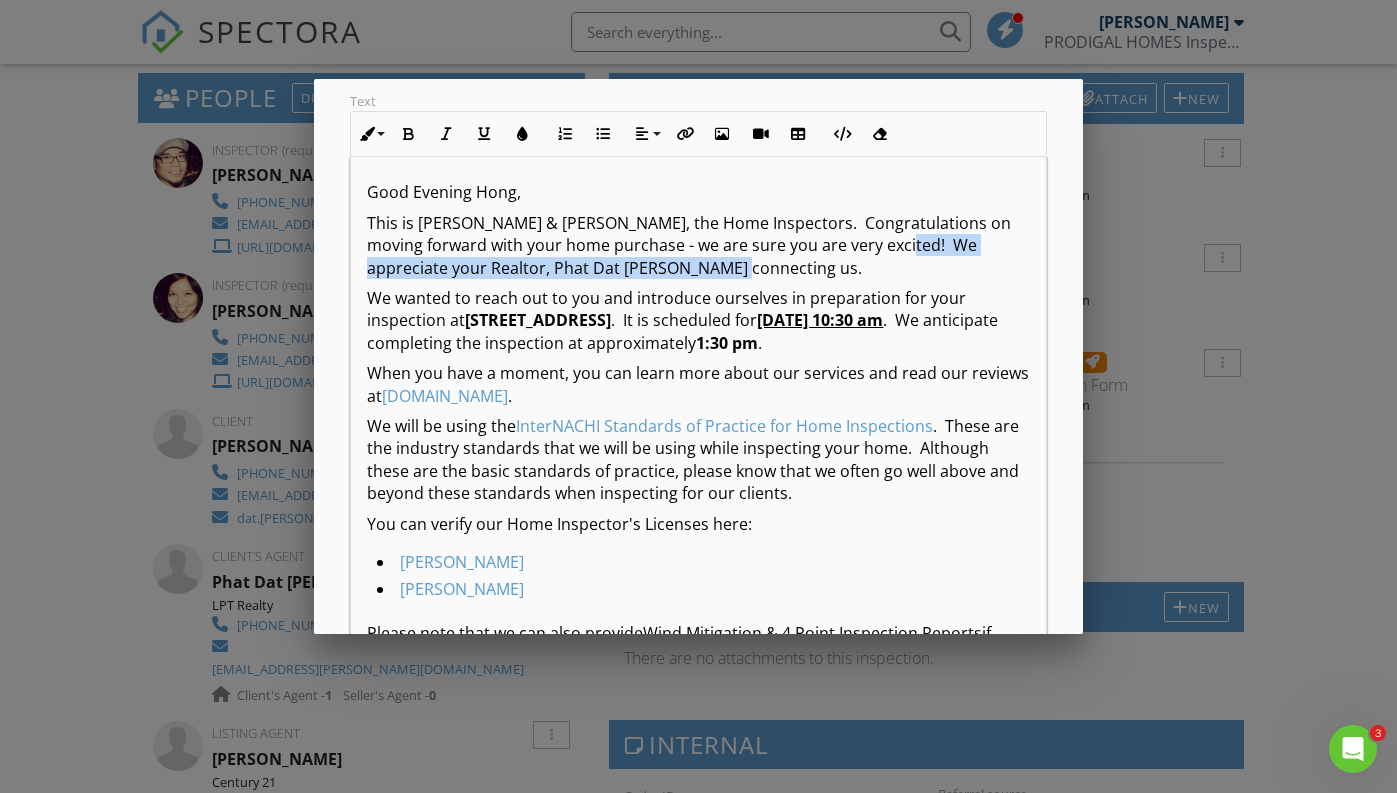 drag, startPoint x: 891, startPoint y: 245, endPoint x: 892, endPoint y: 281, distance: 36.013885 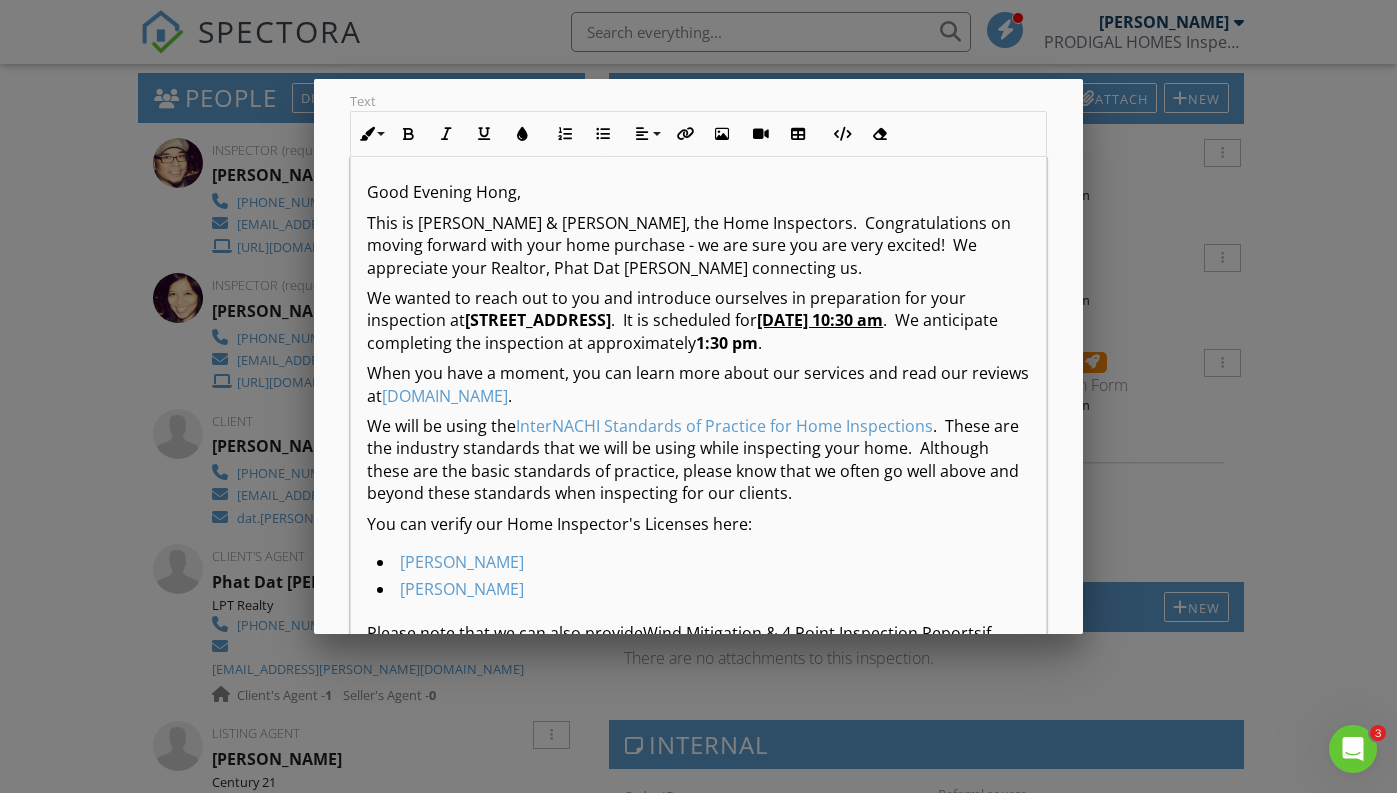 click on "This is Angeline & Cezar Garcia, the Home Inspectors.  Congratulations on moving forward with your home purchase - we are sure you are very excited!  We appreciate your Realtor, Phat Dat Duong connecting us." at bounding box center [698, 245] 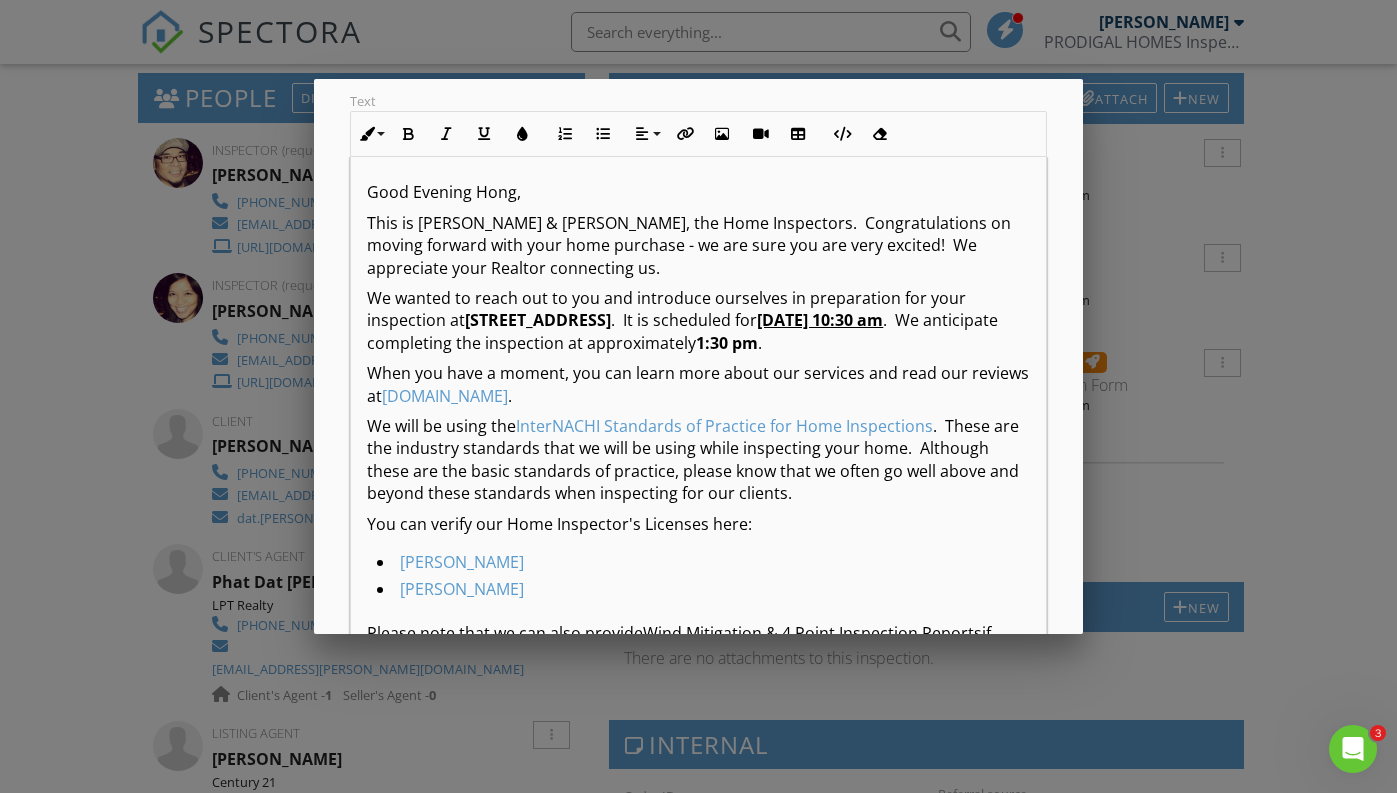click on "07/14/2025 at 10:30 am" at bounding box center [820, 320] 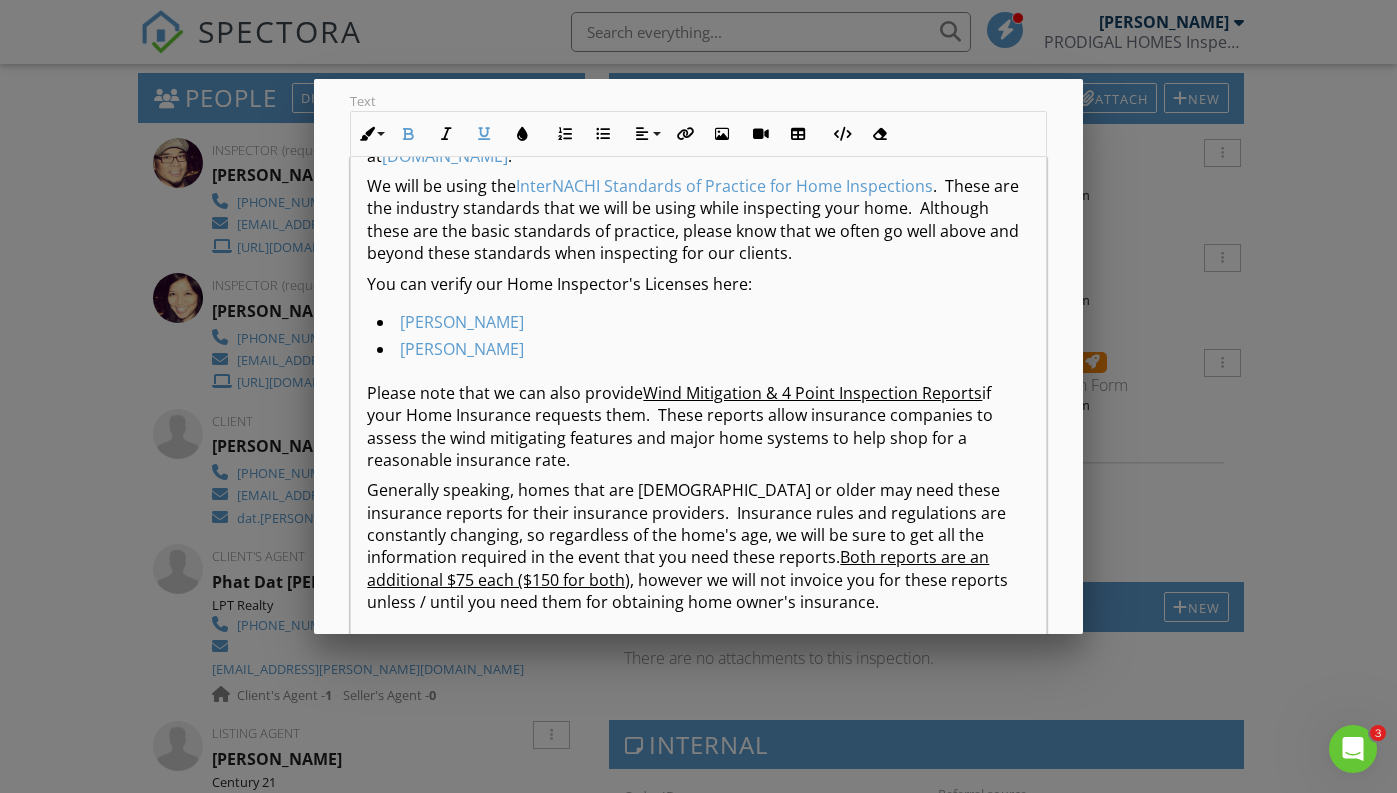scroll, scrollTop: 245, scrollLeft: 0, axis: vertical 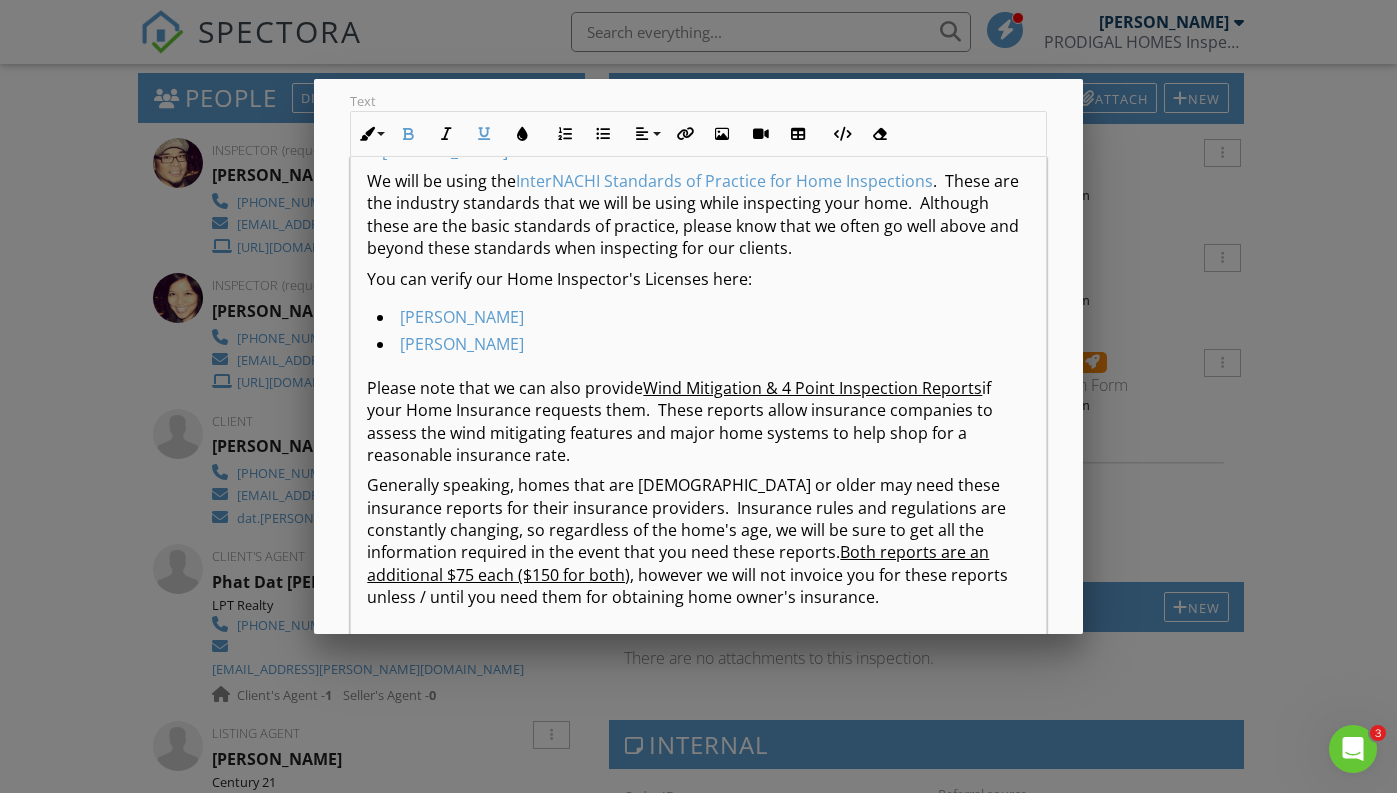 click on "Please note that we can also provide  Wind Mitigation & 4 Point Inspection Reports  if your Home Insurance requests them.  These reports allow insurance companies to assess the wind mitigating features and major home systems to help shop for a reasonable insurance rate." at bounding box center [698, 422] 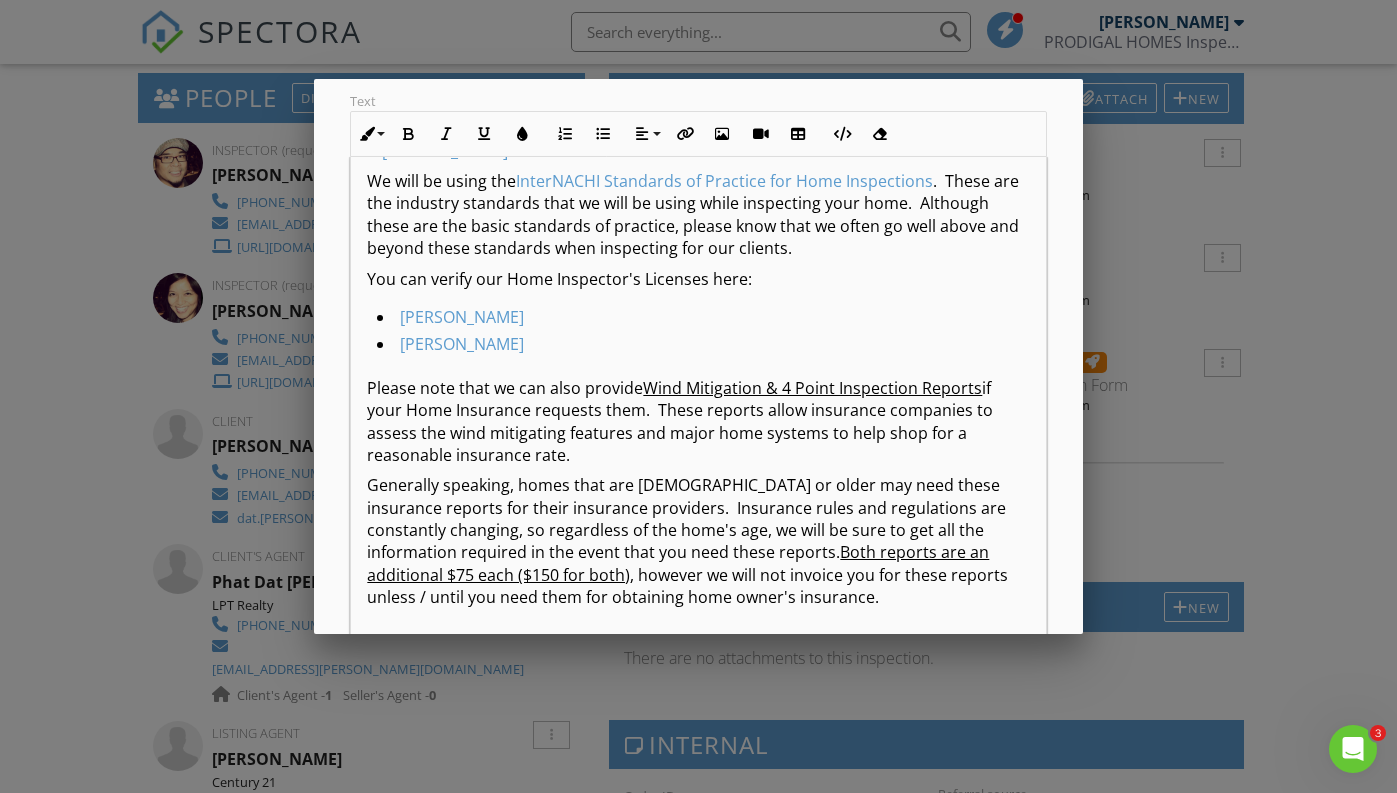 click on "Please note that we can also provide  Wind Mitigation & 4 Point Inspection Reports  if your Home Insurance requests them.  These reports allow insurance companies to assess the wind mitigating features and major home systems to help shop for a reasonable insurance rate." at bounding box center [698, 422] 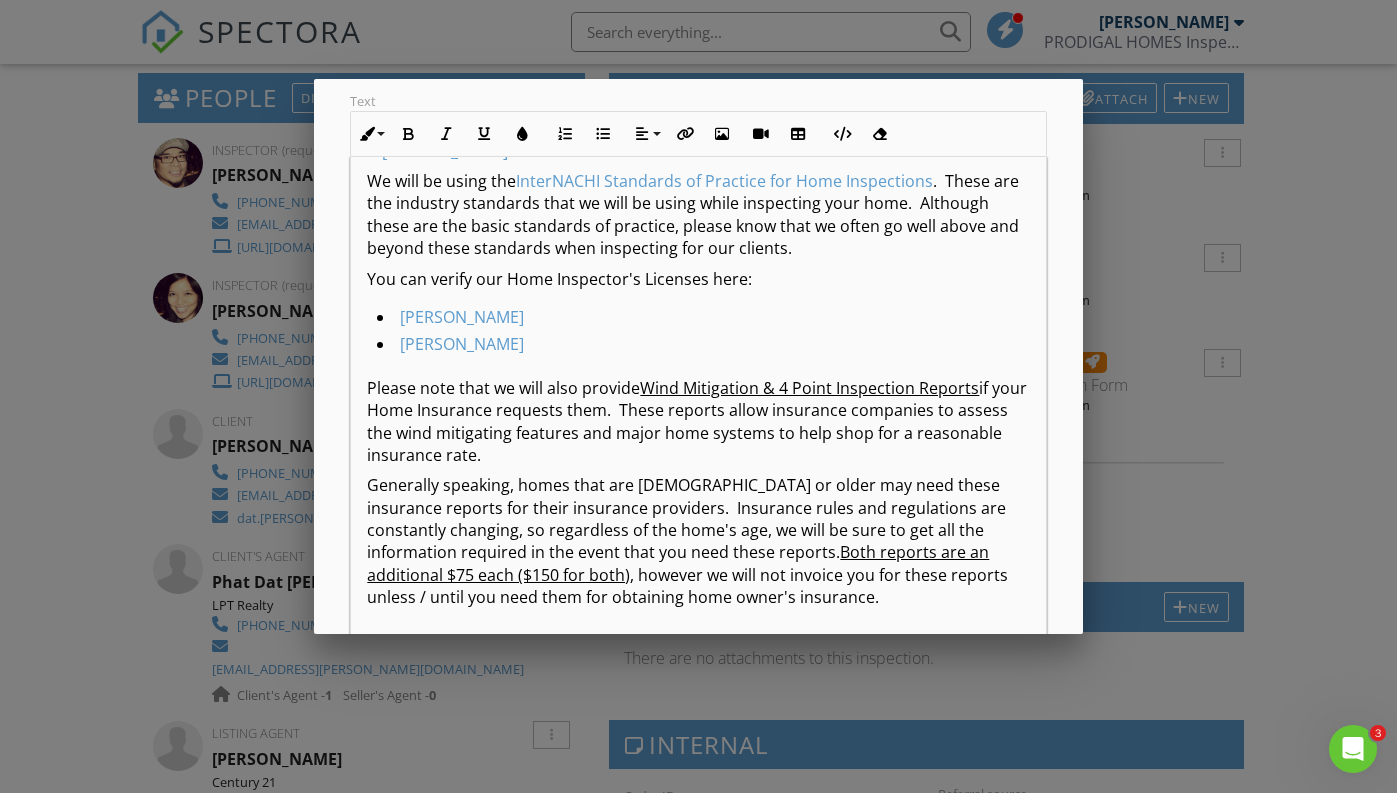 click on "Please note that we will also provide  Wind Mitigation & 4 Point Inspection Reports  if your Home Insurance requests them.  These reports allow insurance companies to assess the wind mitigating features and major home systems to help shop for a reasonable insurance rate." at bounding box center (698, 422) 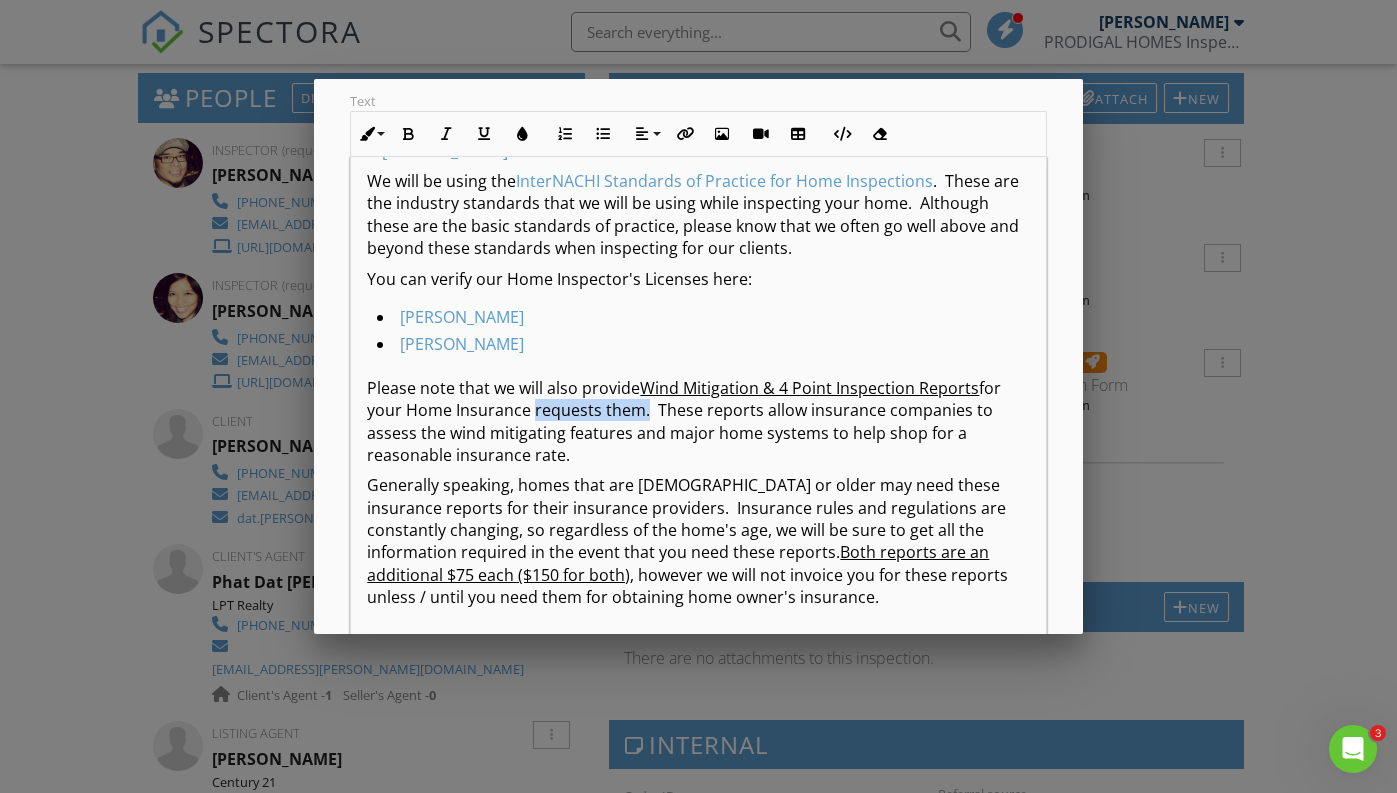 drag, startPoint x: 666, startPoint y: 435, endPoint x: 554, endPoint y: 438, distance: 112.04017 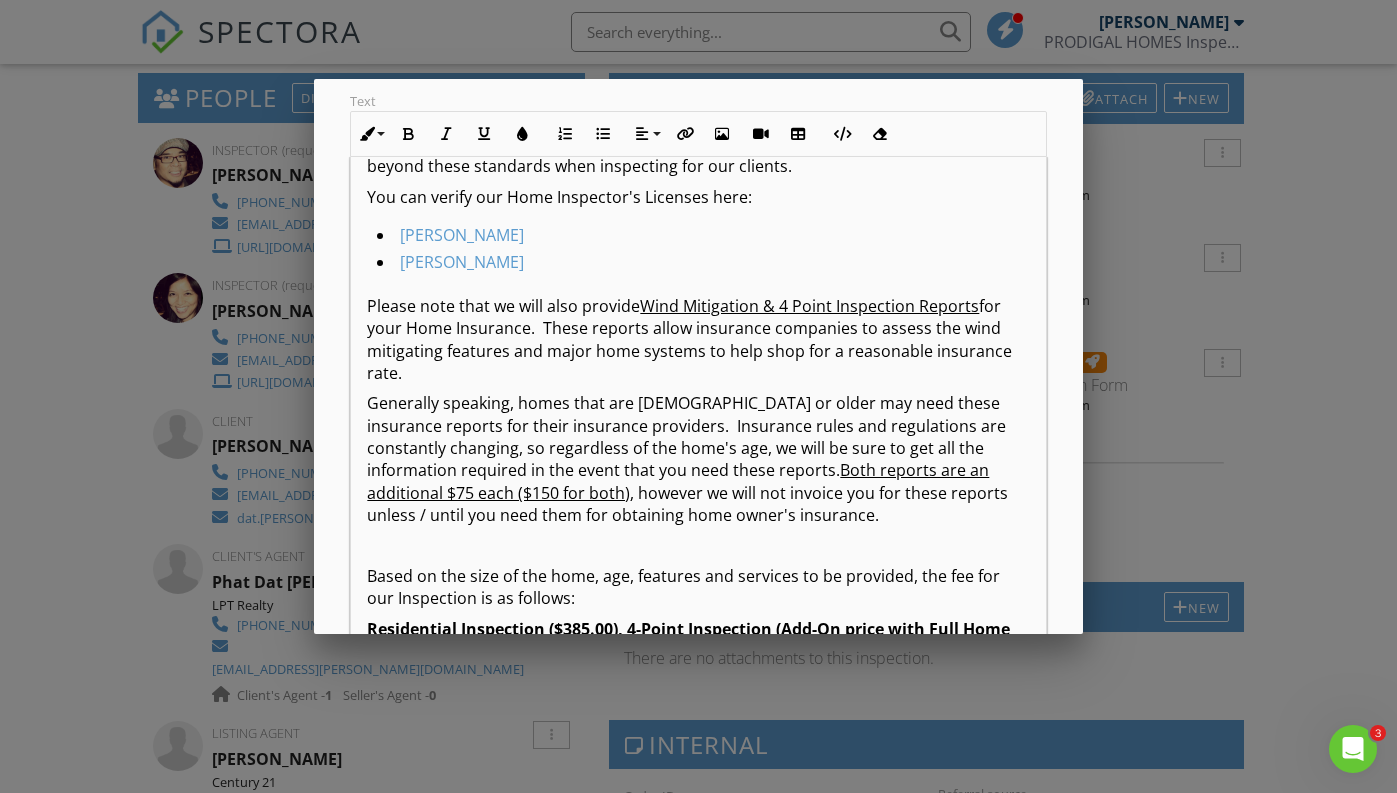 scroll, scrollTop: 339, scrollLeft: 0, axis: vertical 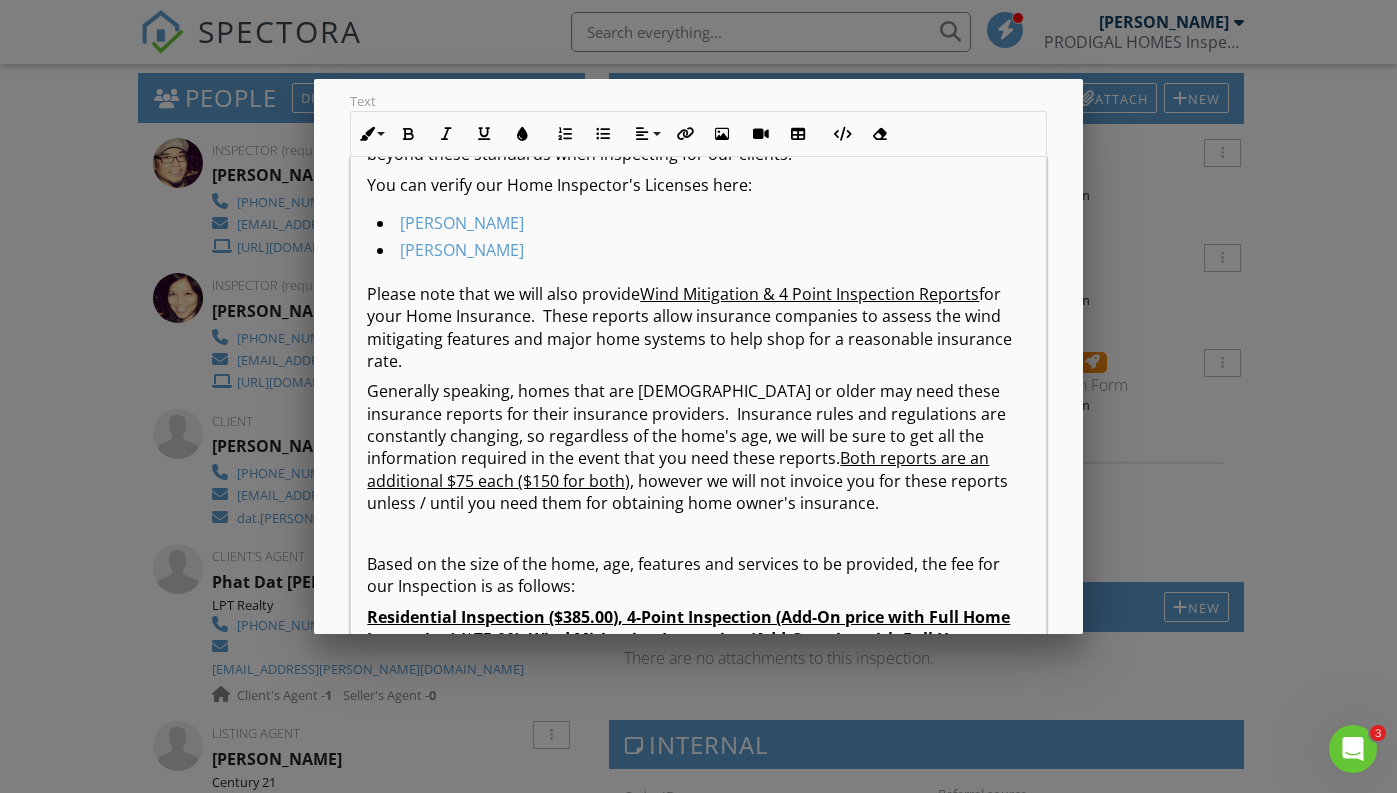 click on "Generally speaking, homes that are 15 years old or older may need these insurance reports for their insurance providers.  Insurance rules and regulations are constantly changing, so regardless of the home's age, we will be sure to get all the information required in the event that you need these reports.  Both reports are an additional $75 each ($150 for both) , however we will not invoice you for these reports unless / until you need them for obtaining home owner's insurance." at bounding box center (698, 447) 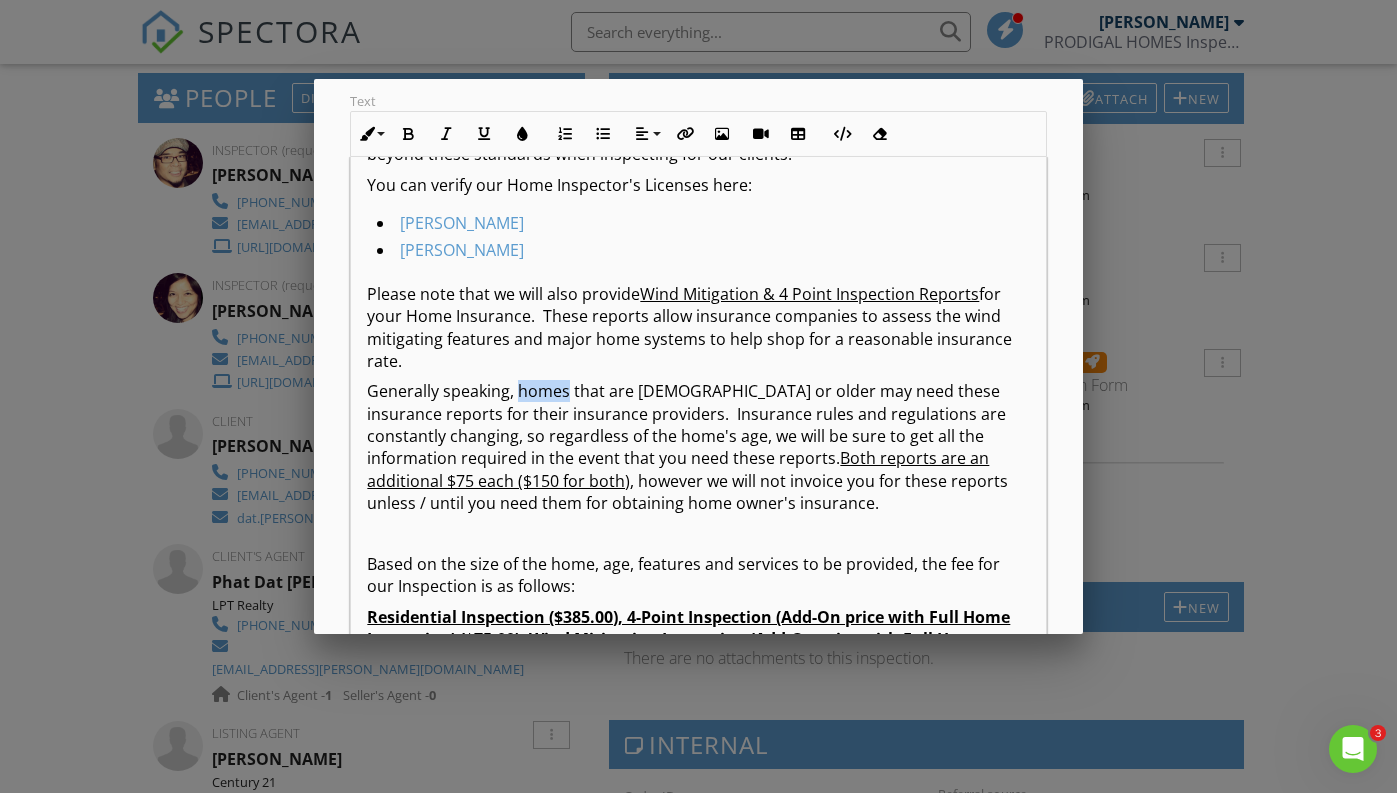 click on "Generally speaking, homes that are 15 years old or older may need these insurance reports for their insurance providers.  Insurance rules and regulations are constantly changing, so regardless of the home's age, we will be sure to get all the information required in the event that you need these reports.  Both reports are an additional $75 each ($150 for both) , however we will not invoice you for these reports unless / until you need them for obtaining home owner's insurance." at bounding box center (698, 447) 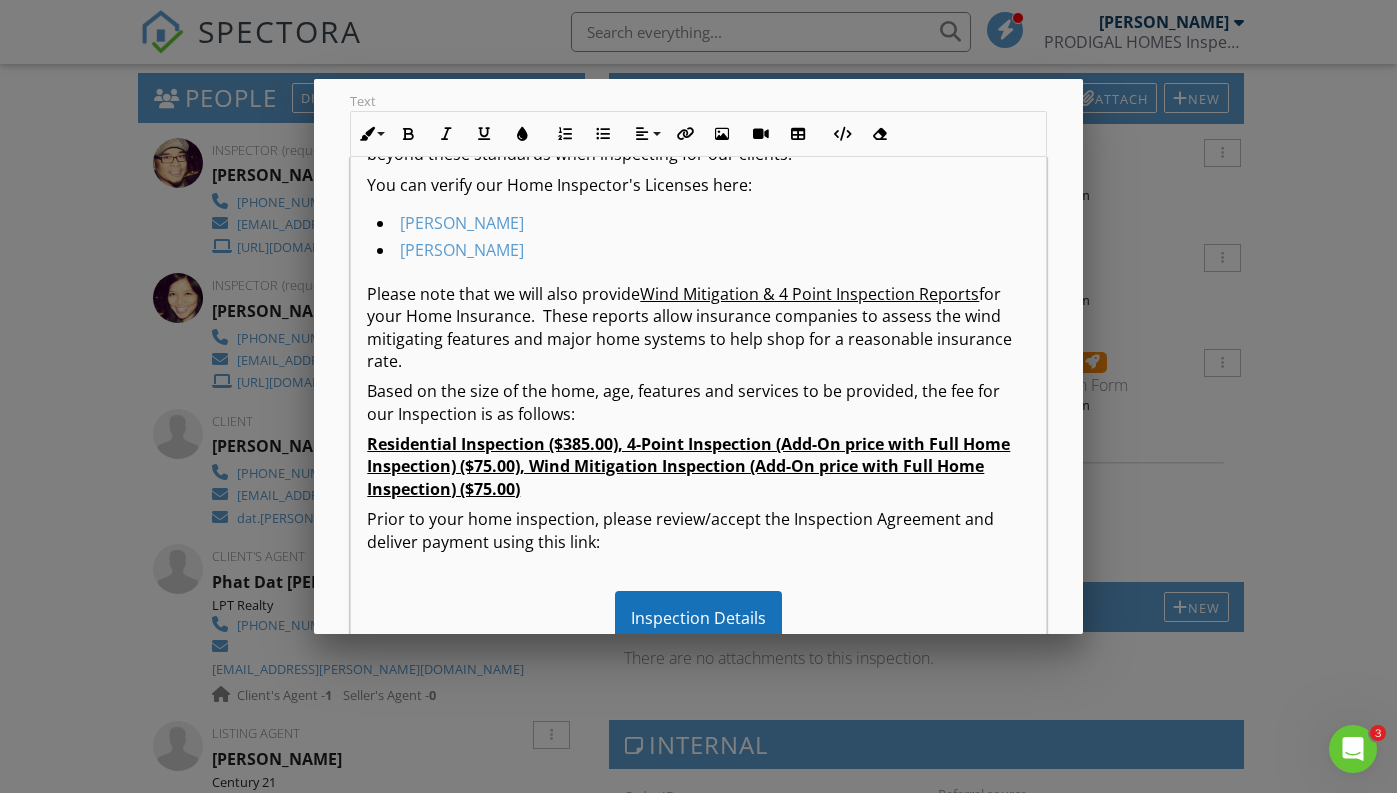 click on "Residential Inspection ($385.00), 4-Point Inspection (Add-On price with Full Home Inspection) ($75.00), Wind Mitigation Inspection (Add-On price with Full Home Inspection) ($75.00)" at bounding box center [688, 466] 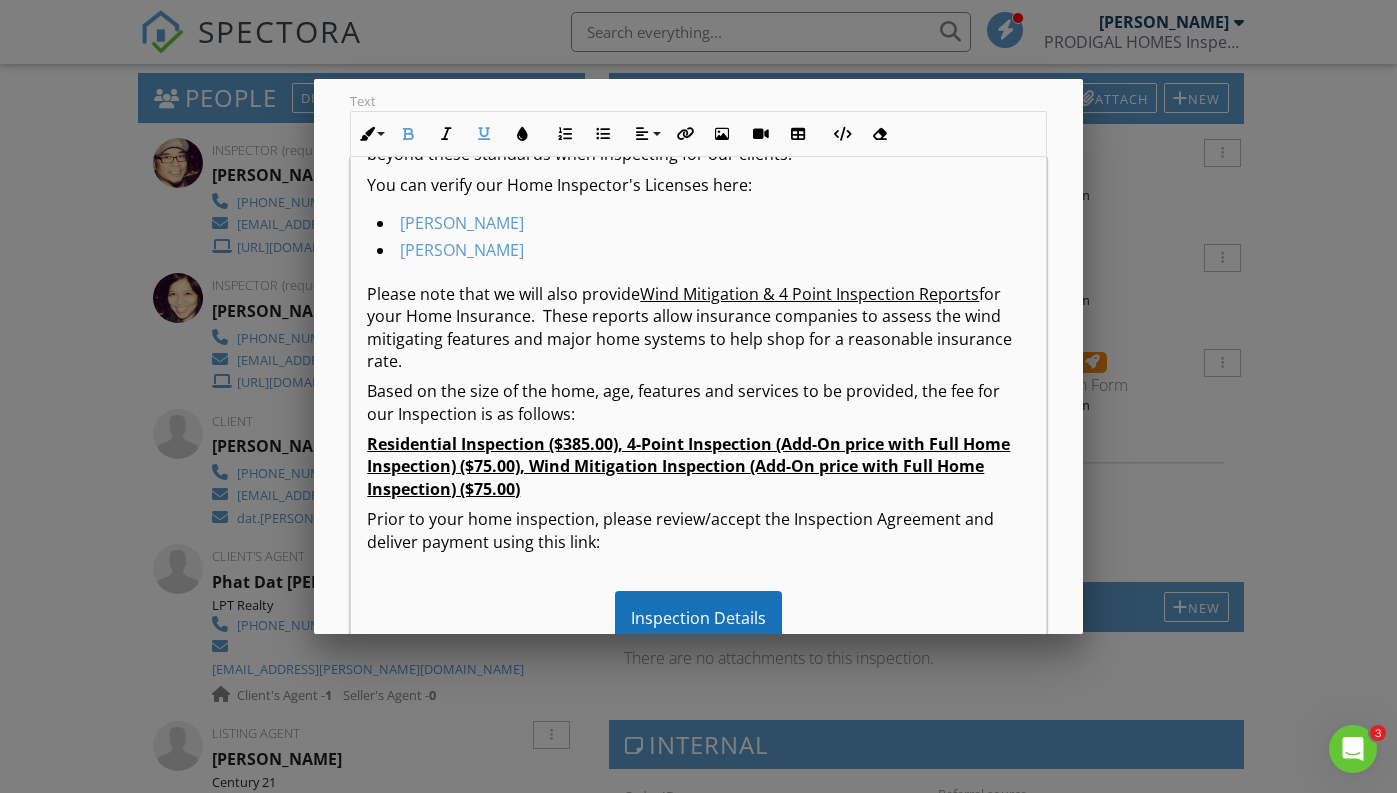 click on "Residential Inspection ($385.00), 4-Point Inspection (Add-On price with Full Home Inspection) ($75.00), Wind Mitigation Inspection (Add-On price with Full Home Inspection) ($75.00)" at bounding box center [688, 466] 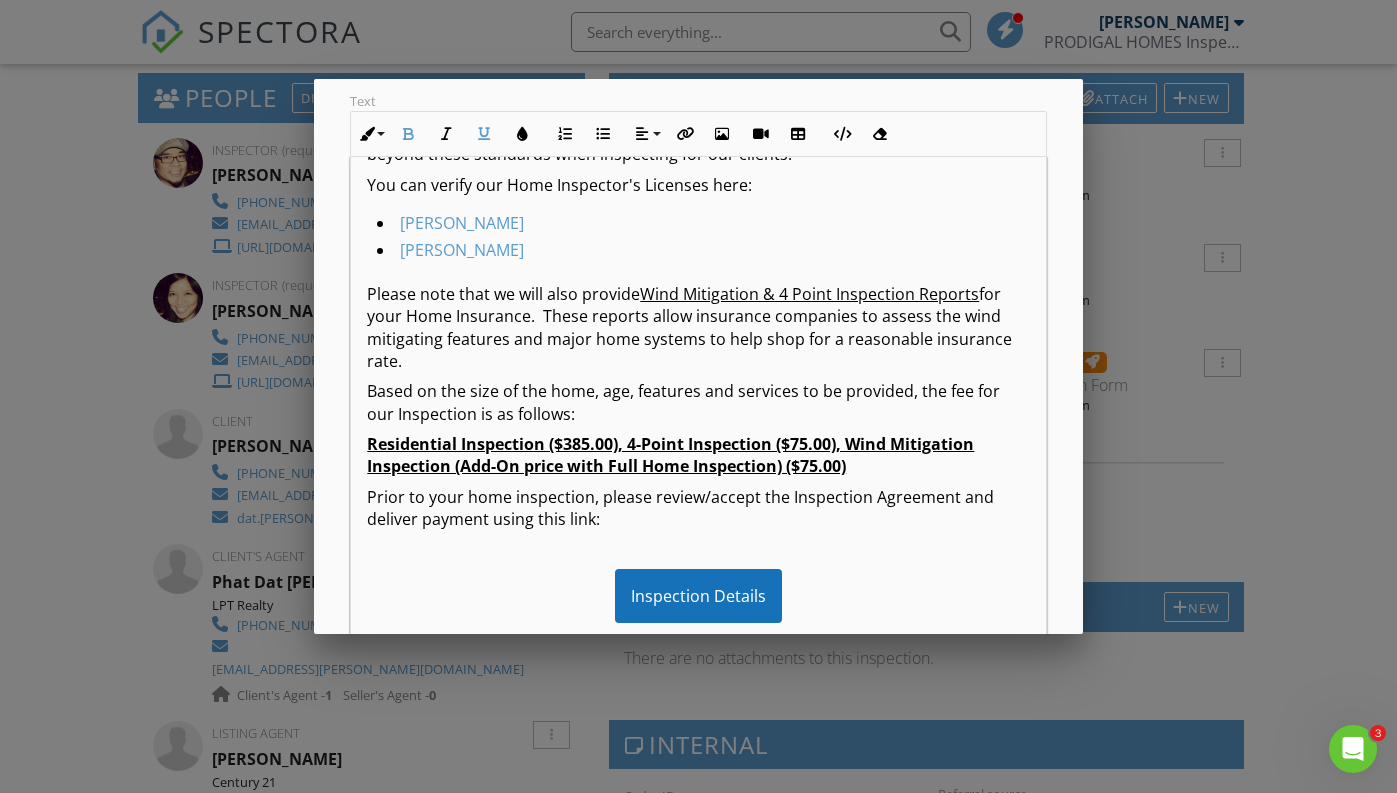 click on "Residential Inspection ($385.00), 4-Point Inspection ($75.00), Wind Mitigation Inspection (Add-On price with Full Home Inspection) ($75.00)" at bounding box center (670, 455) 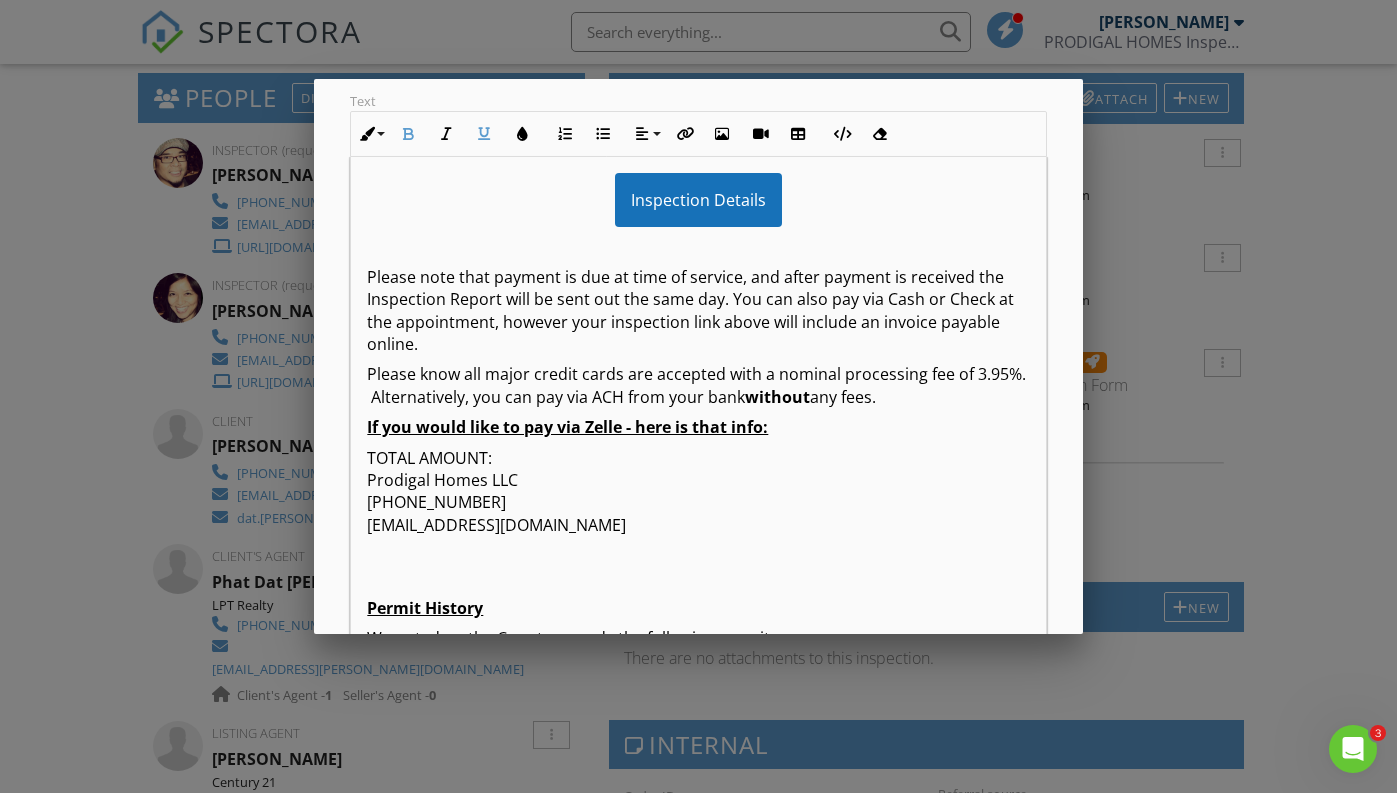 scroll, scrollTop: 754, scrollLeft: 0, axis: vertical 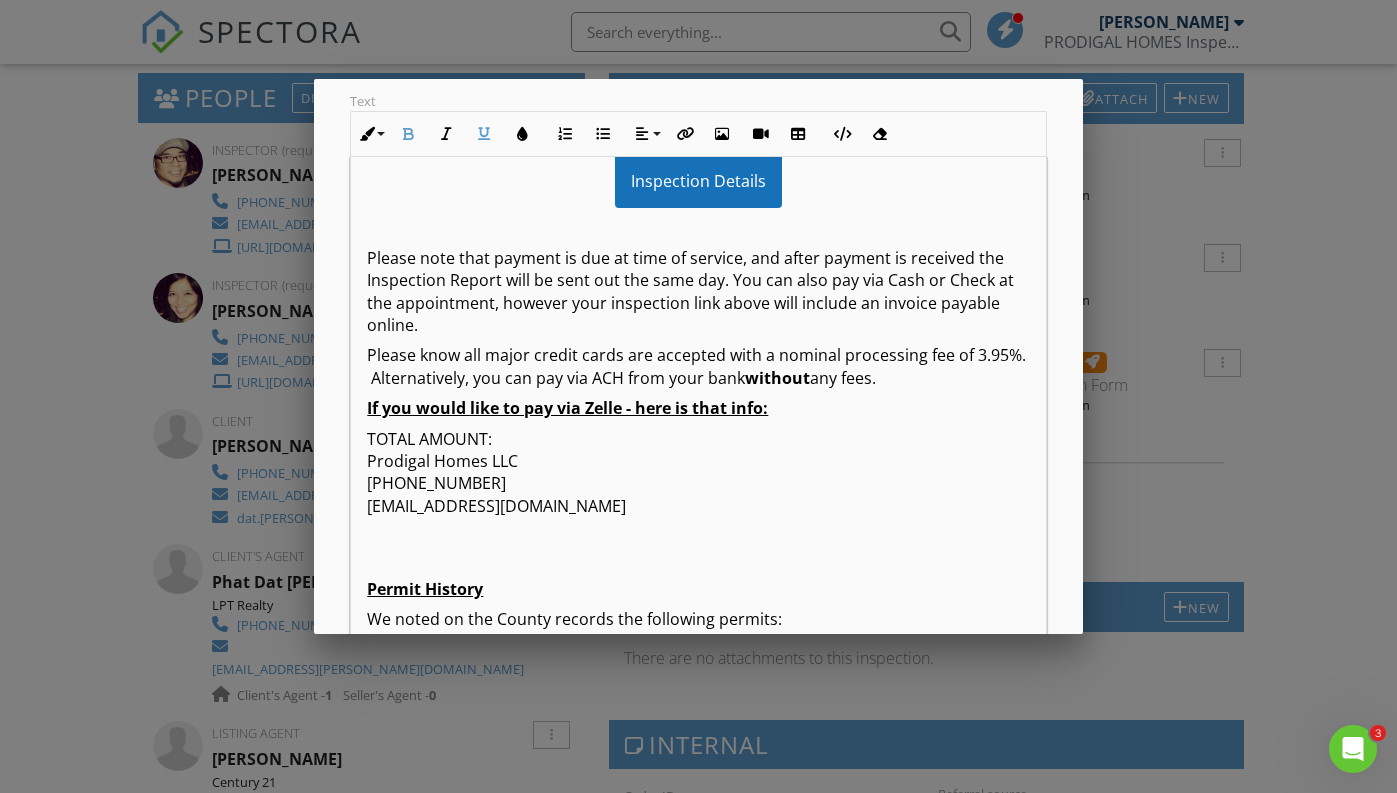 click on "TOTAL AMOUNT: Prodigal Homes LLC 646-270-3084 prodigalhomesfl@gmail.com" at bounding box center (698, 484) 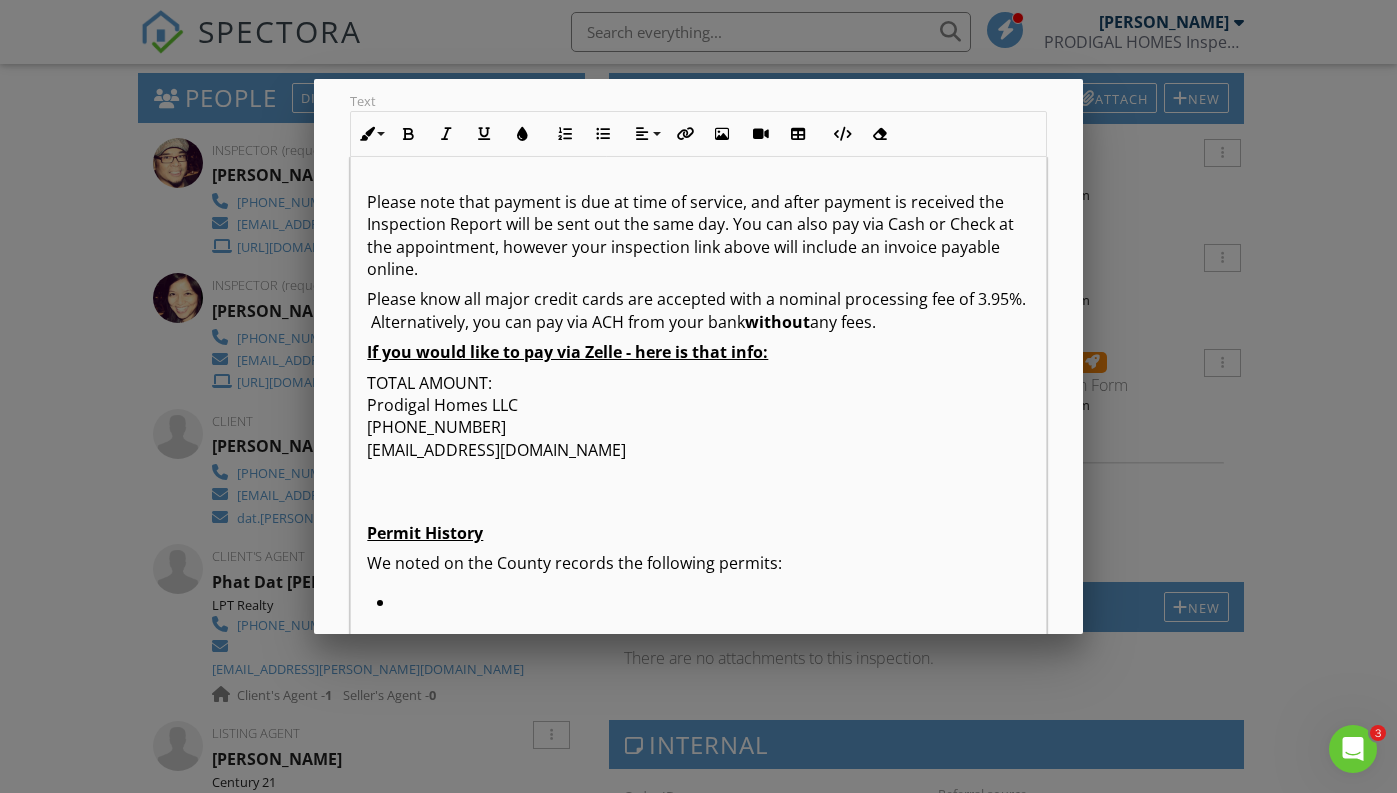 scroll, scrollTop: 809, scrollLeft: 0, axis: vertical 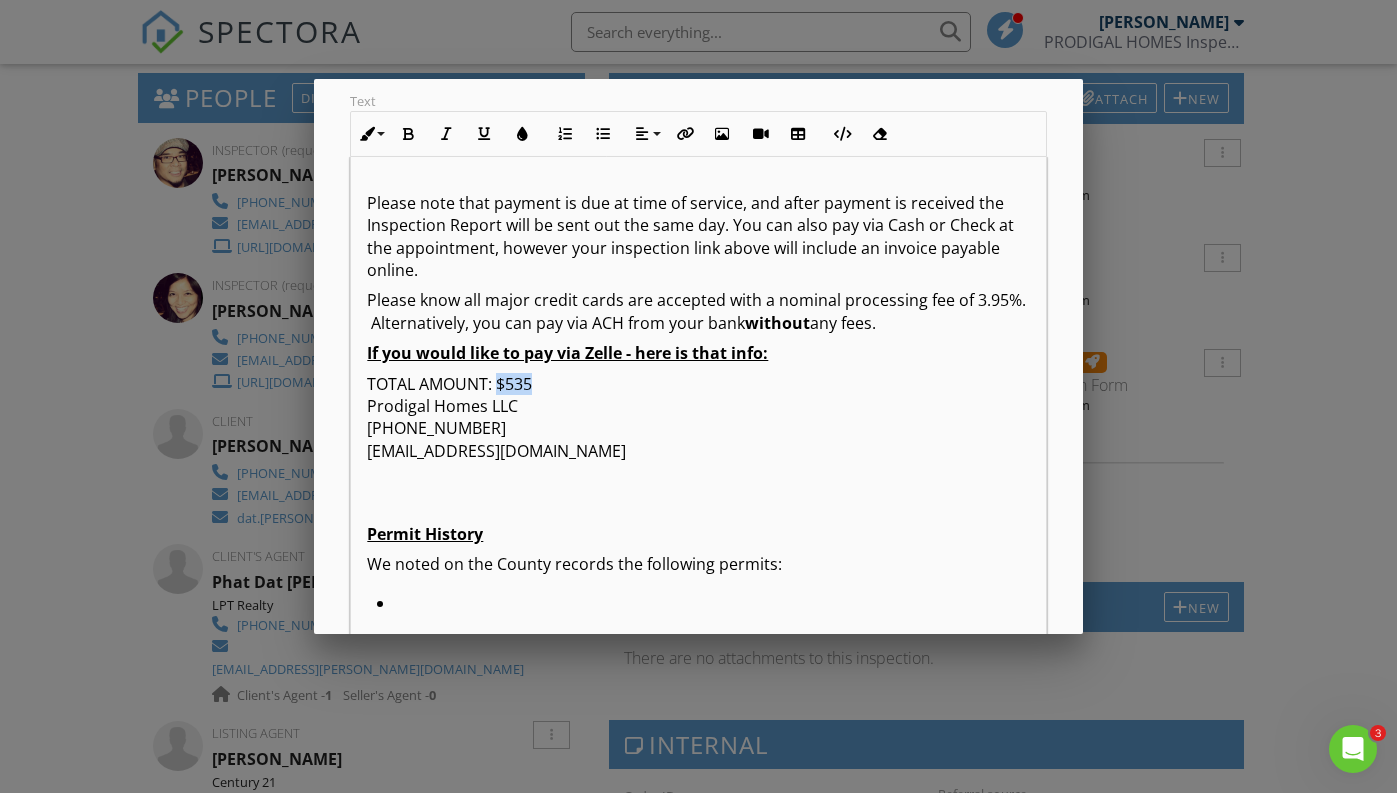 drag, startPoint x: 554, startPoint y: 409, endPoint x: 499, endPoint y: 412, distance: 55.081757 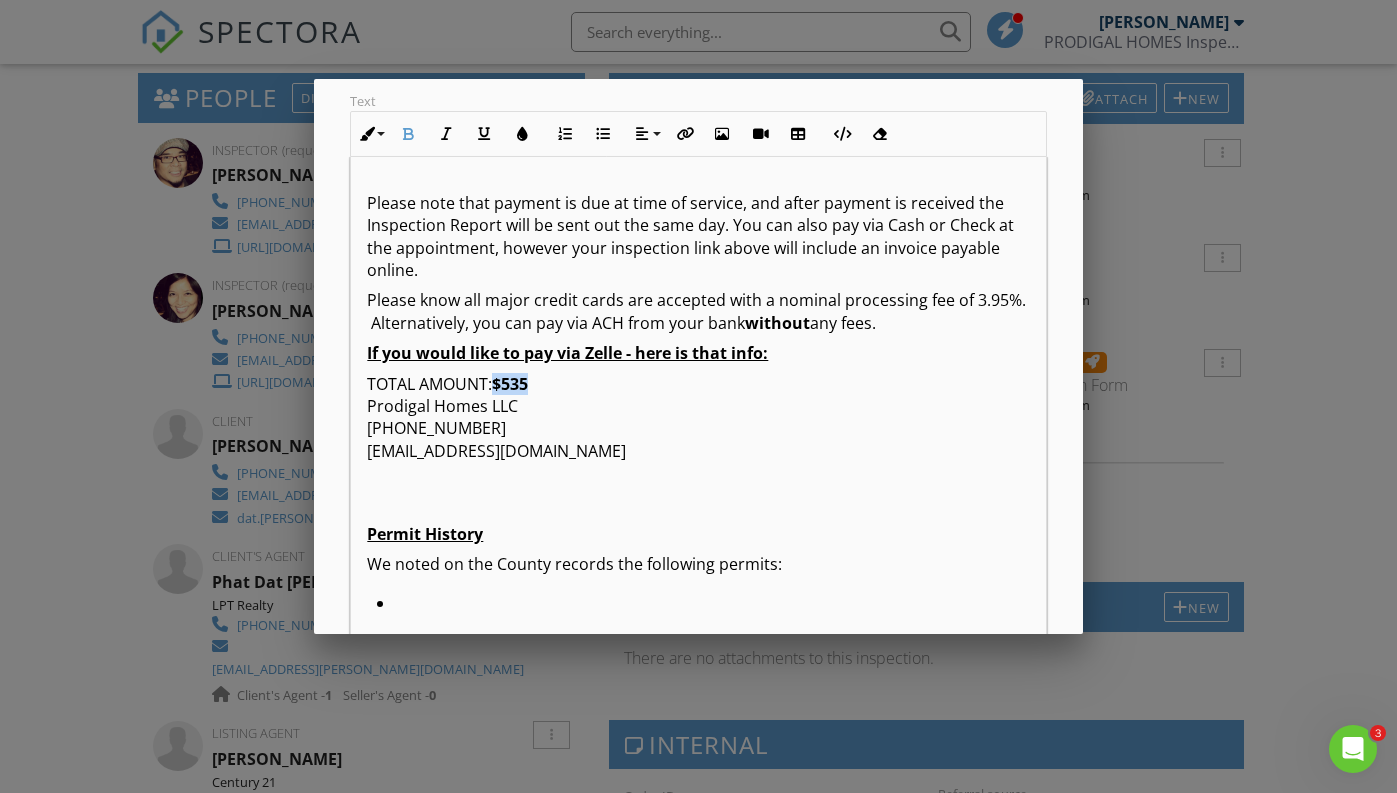 click on "TOTAL AMOUNT:  $535 Prodigal Homes LLC 646-270-3084 prodigalhomesfl@gmail.com" at bounding box center [698, 429] 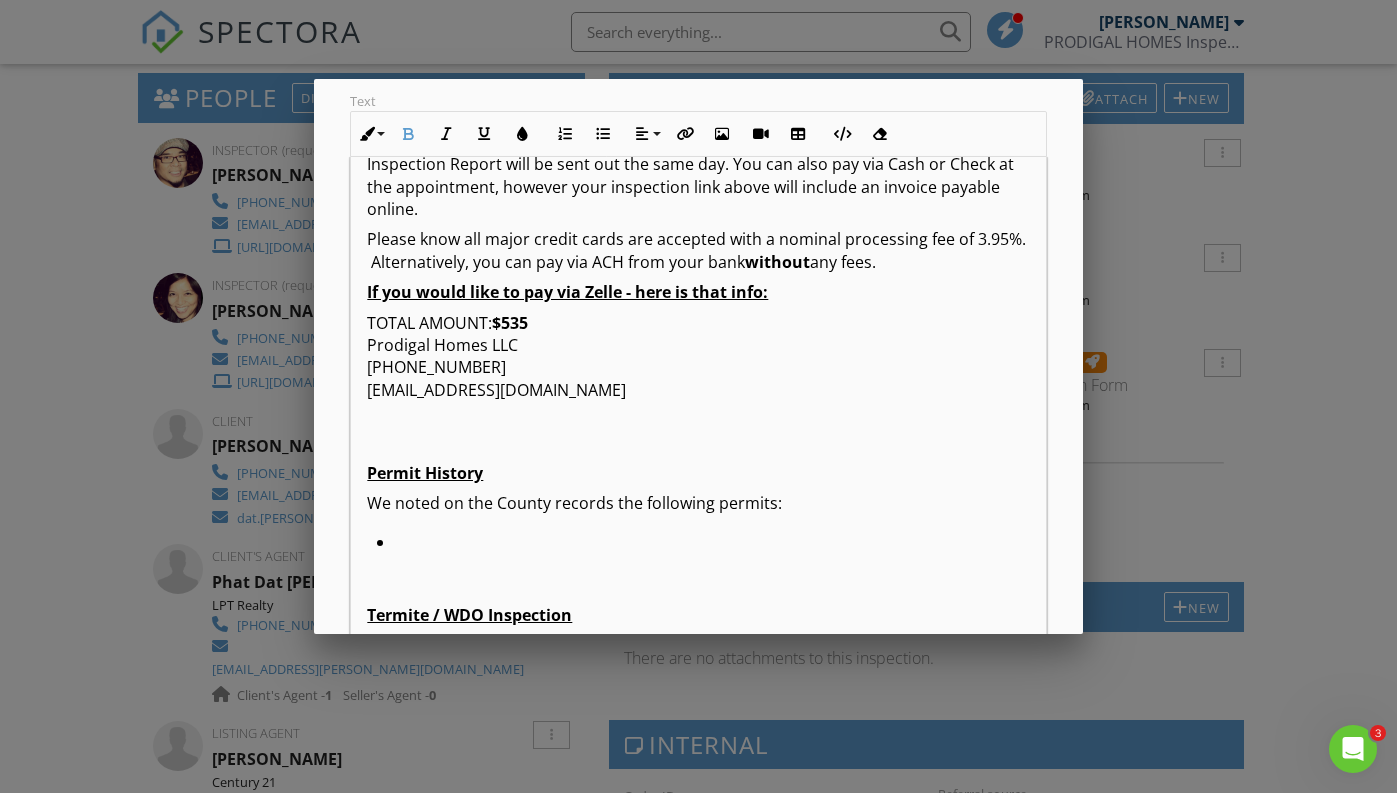 scroll, scrollTop: 880, scrollLeft: 0, axis: vertical 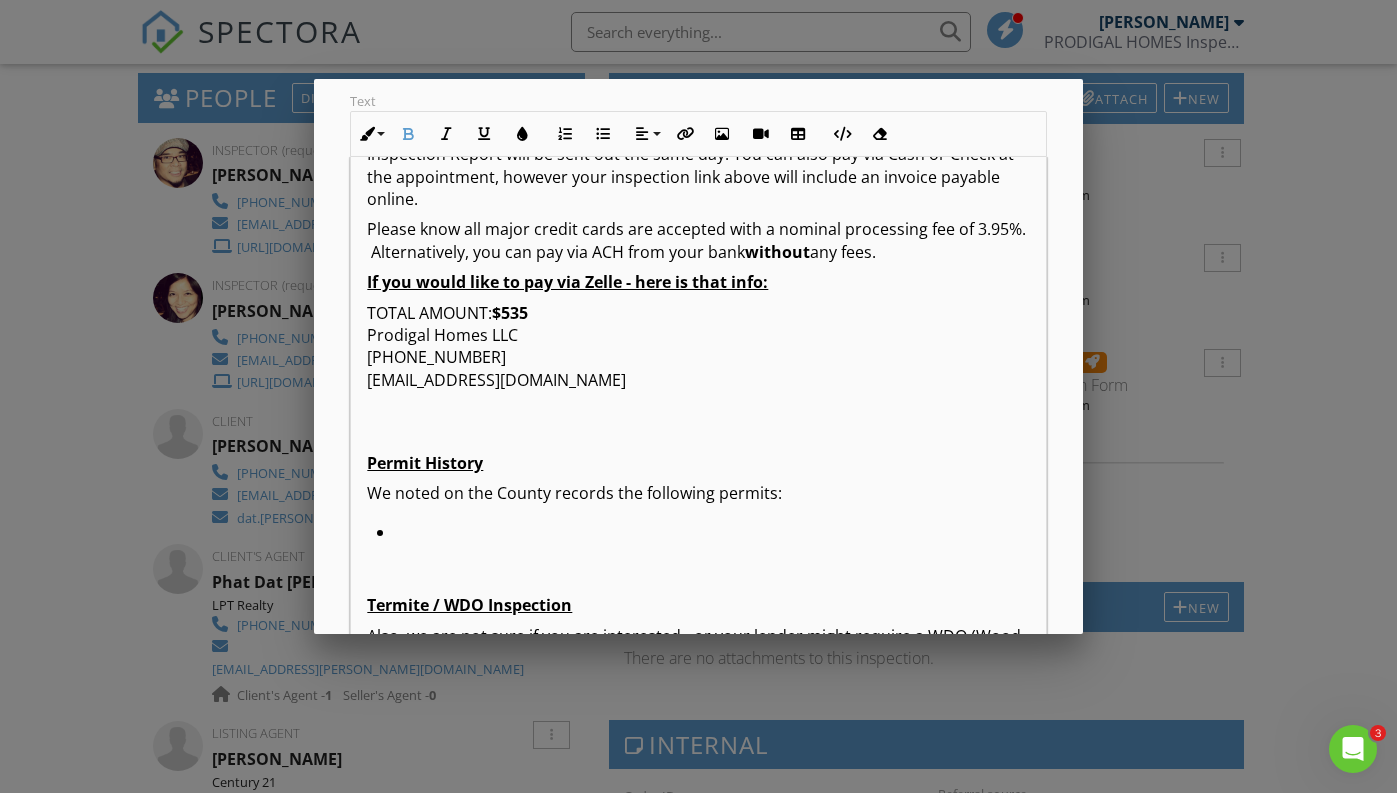 click on "Good Evening Hong, This is Angeline & Cezar Garcia, the Home Inspectors.  Congratulations on moving forward with your home purchase - we are sure you are very excited!  We appreciate your Realtor connecting us. We wanted to reach out to you and introduce ourselves in preparation for your inspection at  4013 Byrds Crossing Dr, Lakeland, FL 33812 .  It is scheduled for  Monday 07/14/2025 at 10:30 am .  We anticipate completing the inspection at approximately  1:30 pm .   When you have a moment, you can learn more about our services and read our reviews at  www.prodigalhomes.com . We will be using the  InterNACHI Standards of Practice for Home Inspections .  These are the industry standards that we will be using while inspecting your home.  Although these are the basic standards of practice, please know that we often go well above and beyond these standards when inspecting for our clients. You can verify our Home Inspector's Licenses here: Cezar Garcia Angeline Garcia Inspection Details without $535" at bounding box center (698, 279) 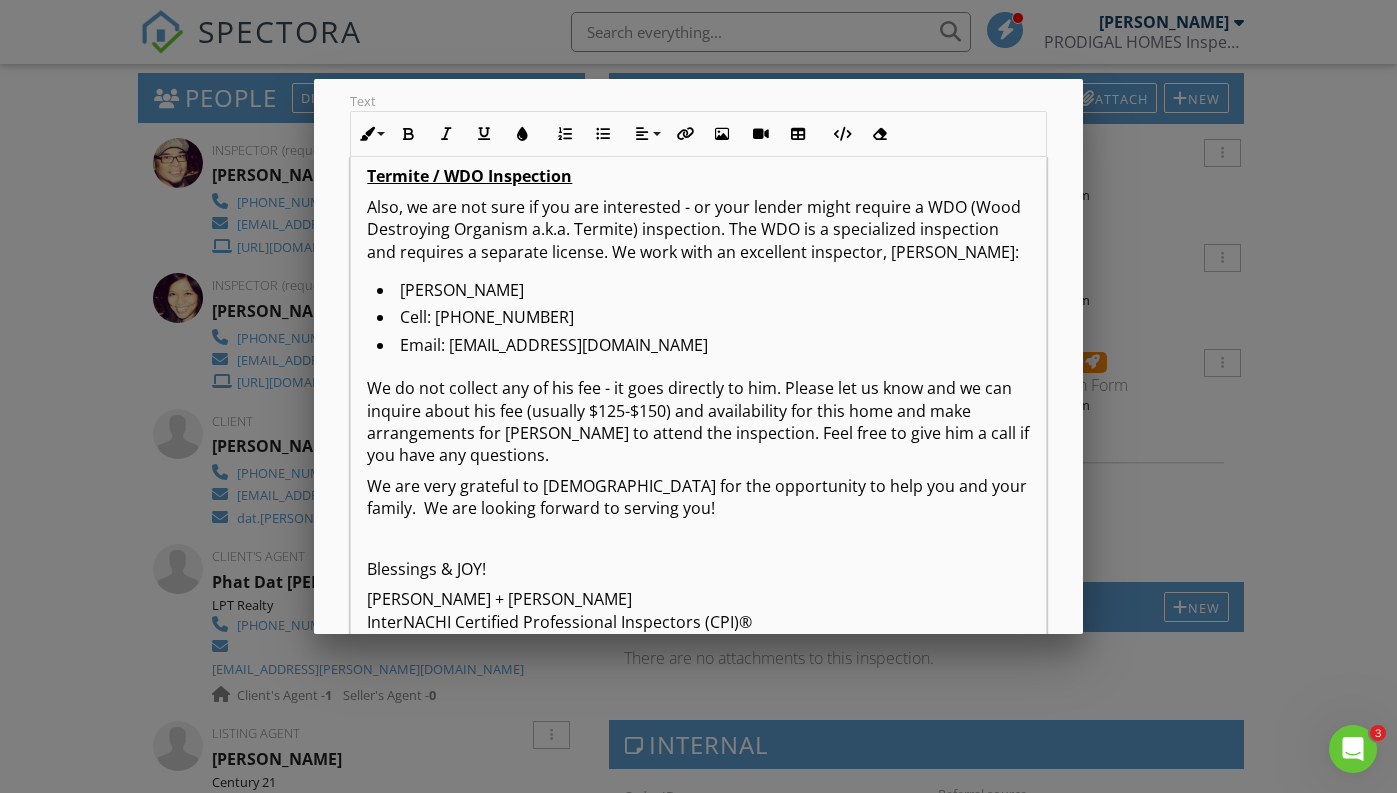 scroll, scrollTop: 1311, scrollLeft: 0, axis: vertical 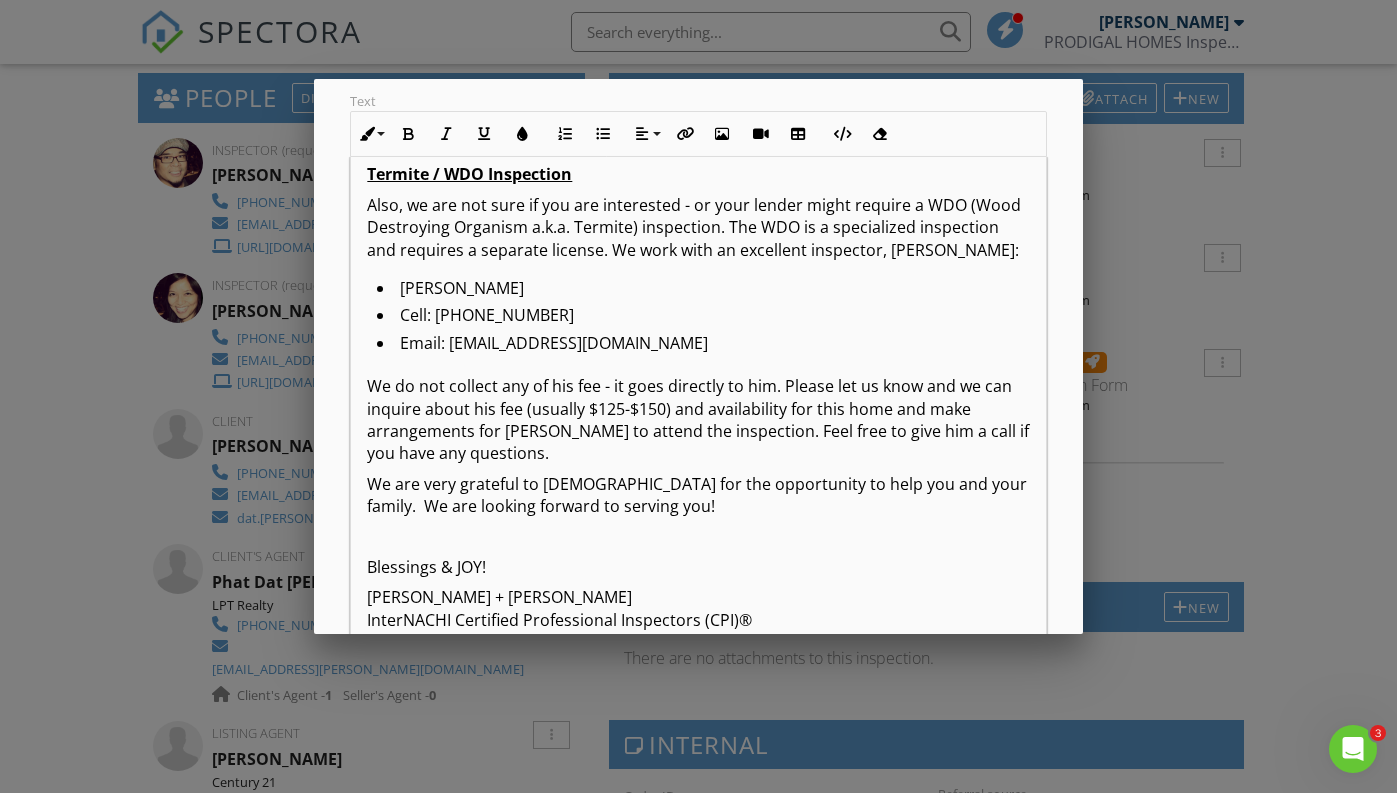 click on "We do not collect any of his fee - it goes directly to him. Please let us know and we can inquire about his fee (usually $125-$150) and availability for this home and make arrangements for [PERSON_NAME] to attend the inspection. Feel free to give him a call if you have any questions." at bounding box center [698, 420] 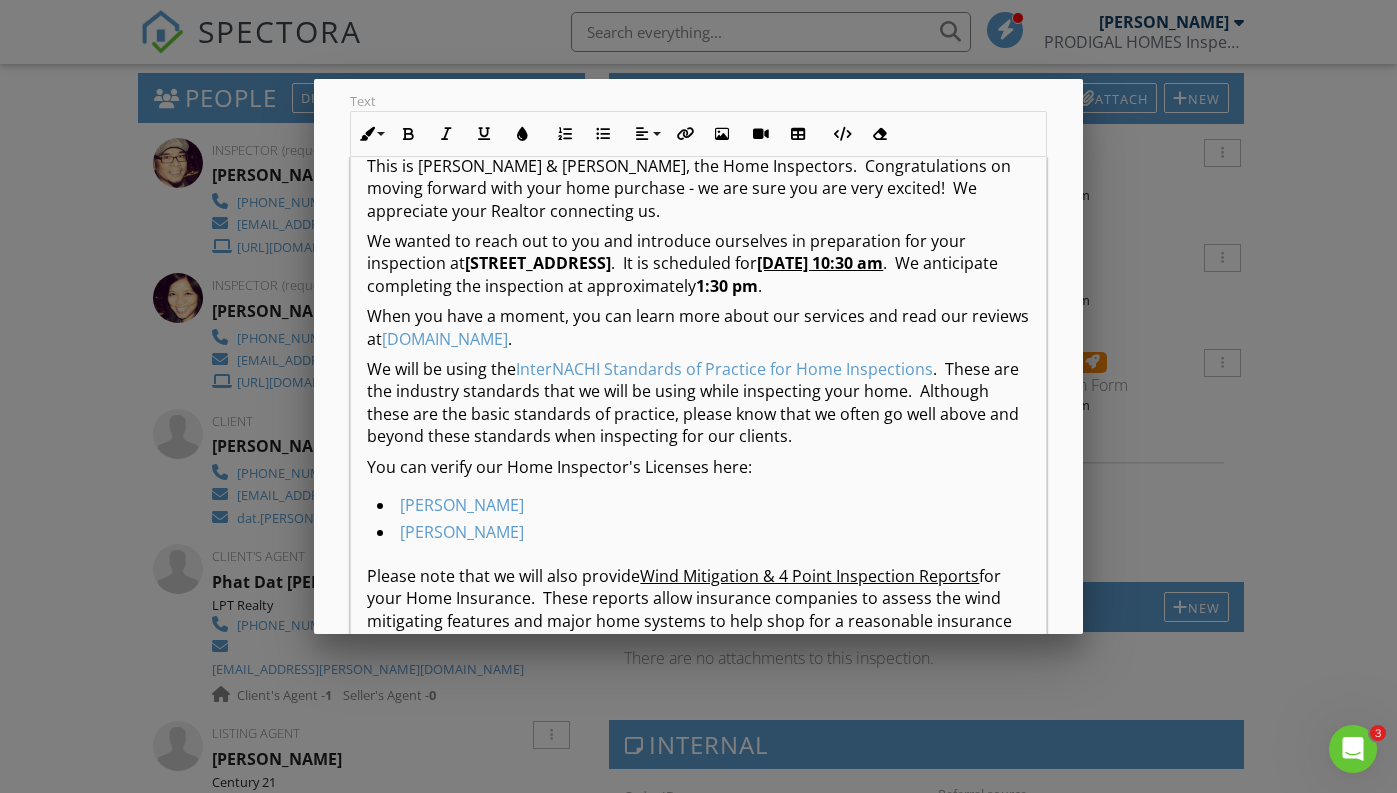 scroll, scrollTop: 0, scrollLeft: 0, axis: both 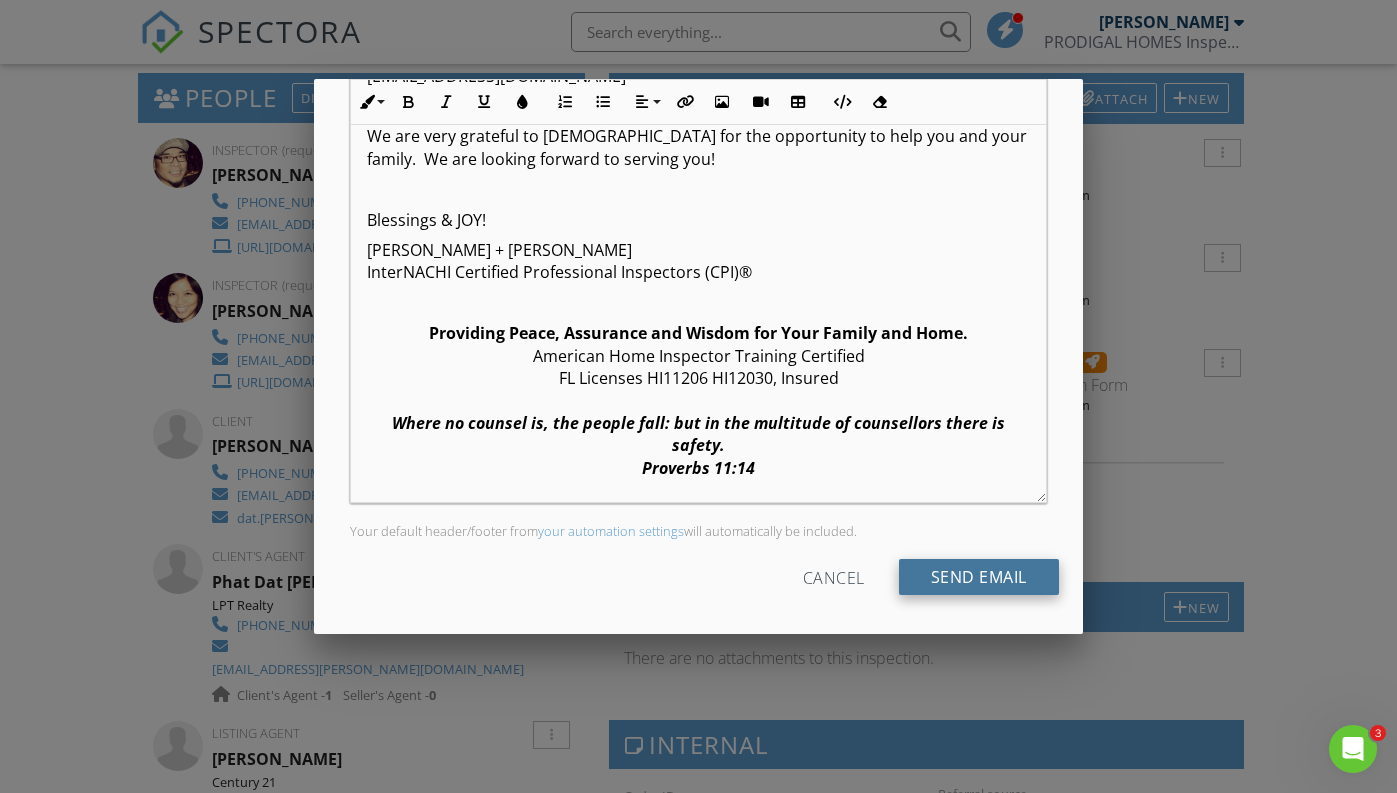 click on "Send Email" at bounding box center (979, 577) 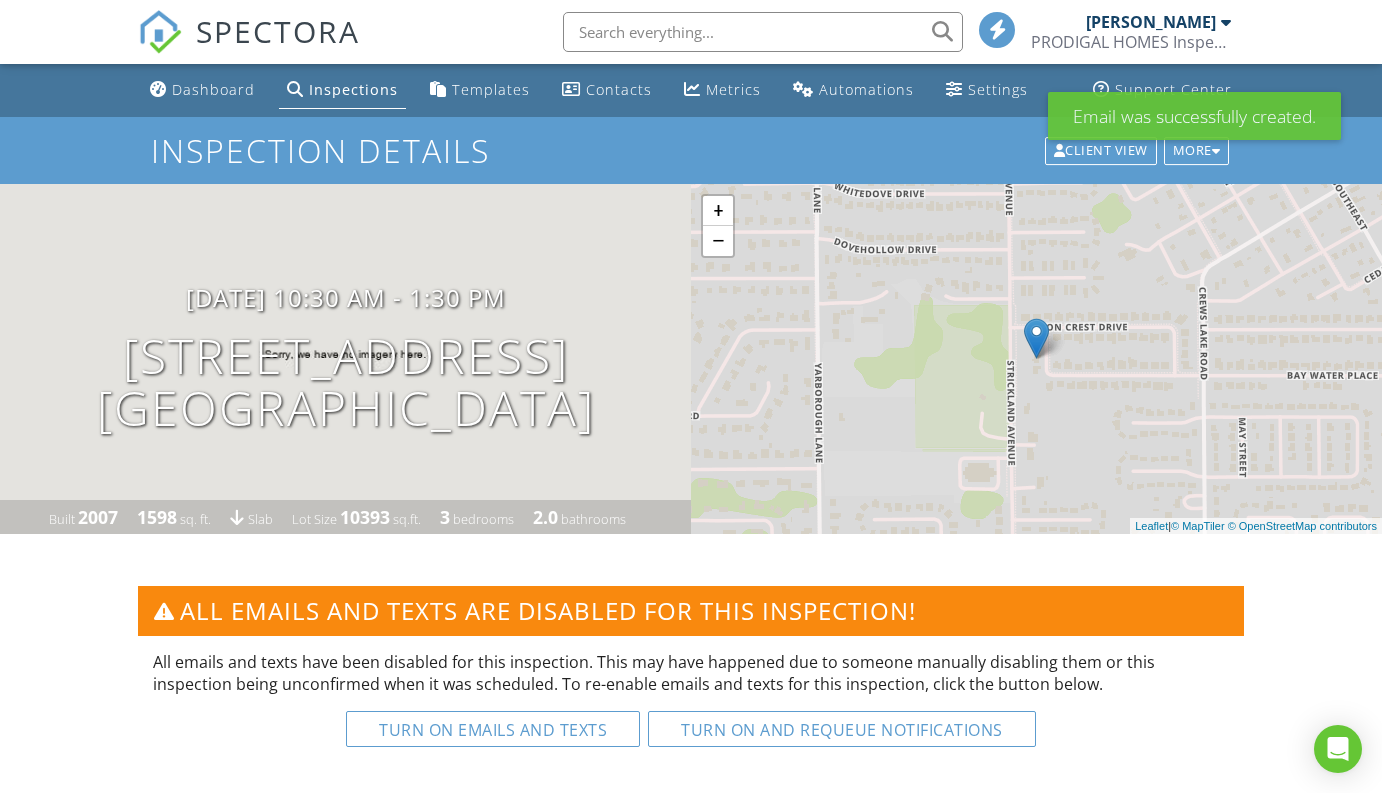 scroll, scrollTop: 0, scrollLeft: 0, axis: both 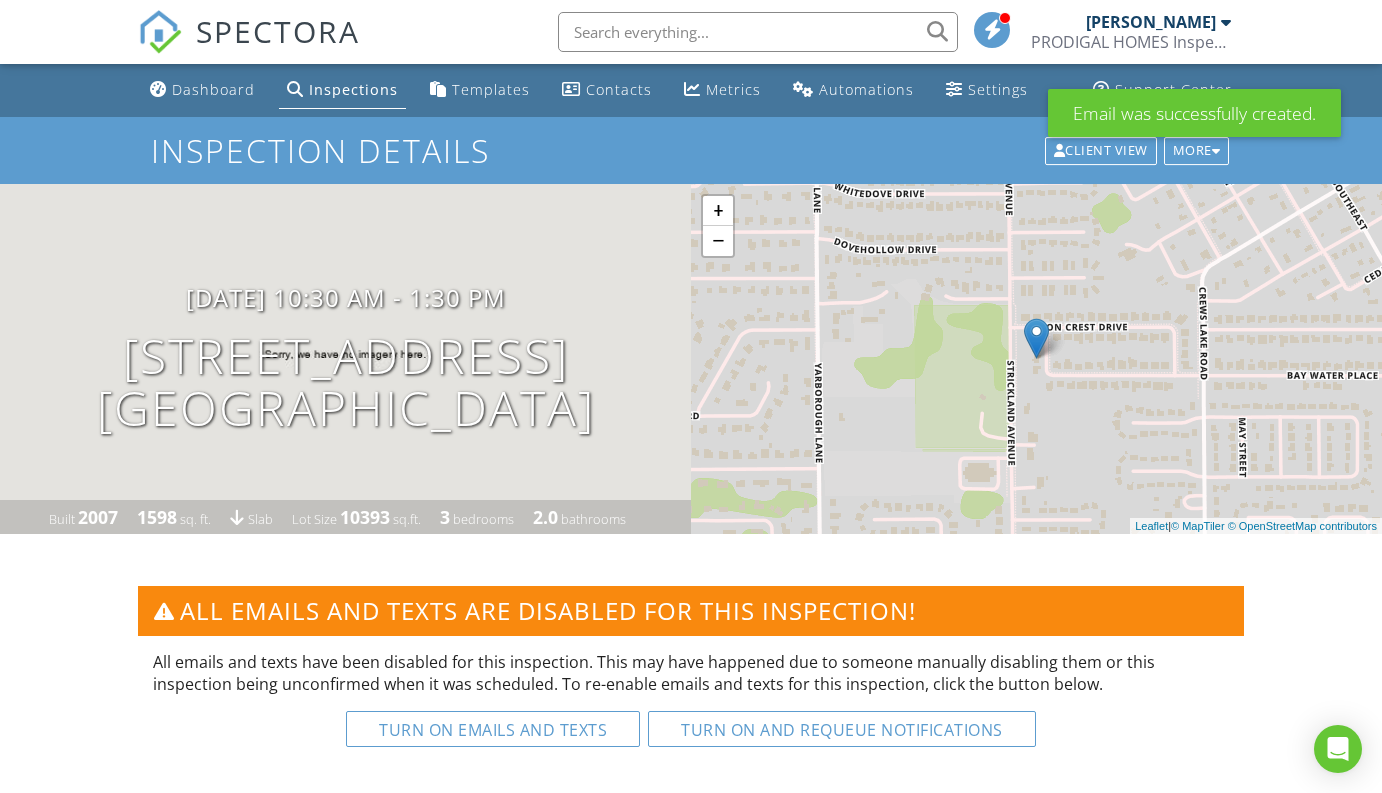 click on "Dashboard
Inspections
Templates
Contacts
Metrics
Automations
Settings
Support Center
Inspection Details
Client View
More
Property Details
Reschedule
Reorder / Copy
Share
Cancel
Delete
Print Order
Convert to V9
Disable Pass on CC Fees
View Change Log
07/14/2025 10:30 am
- 1:30 pm
4013 Byrds Crossing Dr
Lakeland, FL 33812
Built
2007
1598
sq. ft.
slab
Lot Size
10393
sq.ft.
3
bedrooms
2.0
bathrooms
+ − Leaflet  |  © MapTiler   © OpenStreetMap contributors
All emails and texts are disabled for this inspection!
Turn on emails and texts
Turn on and Requeue Notifications
Reports
Locked
Attach
New
Edit" at bounding box center [691, 1703] 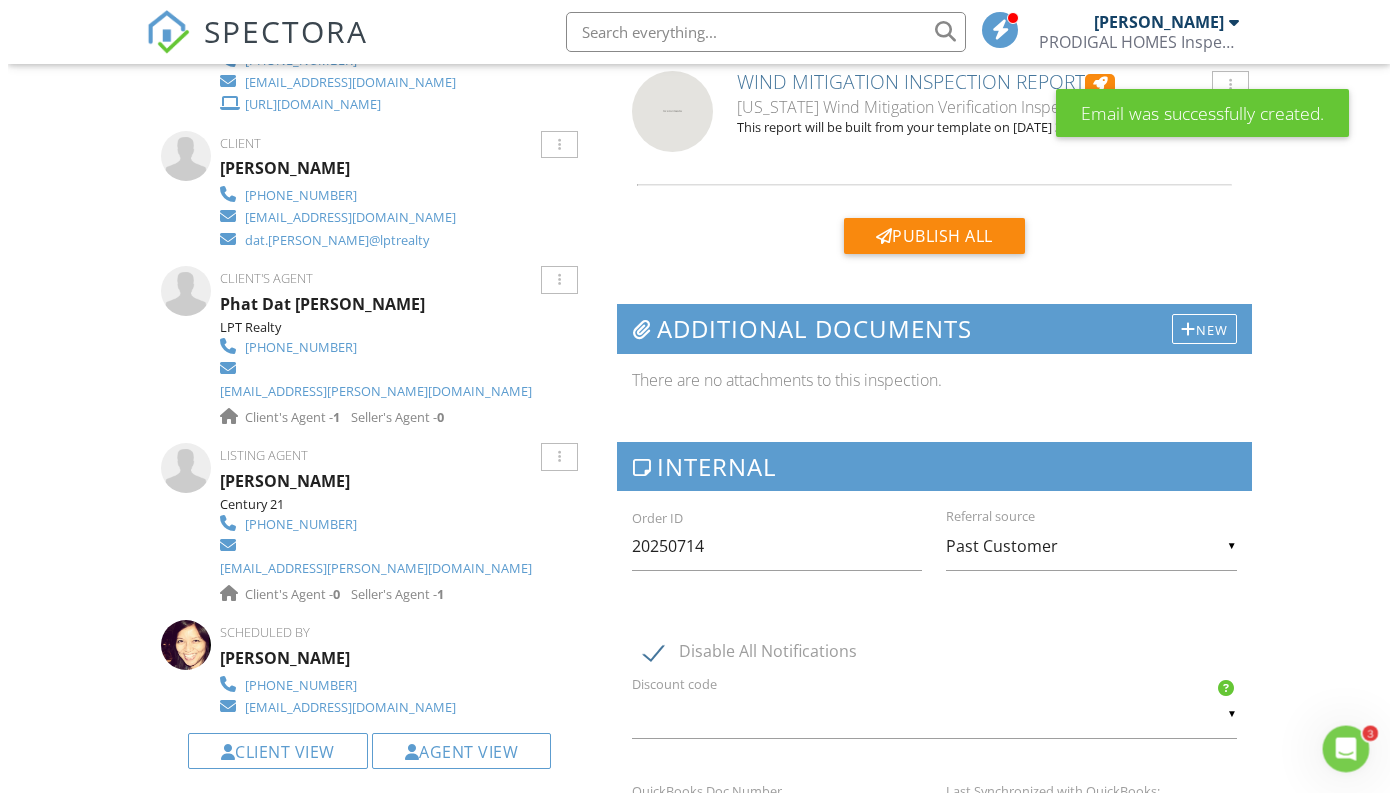 scroll, scrollTop: 1009, scrollLeft: 0, axis: vertical 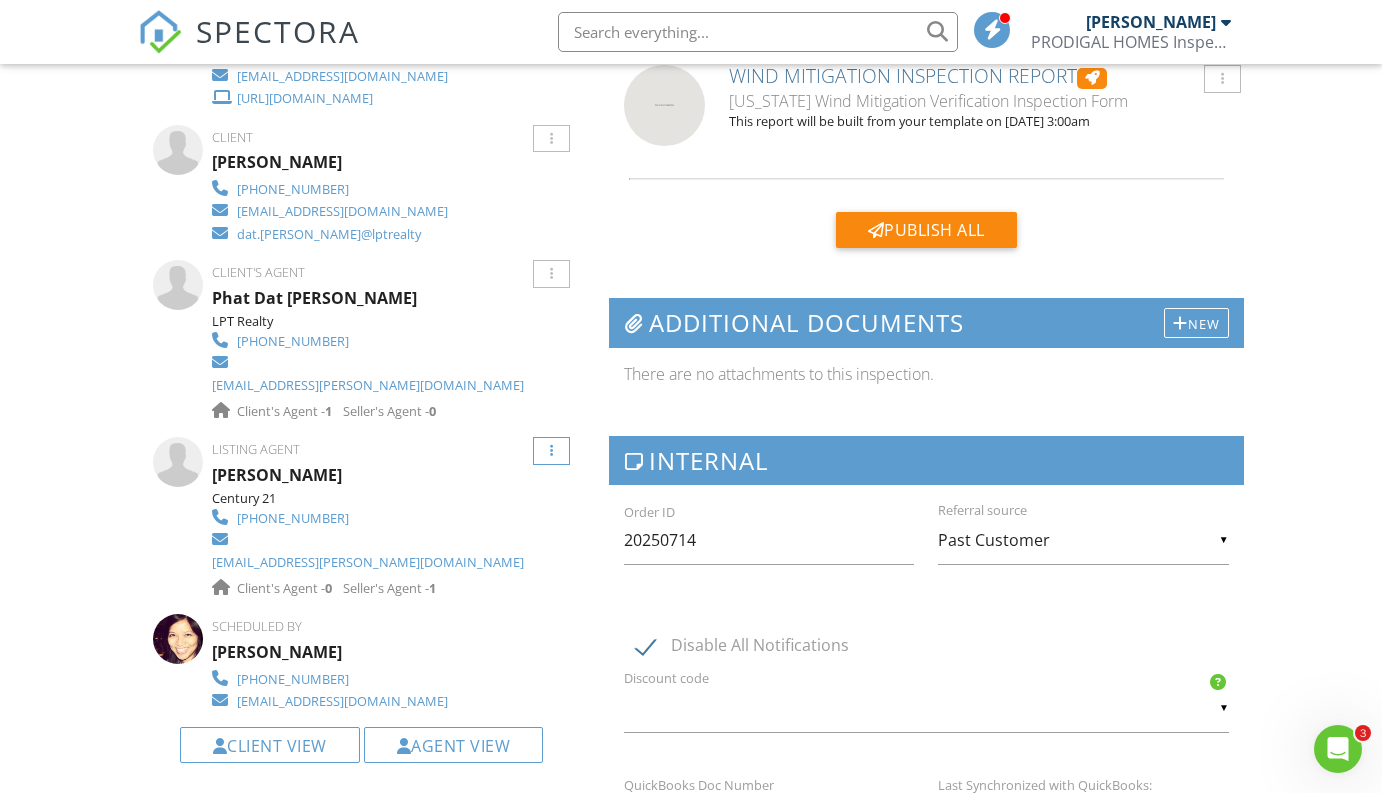 click at bounding box center (551, 451) 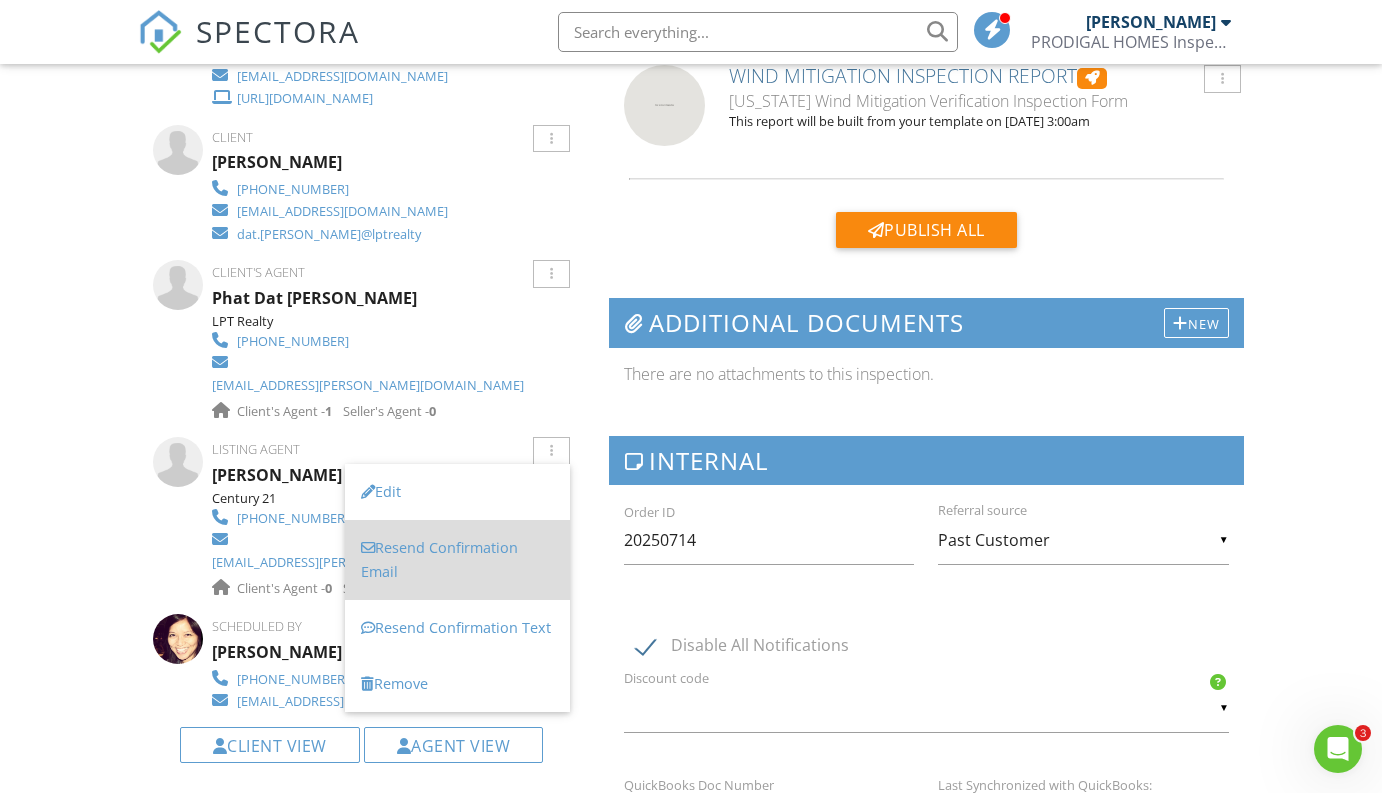click on "Resend Confirmation Email" at bounding box center (457, 560) 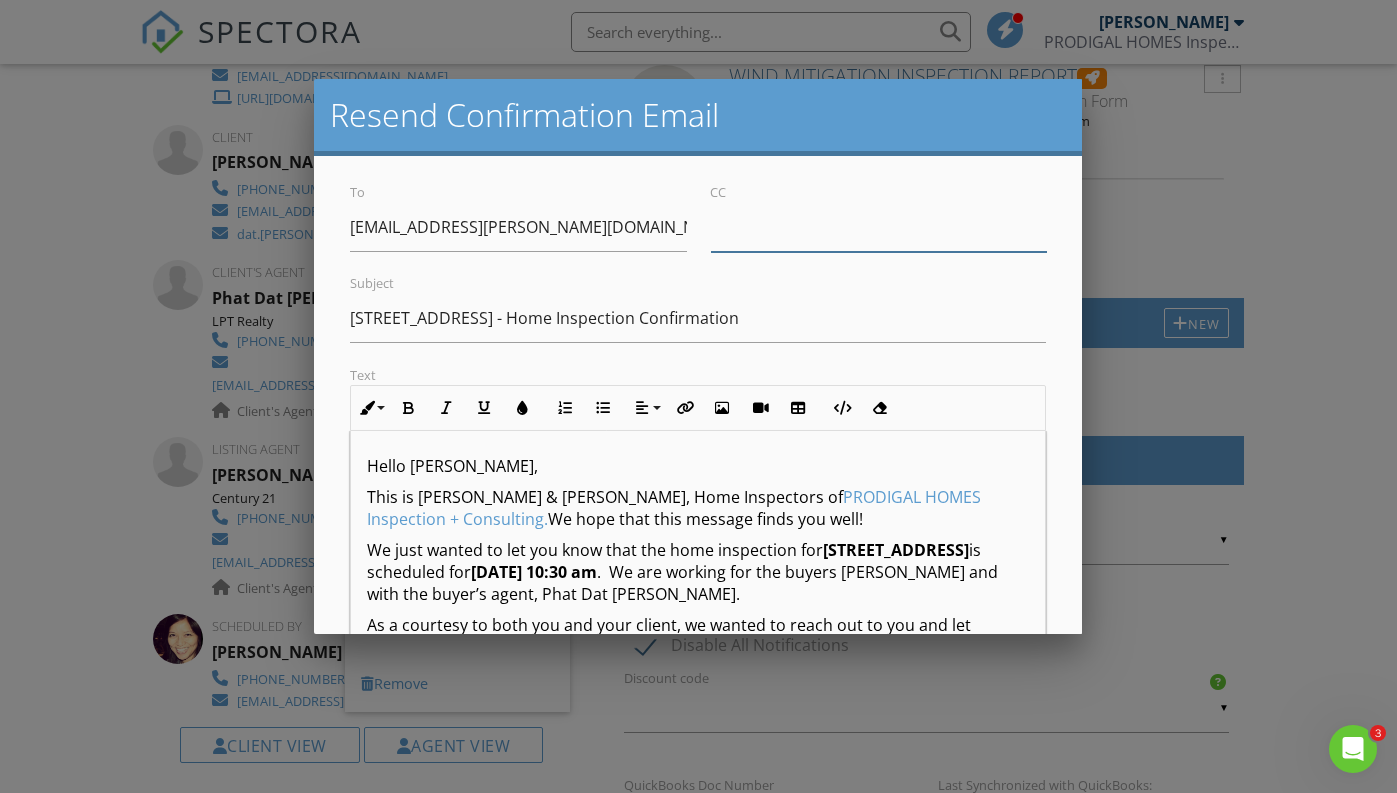 click on "CC" at bounding box center (879, 227) 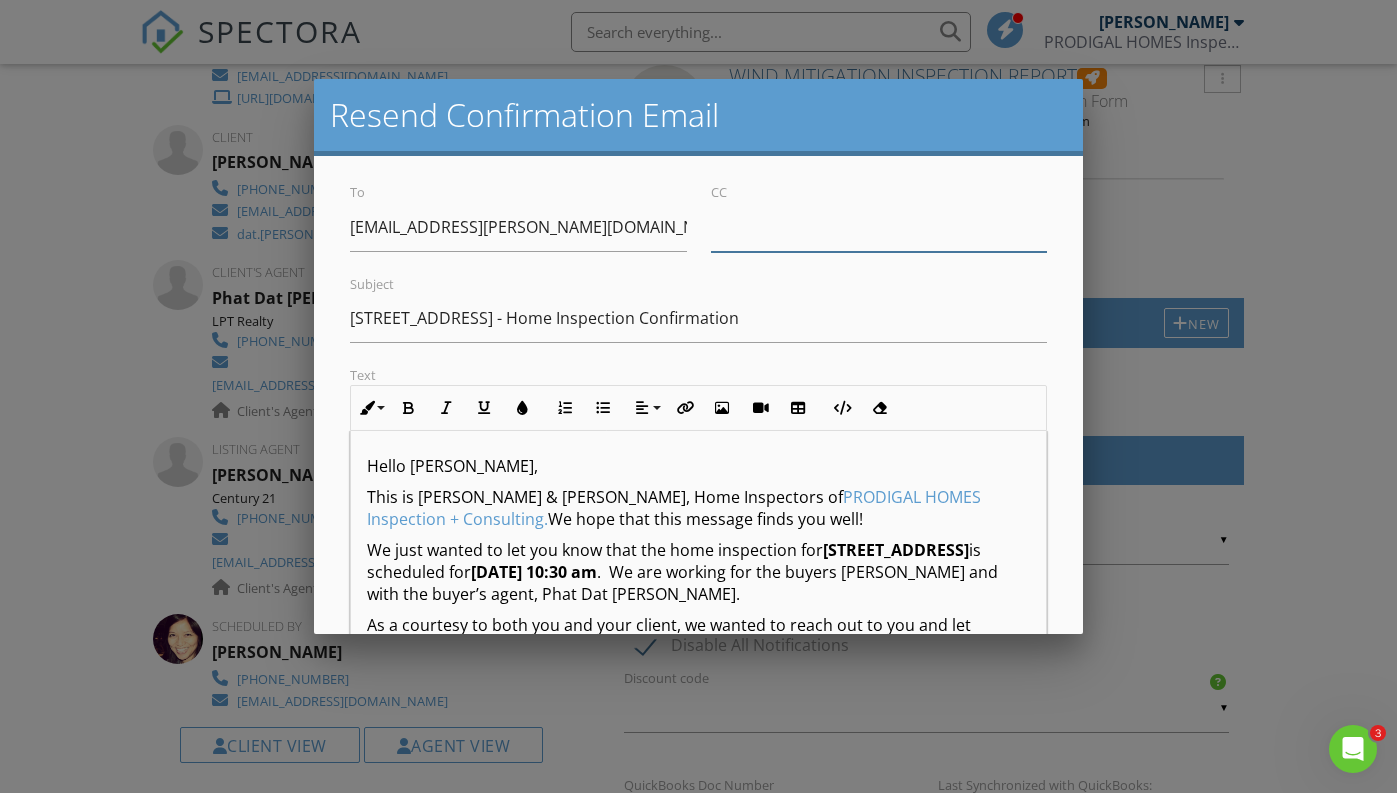 paste on "dat.duong@lptrealty.com" 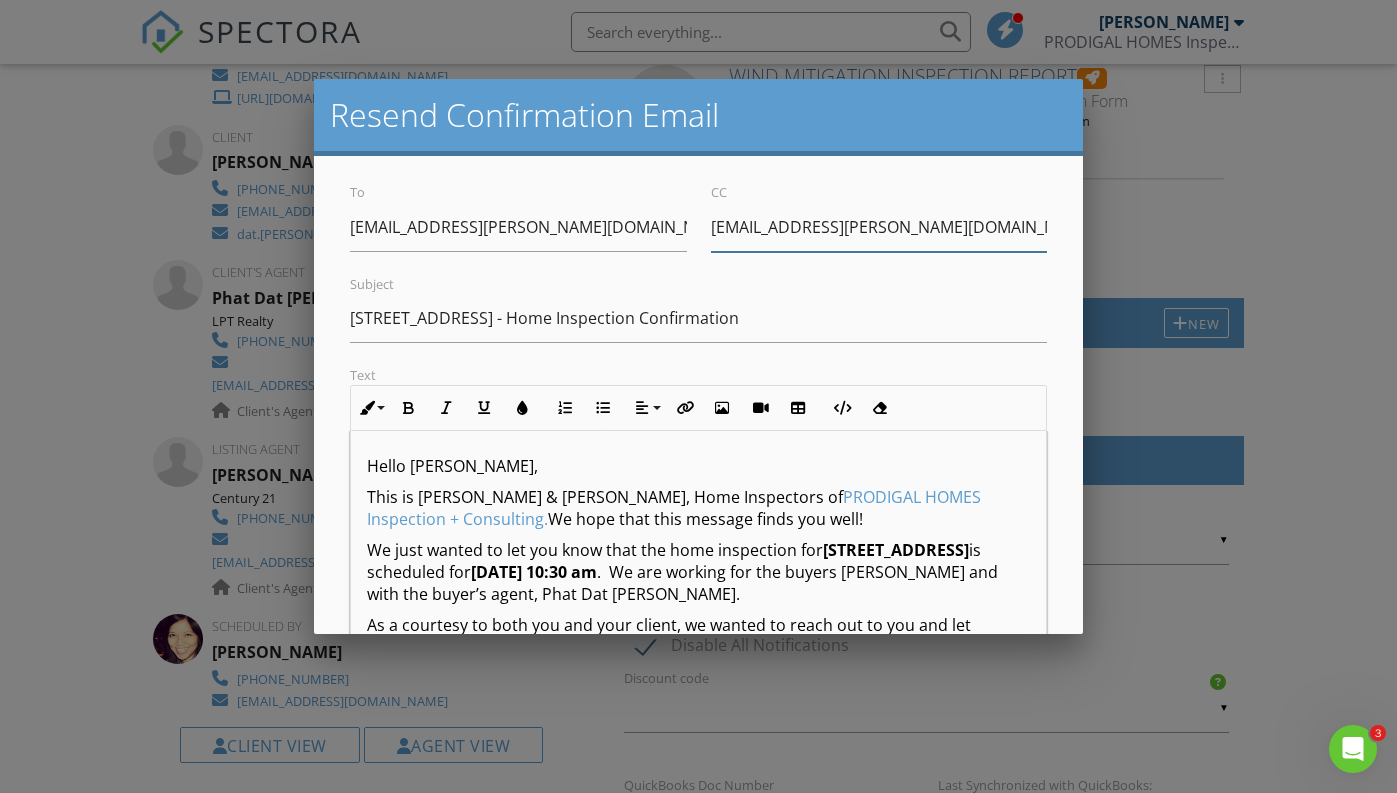 type on "dat.duong@lptrealty.com" 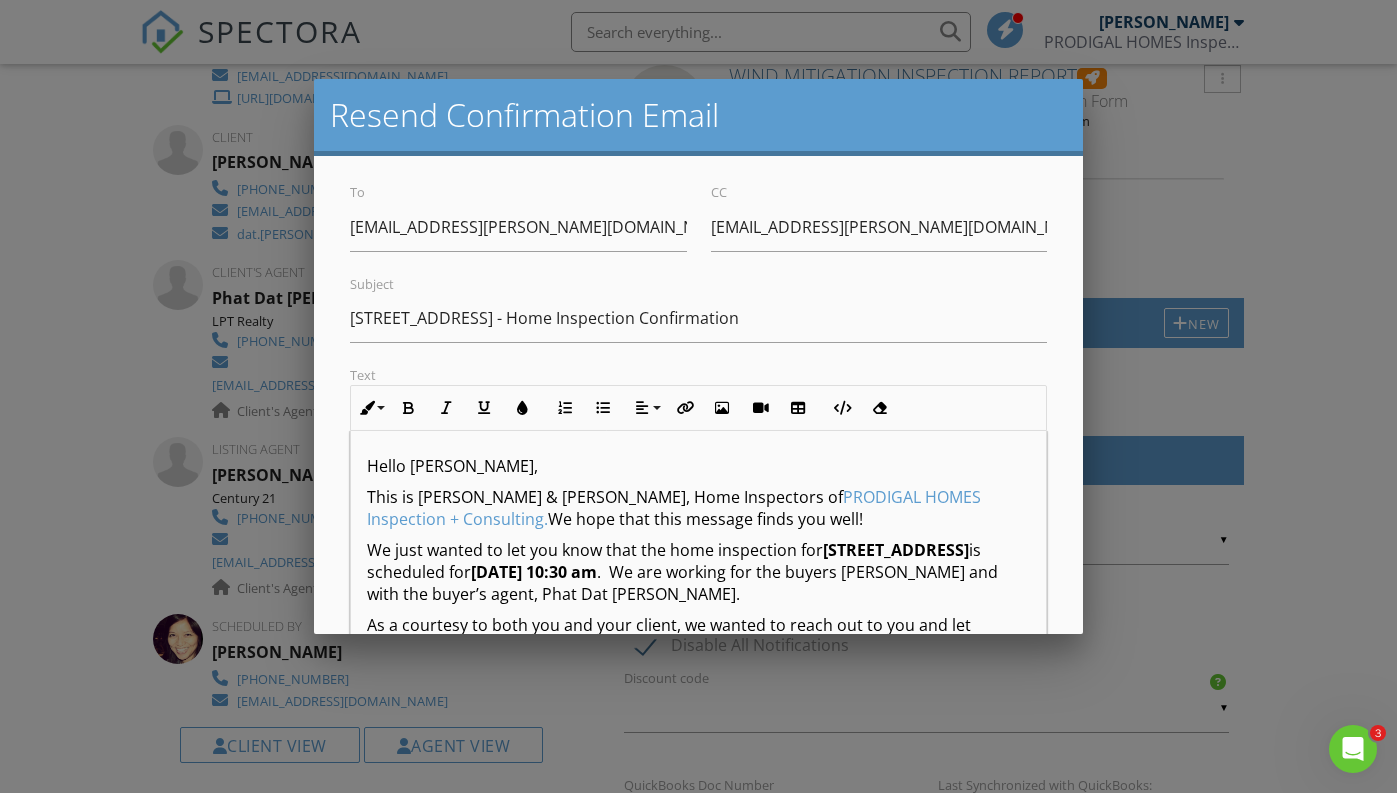 click on "To
ginger.gillette@c21circle.com
CC
dat.duong@lptrealty.com
Subject
4013 Byrds Crossing Dr - Home Inspection Confirmation
Text
Inline Style XLarge Large Normal Small Light Small/Light Bold Italic Underline Colors Ordered List Unordered List Align Align Left Align Center Align Right Align Justify Insert Link Insert Image Insert Video Insert Table Code View Clear Formatting Hello Ginger Gillette, This is Angeline & Cezar Garcia, Home Inspectors of  PRODIGAL HOMES Inspection + Consulting.   We hope that this message finds you well! We just wanted to let you know that the home inspection for  4013 Byrds Crossing Dr, Lakeland, FL 33812  is scheduled for  07/14/2025 at 10:30 am .  We are working for the buyers Hong Tuyet Huynh and with the buyer’s agent, Phat Dat Duong.  As a courtesy to both you and your client, we wanted to reach out to you and let everyone know that we anticipate completing the inspection at approximately  1:30 pm .   ACCESSING THE HOME" at bounding box center [698, 609] 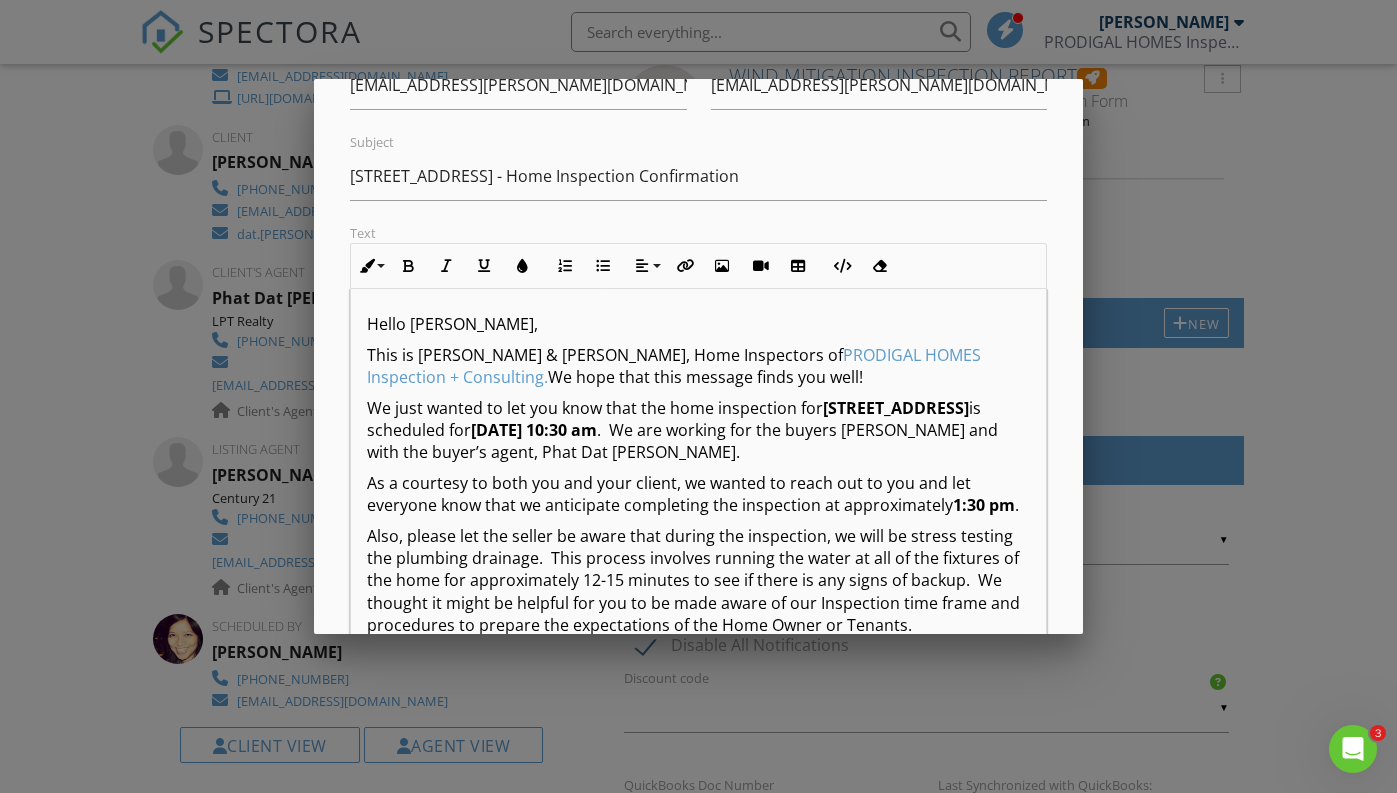 scroll, scrollTop: 158, scrollLeft: 0, axis: vertical 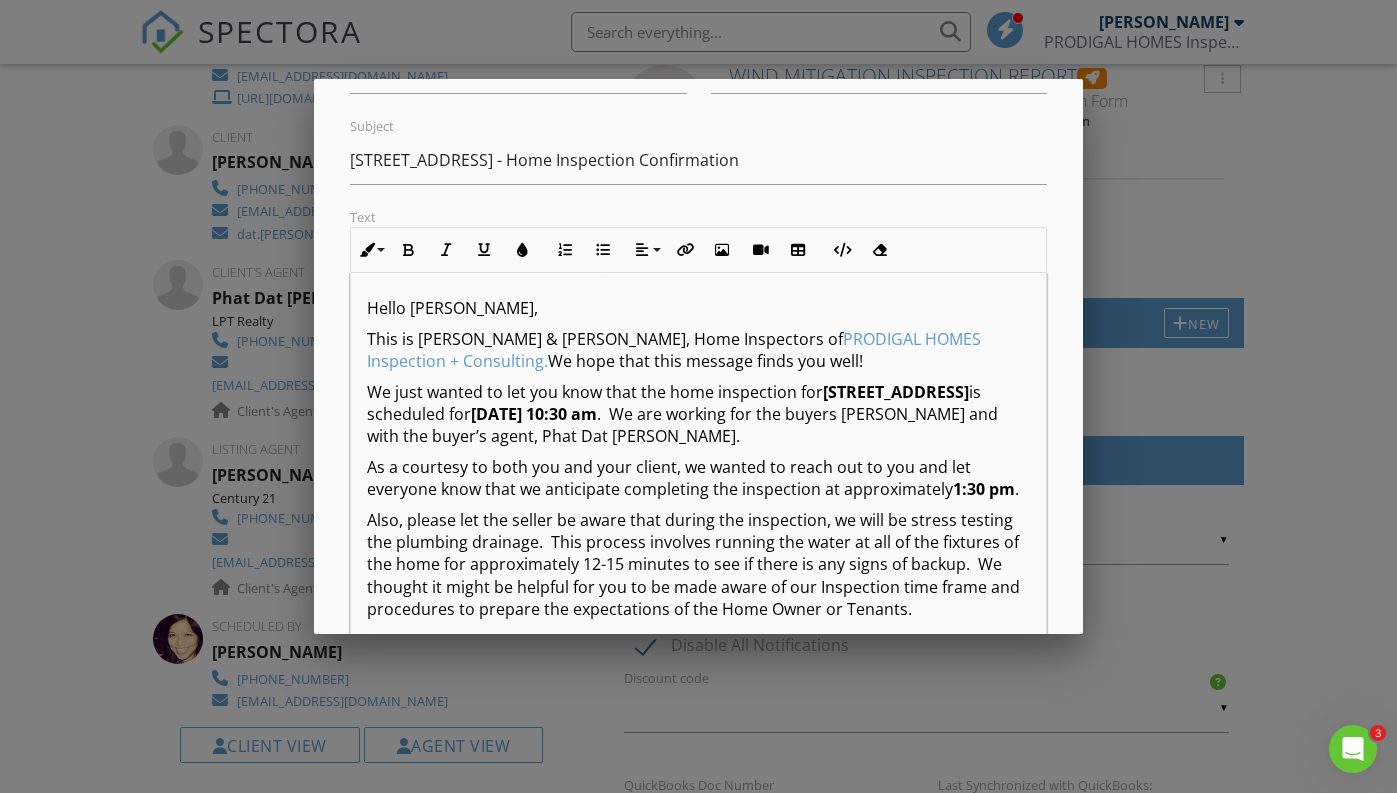 click on "Hello Ginger Gillette," at bounding box center [698, 308] 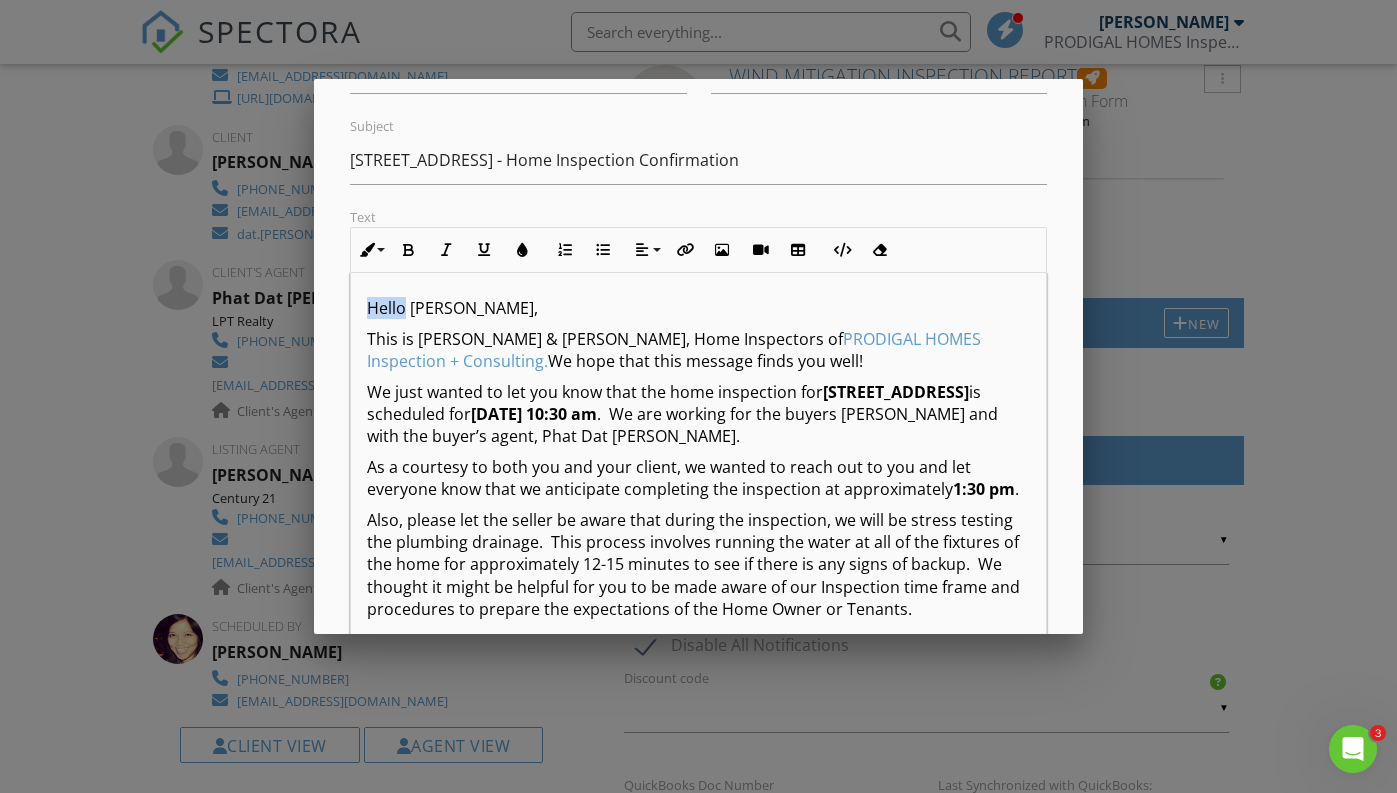 type 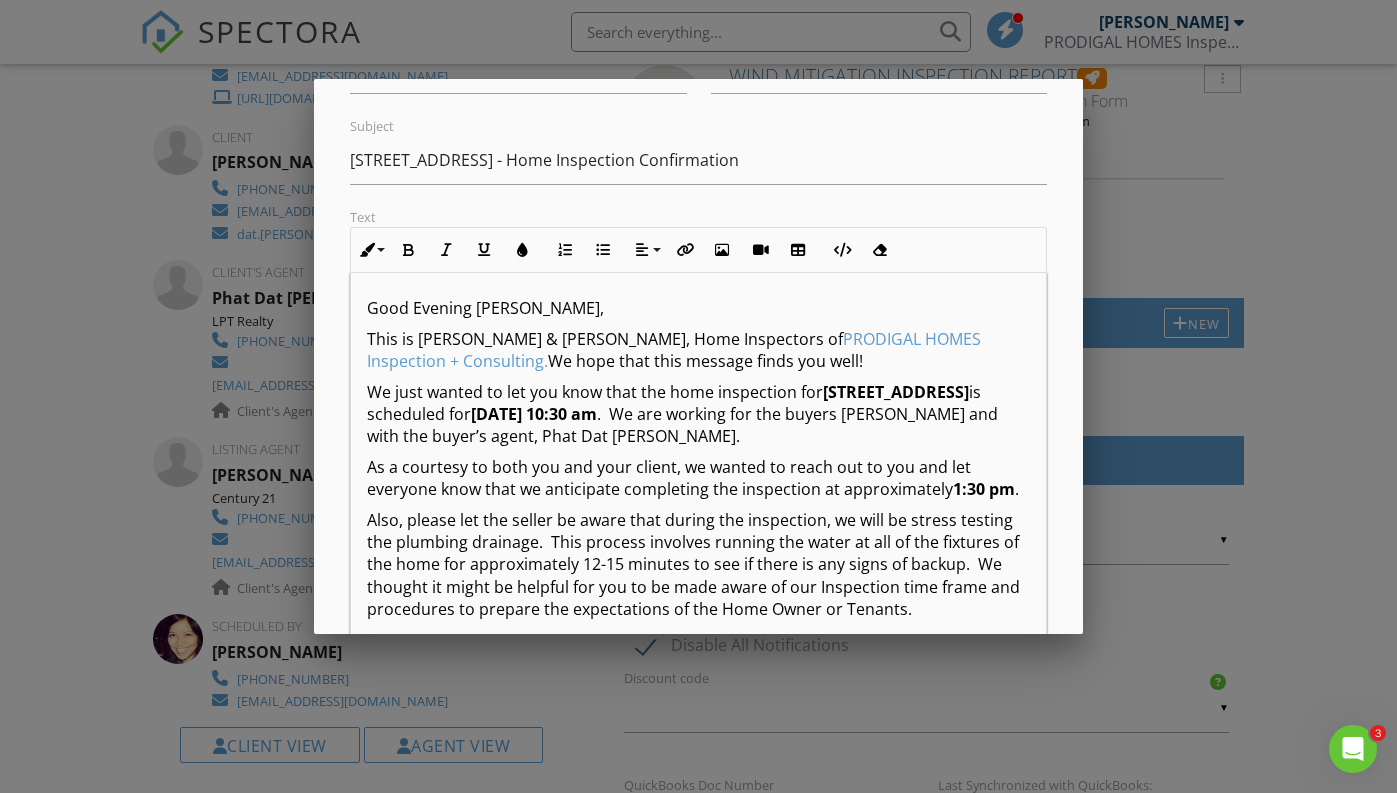 click on "Good Evening Ginger Gillette," at bounding box center (698, 308) 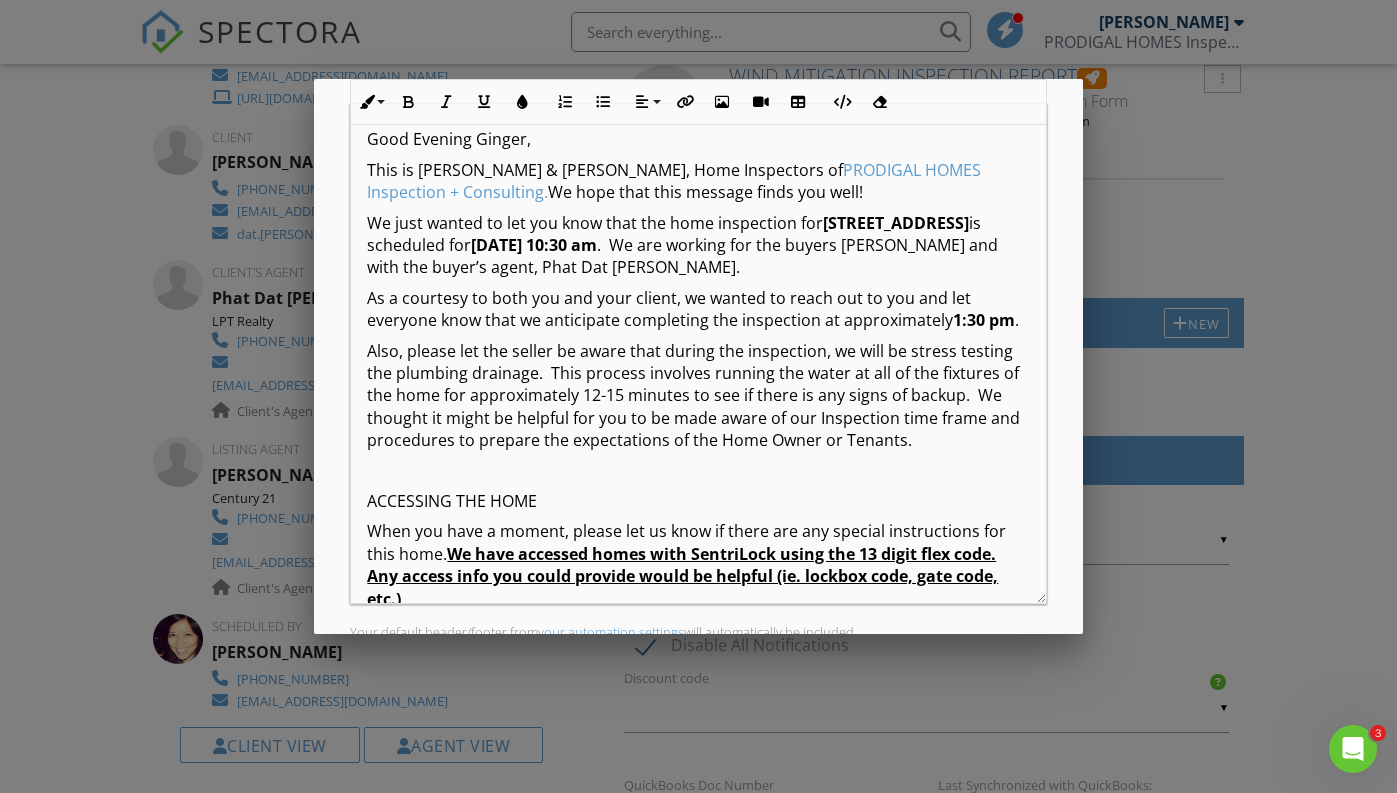 scroll, scrollTop: 326, scrollLeft: 0, axis: vertical 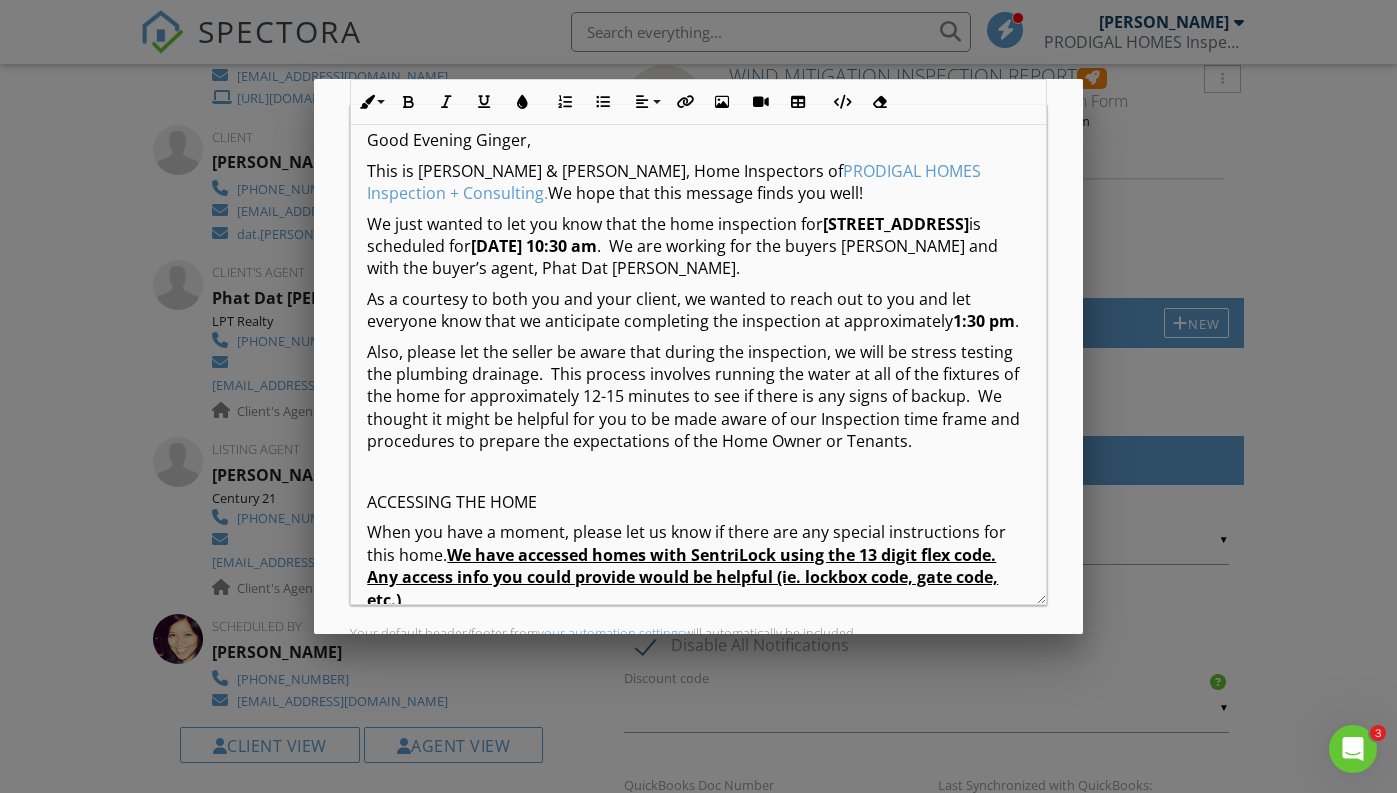 click on "07/14/2025 at 10:30 am" at bounding box center (534, 246) 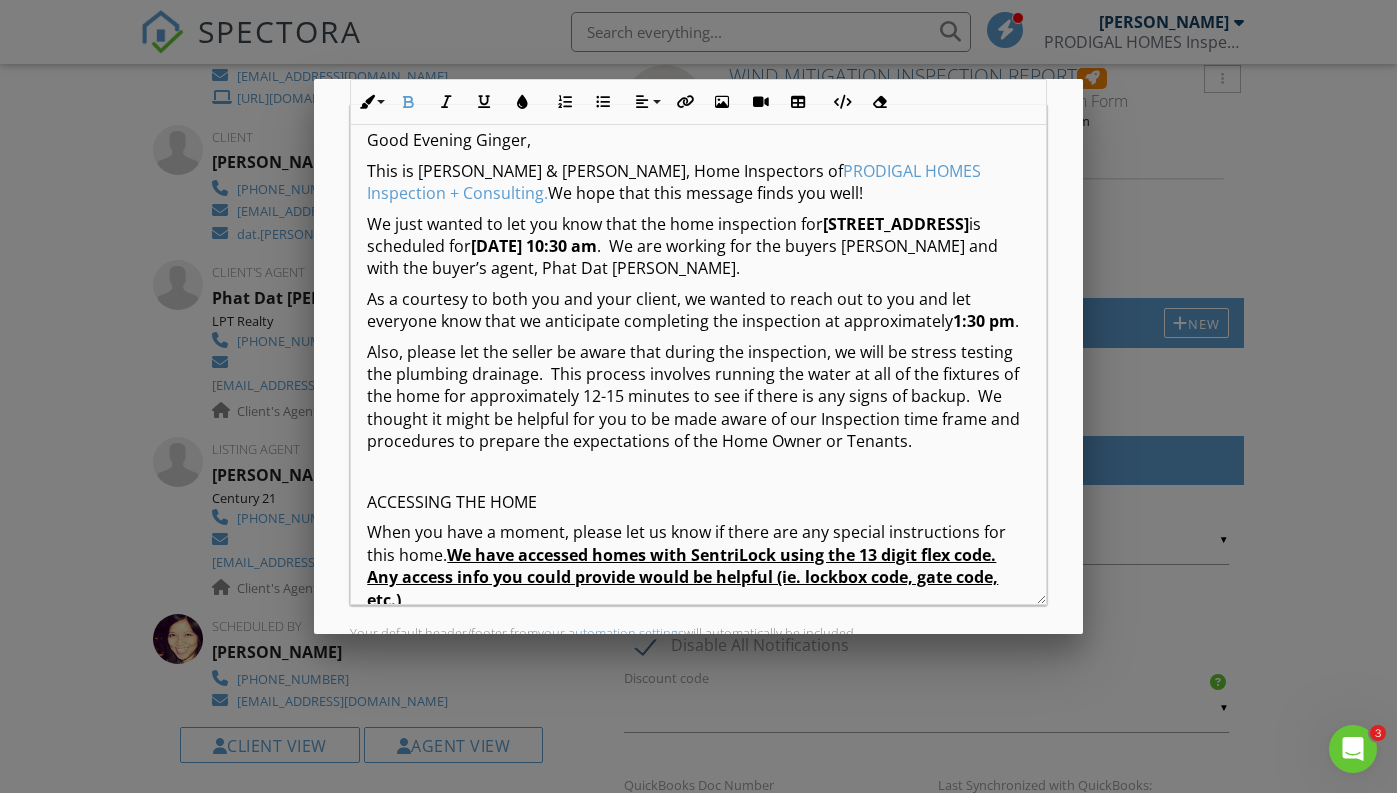 click on "We just wanted to let you know that the home inspection for  4013 Byrds Crossing Dr, Lakeland, FL 33812  is scheduled for  Monday 07/14/2025 at 10:30 am .  We are working for the buyers Hong Tuyet Huynh and with the buyer’s agent, Phat Dat Duong." at bounding box center (698, 246) 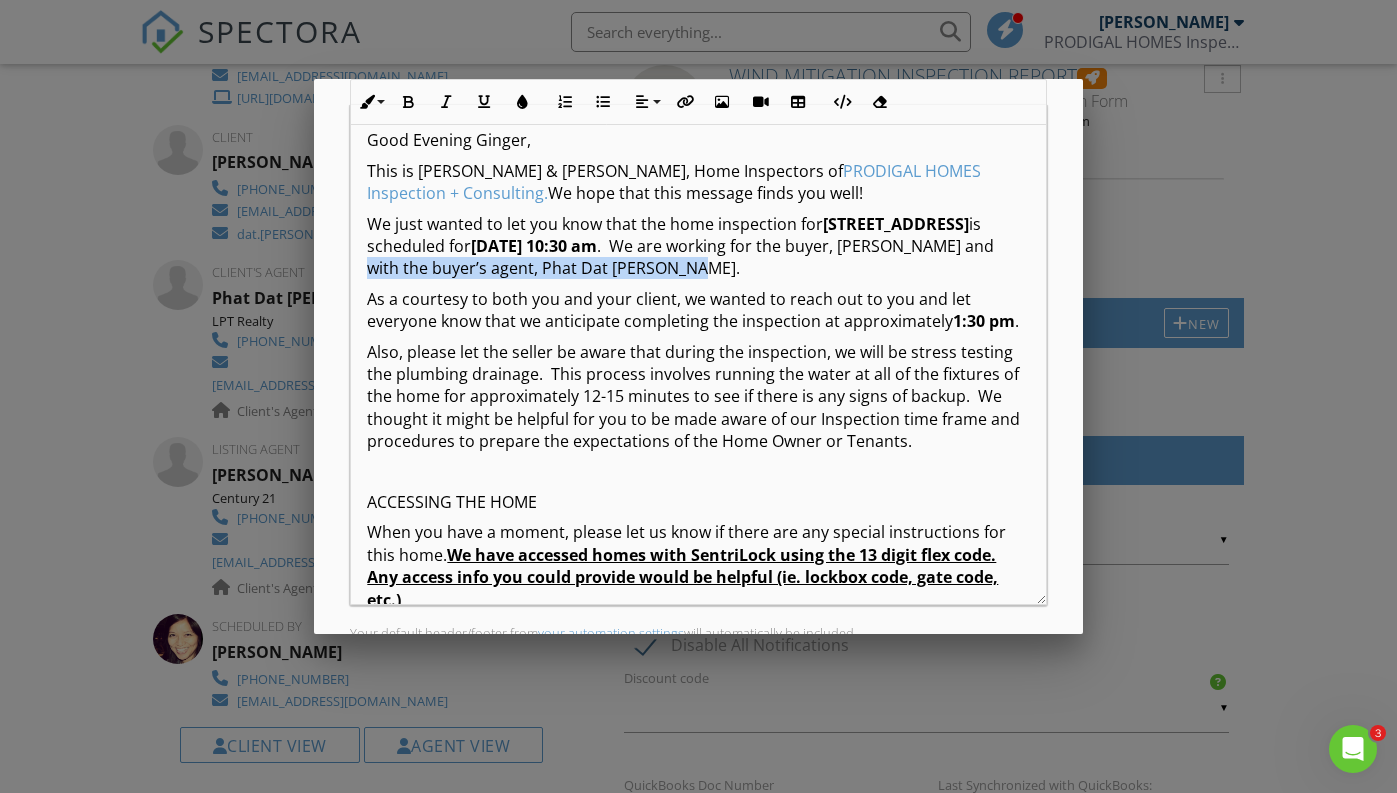 click on "We just wanted to let you know that the home inspection for  4013 Byrds Crossing Dr, Lakeland, FL 33812  is scheduled for  Monday 07/14/2025 at 10:30 am .  We are working for the buyer, Hong Tuyet Huynh and with the buyer’s agent, Phat Dat Duong." at bounding box center [698, 246] 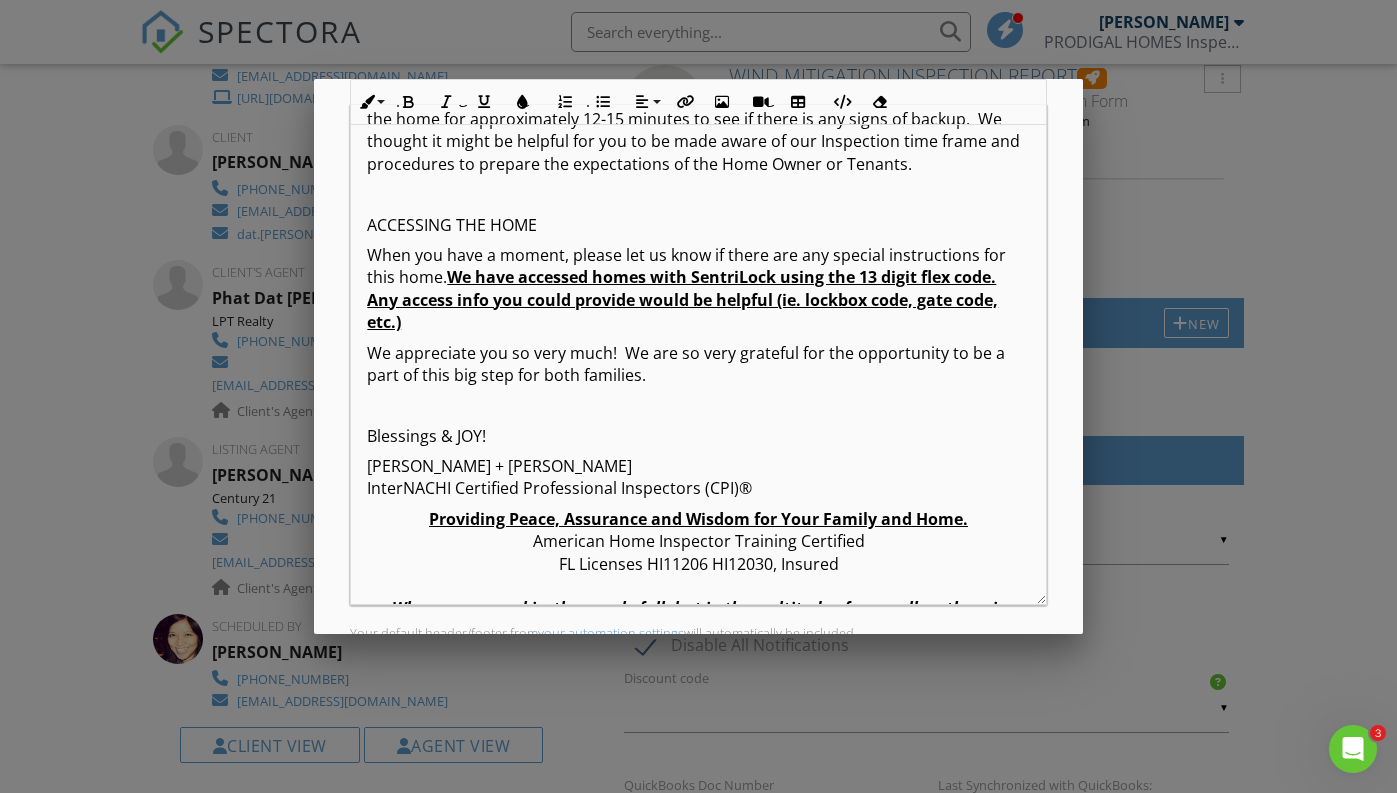 scroll, scrollTop: 256, scrollLeft: 0, axis: vertical 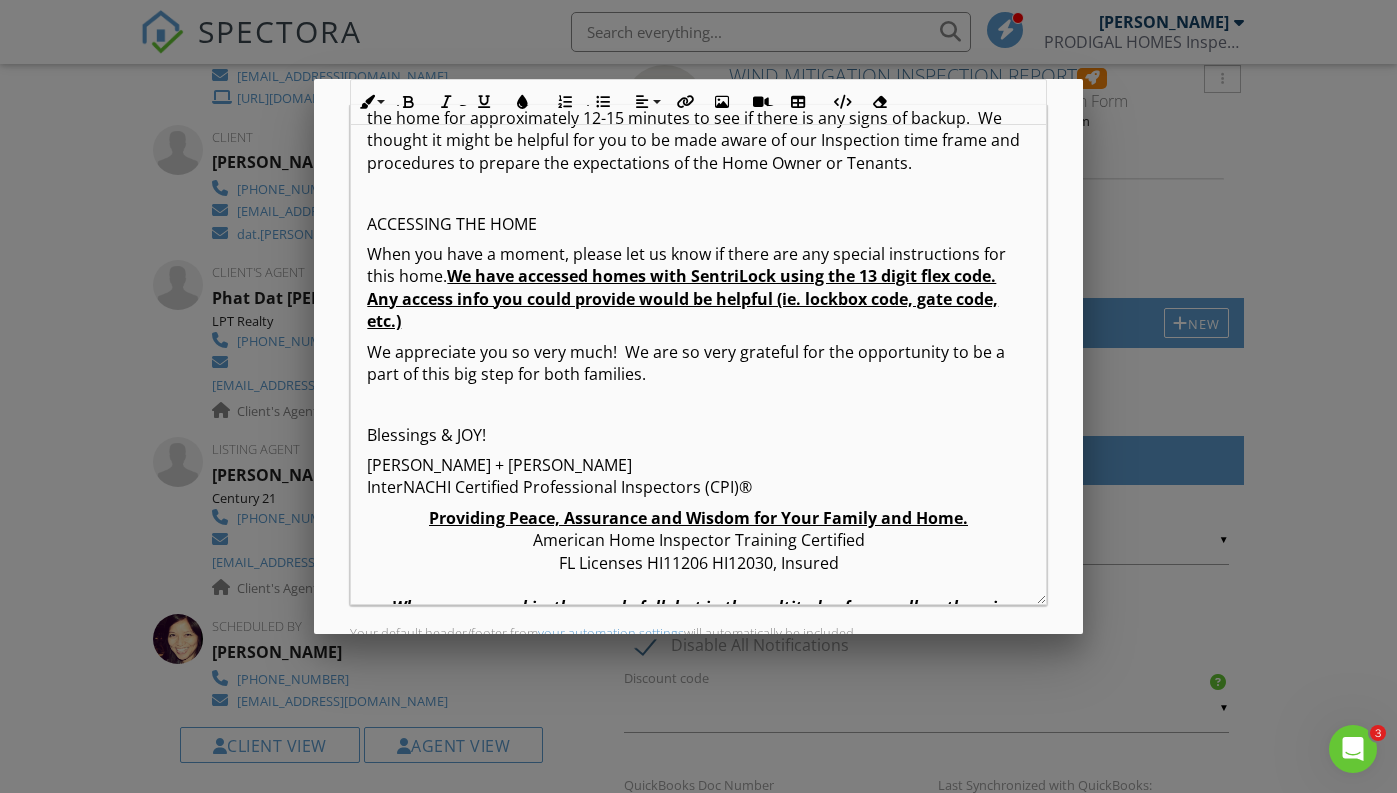 click on "When you have a moment, please let us know if there are any special instructions for this home.  We have accessed homes with [GEOGRAPHIC_DATA] using the 13 digit flex code. Any access info you could provide would be helpful (ie. lockbox code, gate code, etc.)" at bounding box center [698, 288] 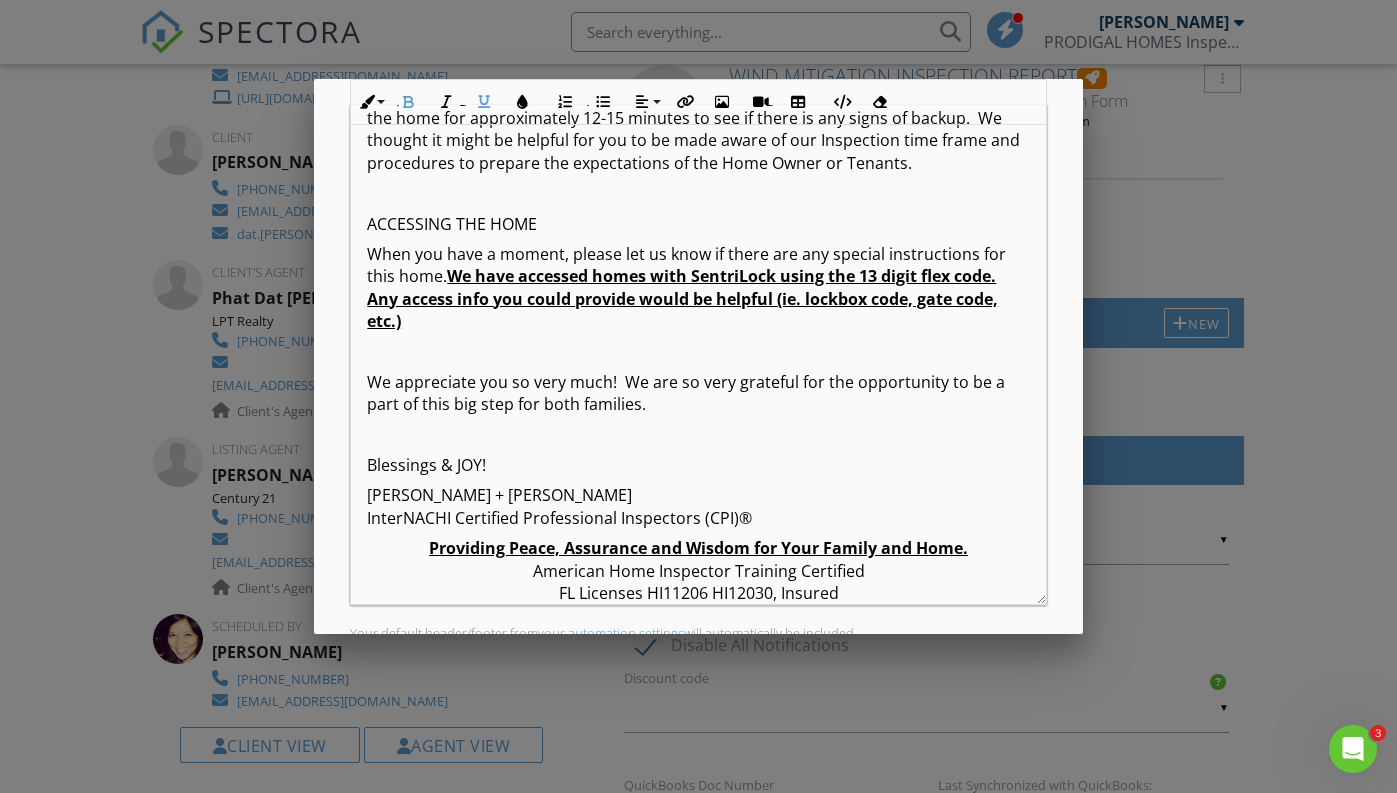 click on "When you have a moment, please let us know if there are any special instructions for this home.  We have accessed homes with SentriLock using the 13 digit flex code. Any access info you could provide would be helpful (ie. lockbox code, gate code, etc.)" at bounding box center (698, 288) 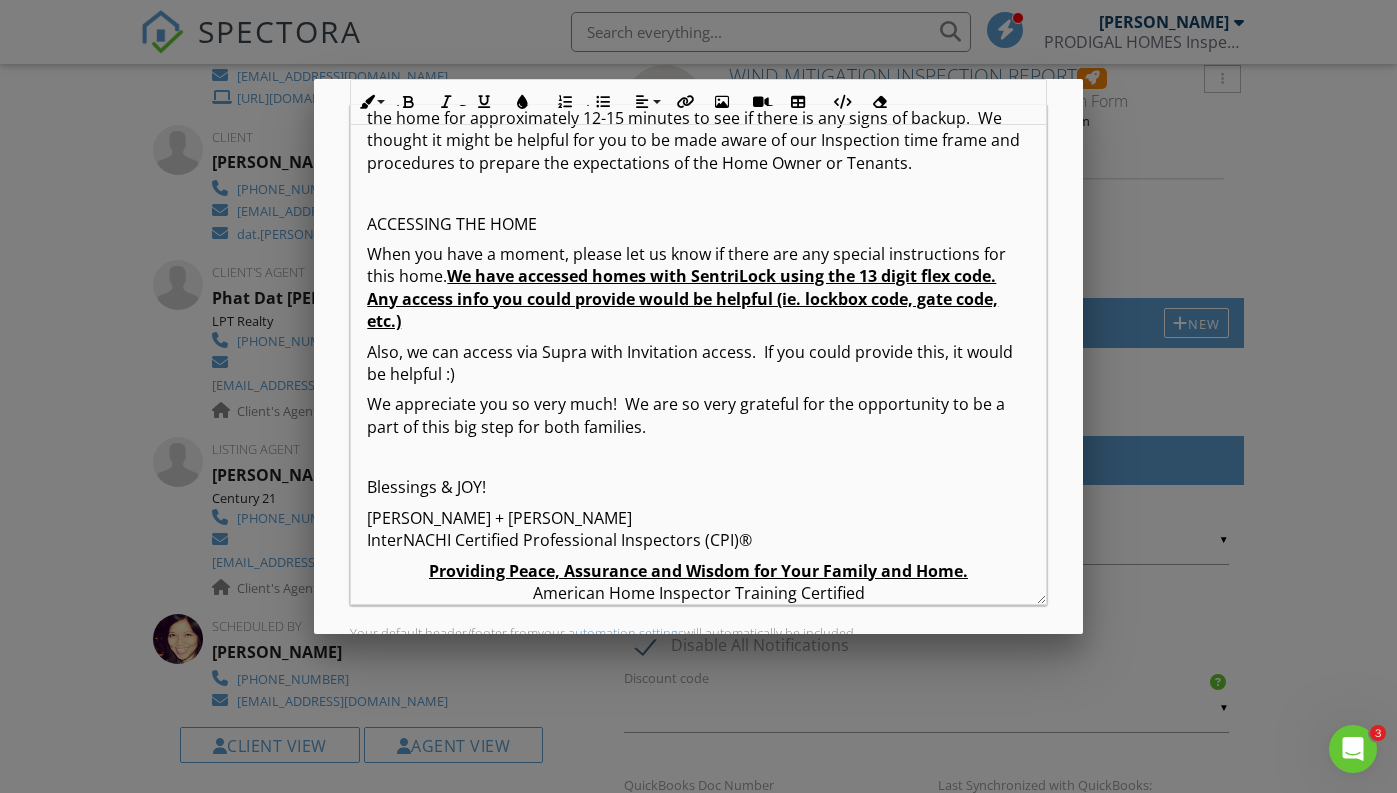 click on "Also, we can access via Supra with Invitation access.  If you could provide this, it would be helpful :)" at bounding box center (698, 363) 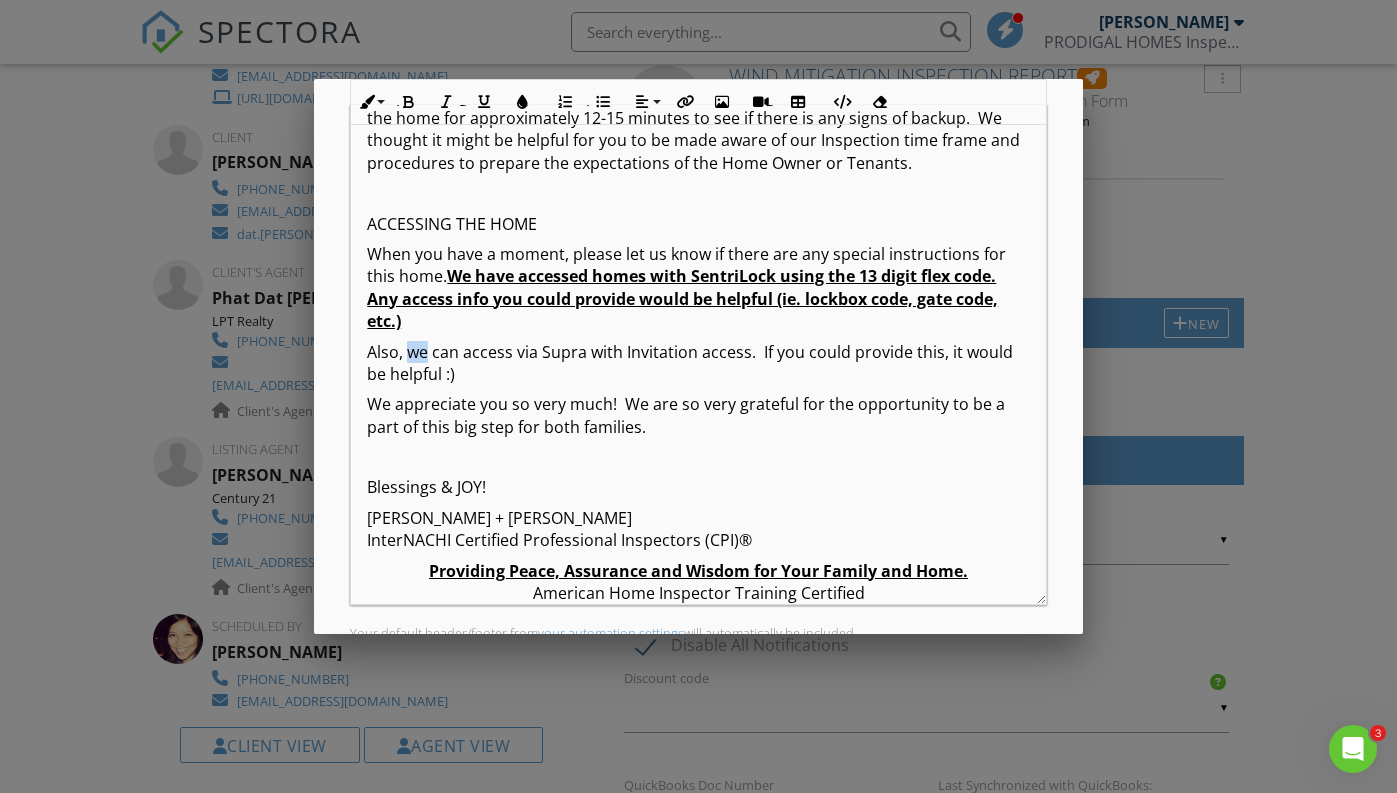 click on "Also, we can access via Supra with Invitation access.  If you could provide this, it would be helpful :)" at bounding box center [698, 363] 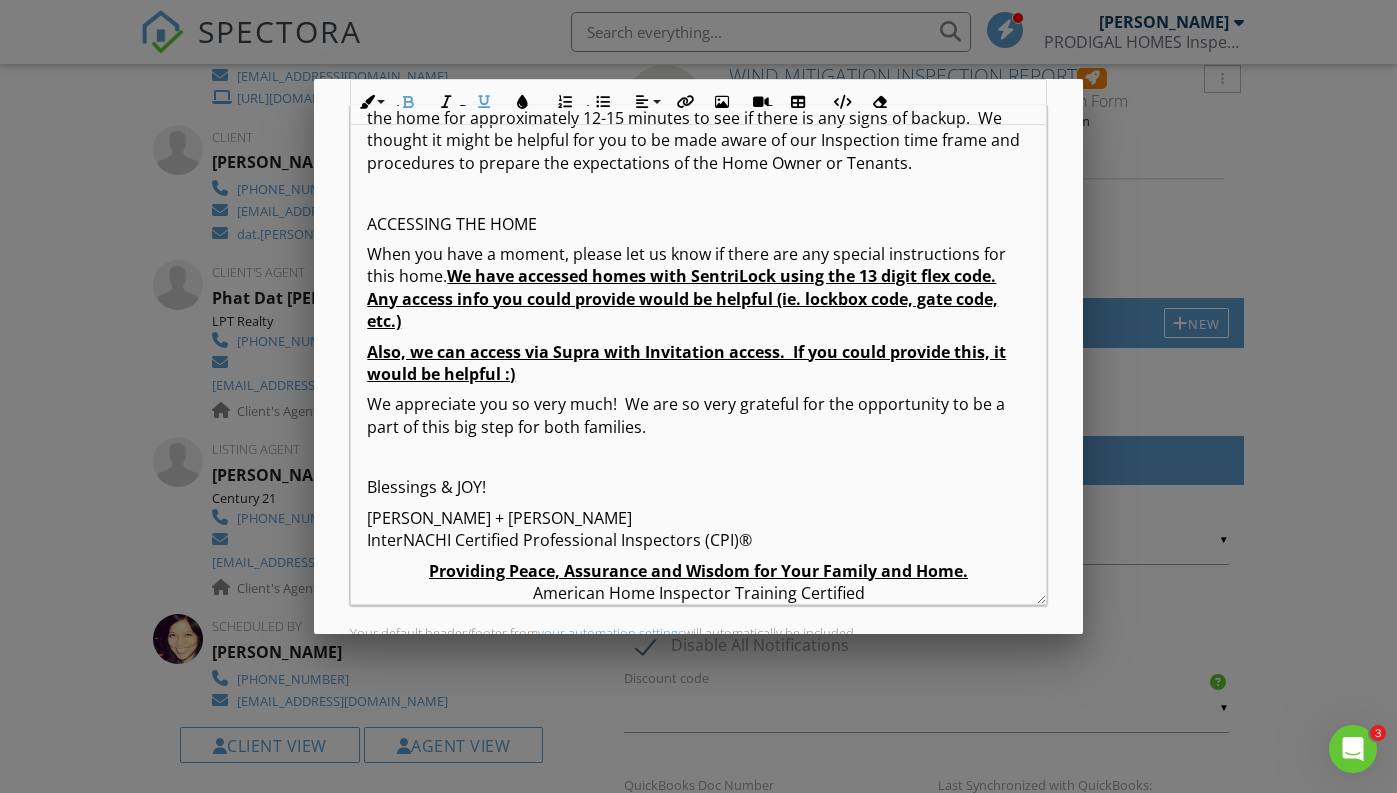 click on "Also, we can access via Supra with Invitation access.  If you could provide this, it would be helpful :)" at bounding box center (698, 363) 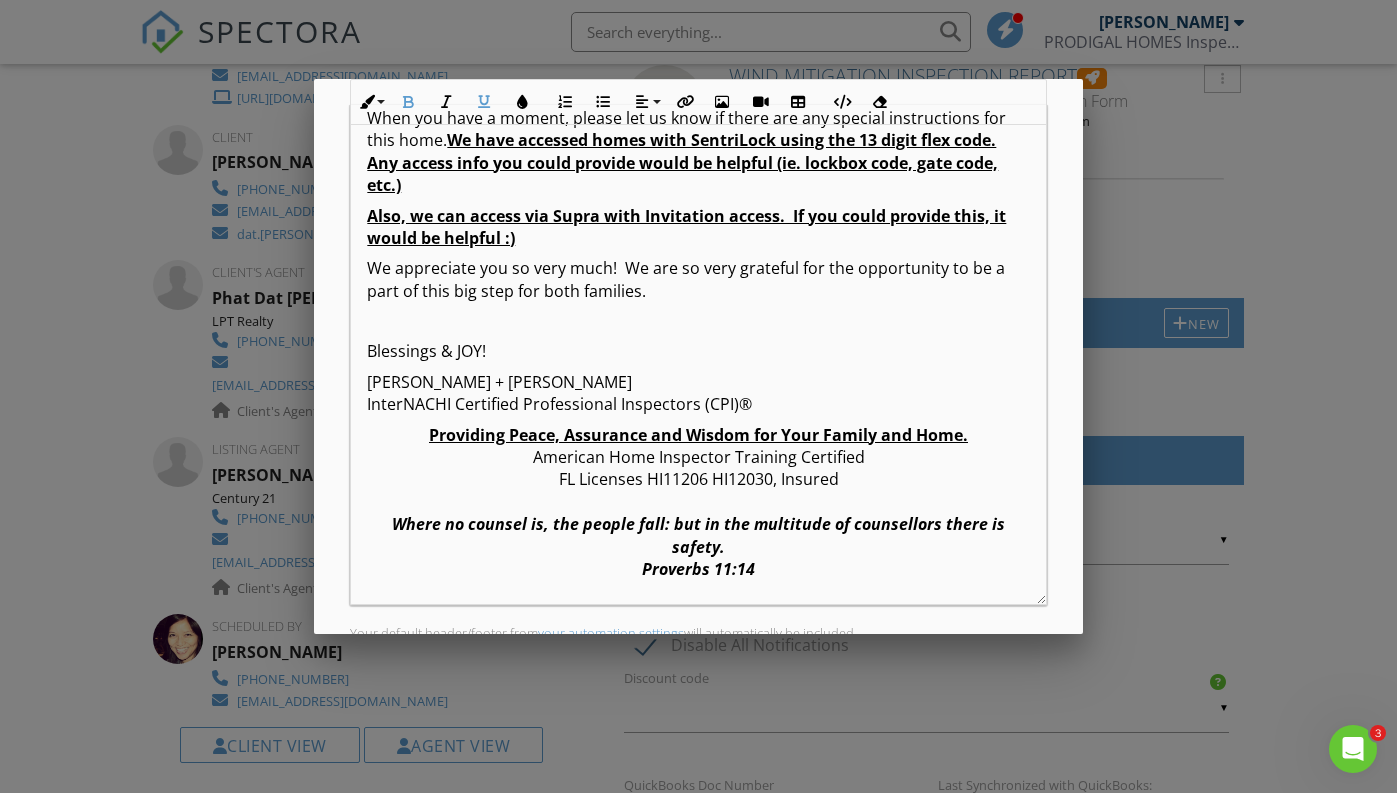 scroll, scrollTop: 393, scrollLeft: 0, axis: vertical 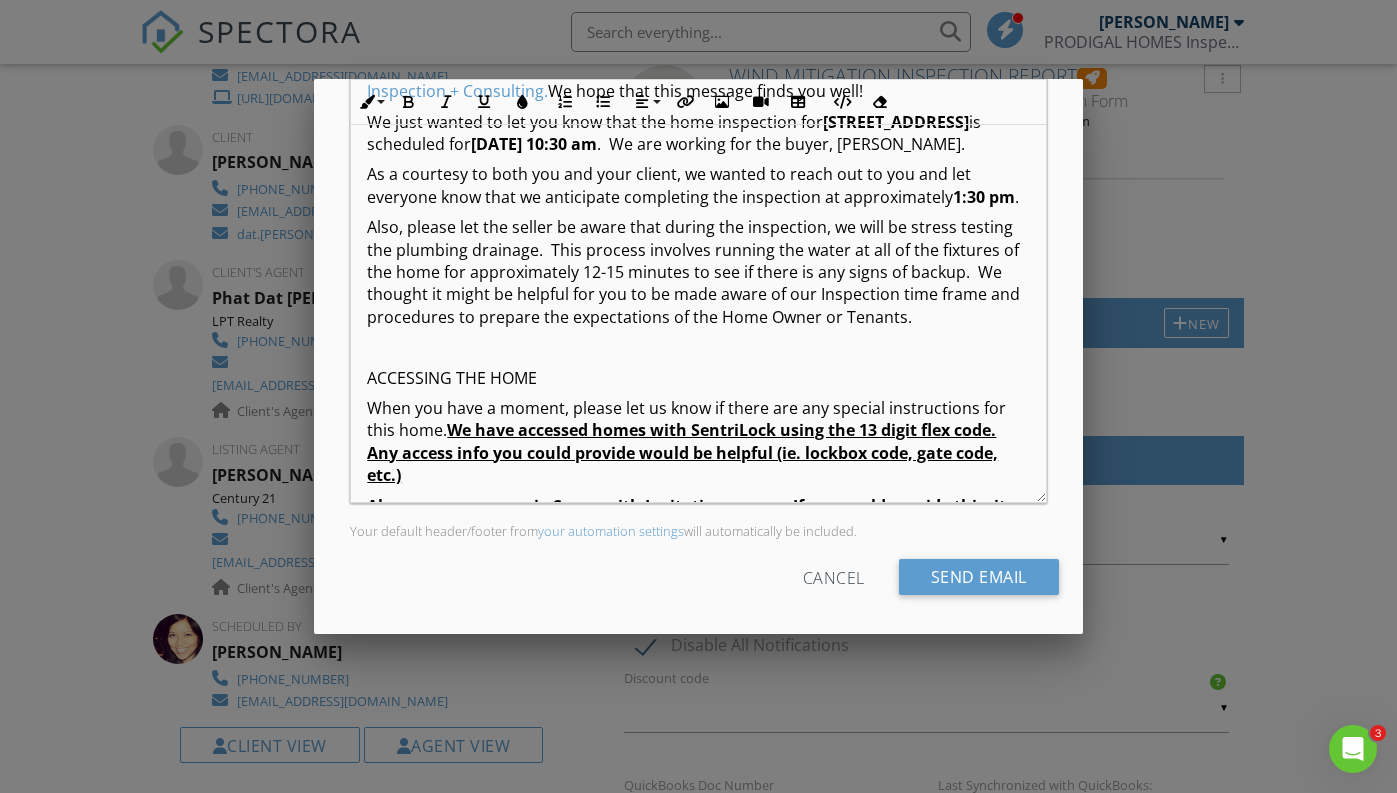 click on "ACCESSING THE HOME" at bounding box center (698, 378) 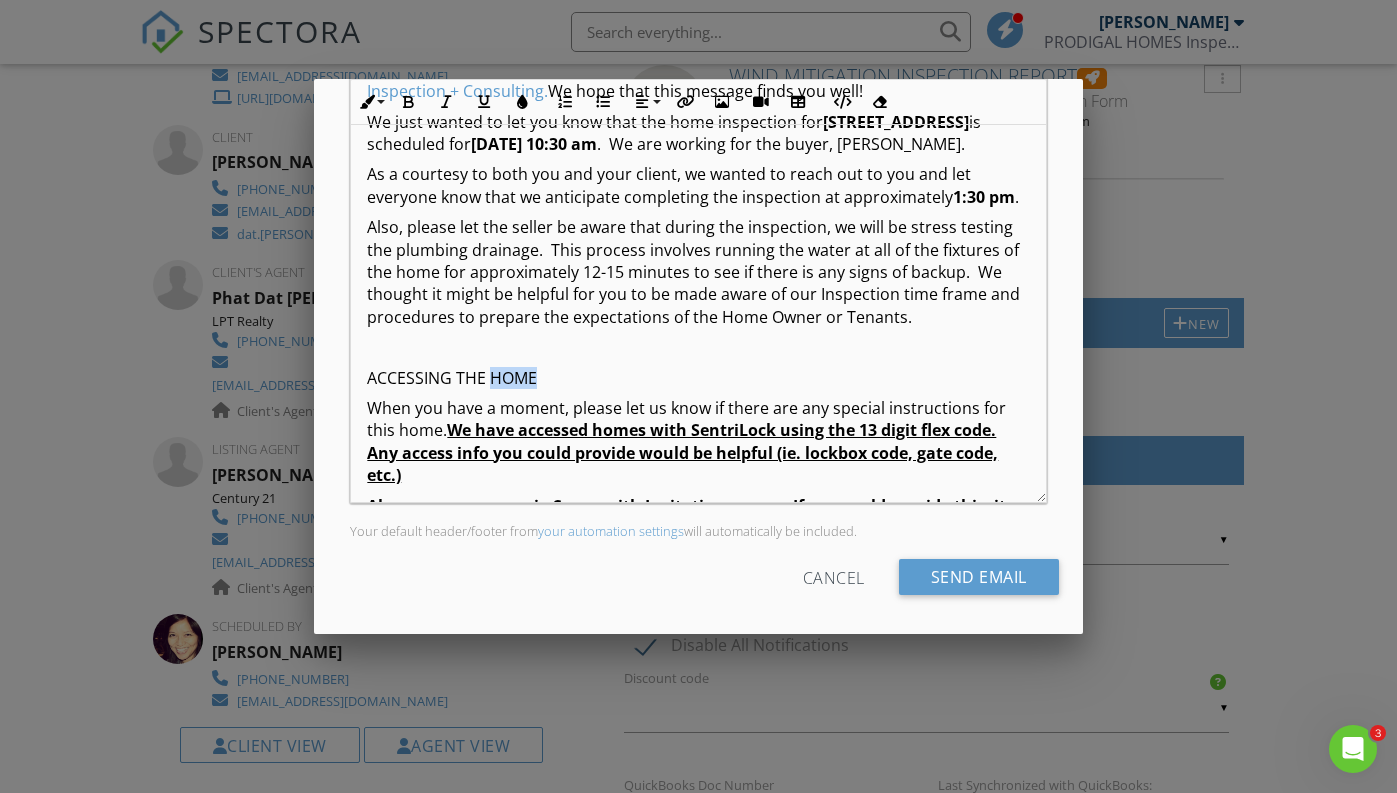 click on "ACCESSING THE HOME" at bounding box center (698, 378) 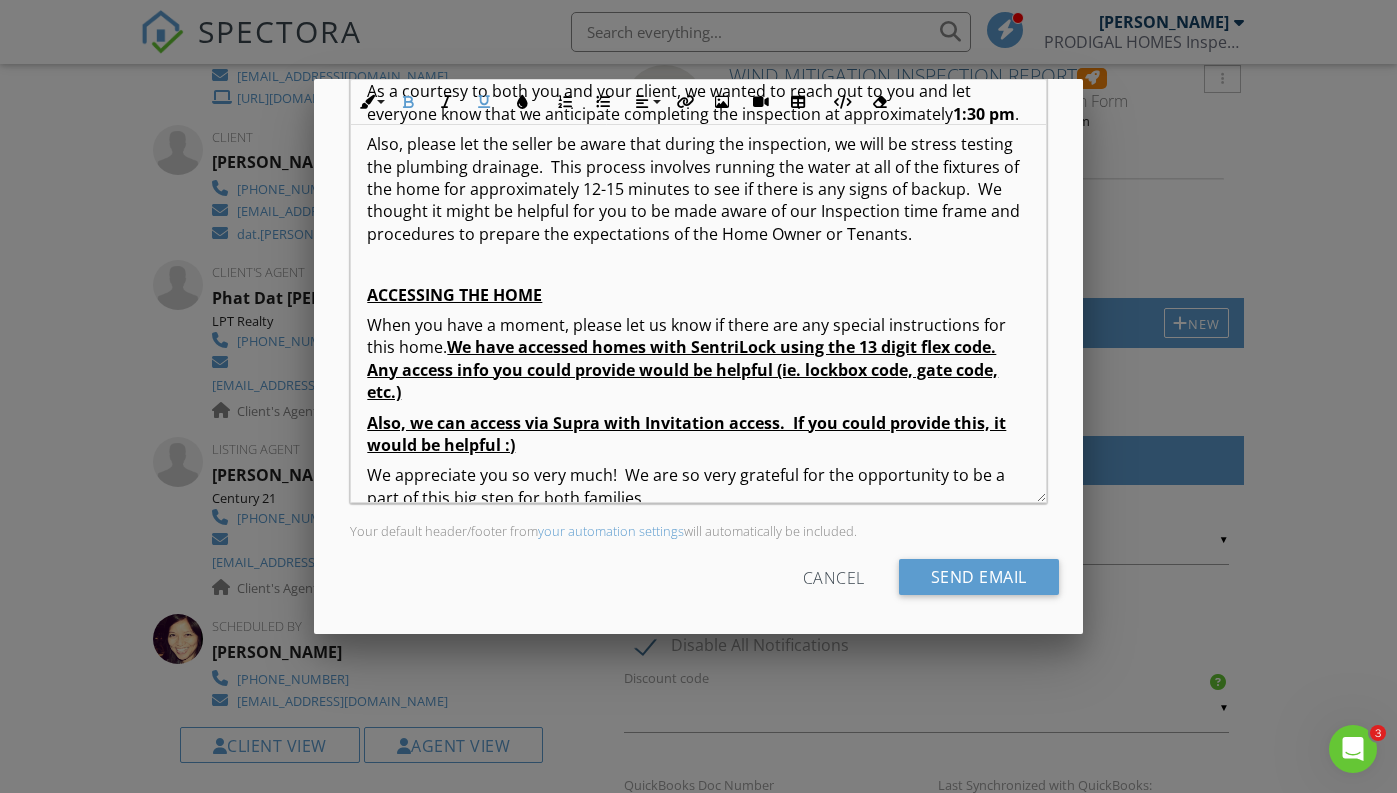 scroll, scrollTop: 0, scrollLeft: 0, axis: both 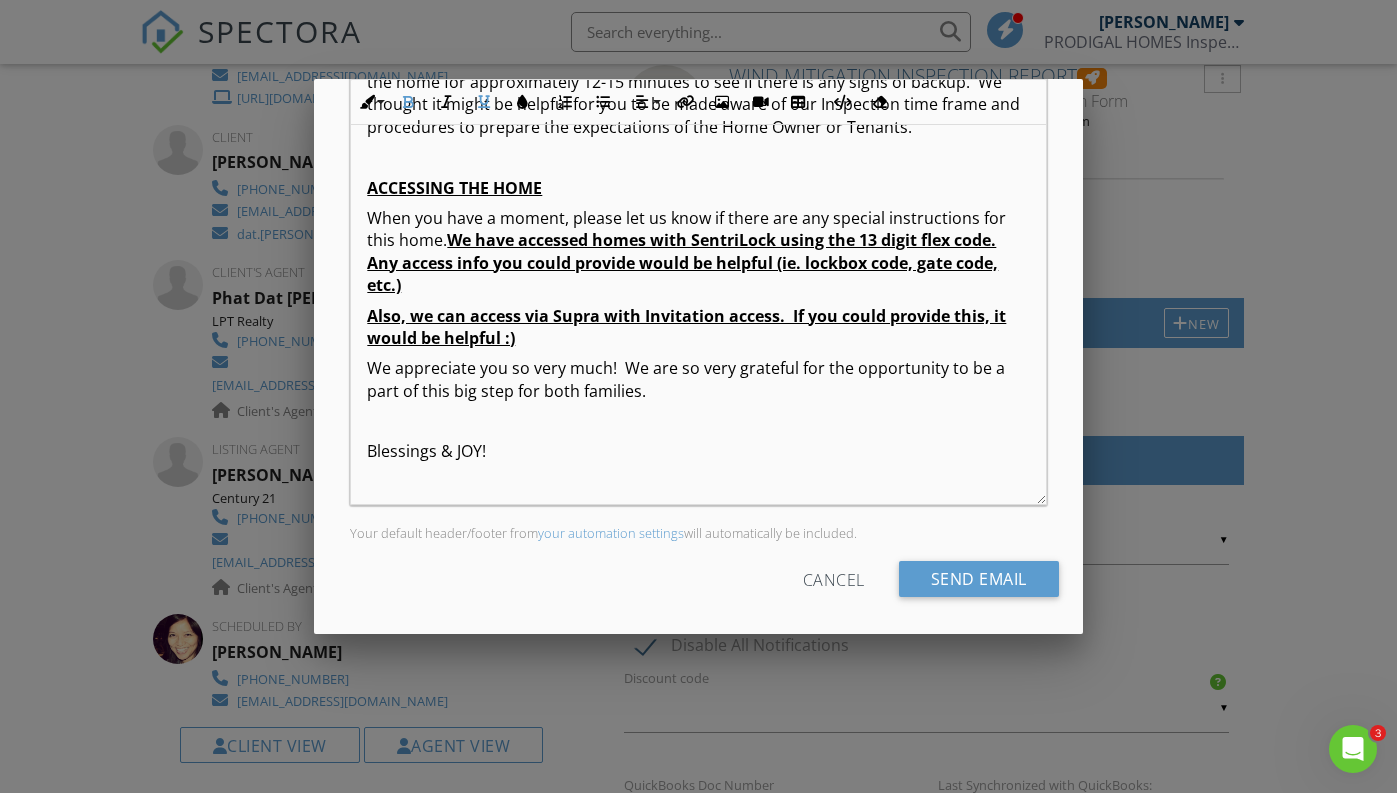 click on "ACCESSING THE HOME" at bounding box center (454, 188) 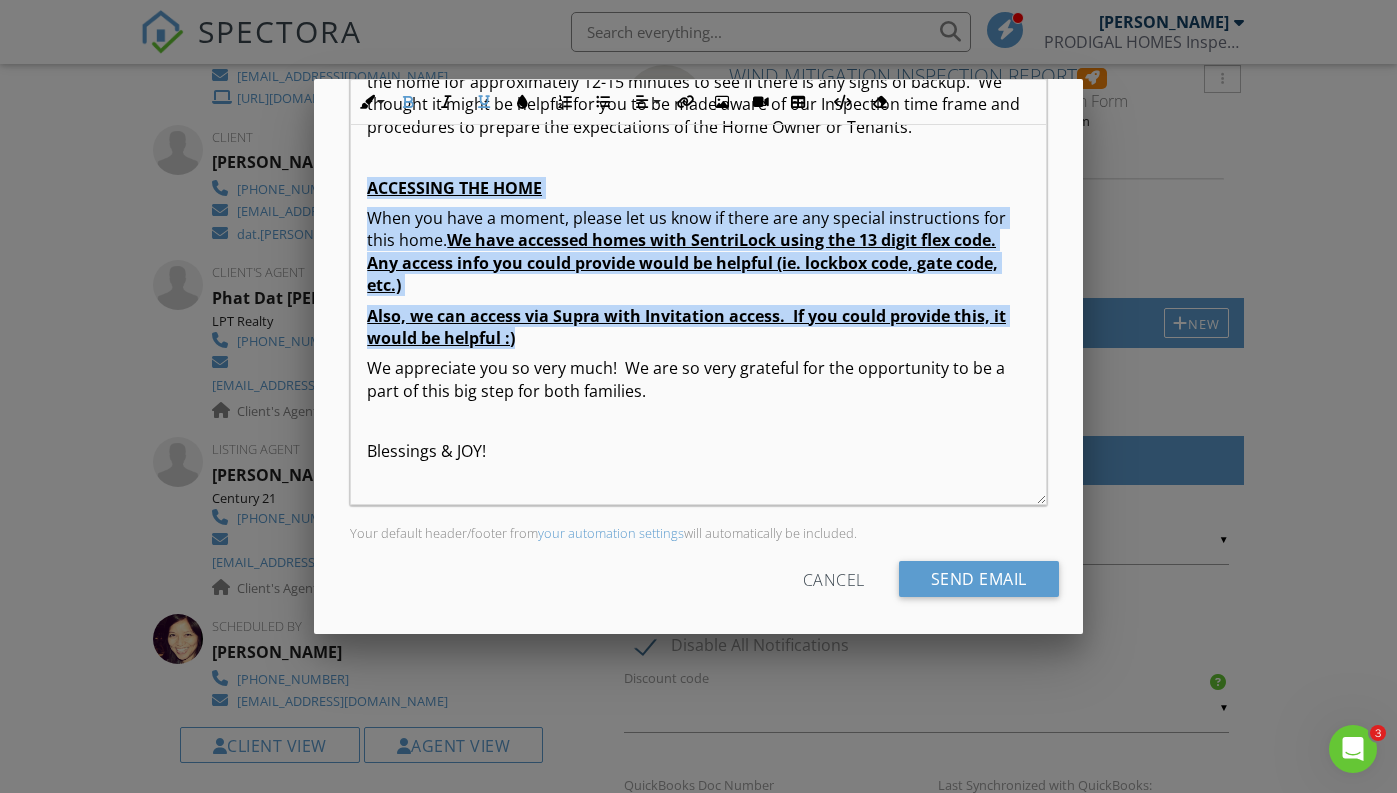 copy on "ACCESSING THE HOME When you have a moment, please let us know if there are any special instructions for this home.  We have accessed homes with SentriLock using the 13 digit flex code. Any access info you could provide would be helpful (ie. lockbox code, gate code, etc.) Also, we can access via Supra with Invitation access.  If you could provide this, it would be helpful :)" 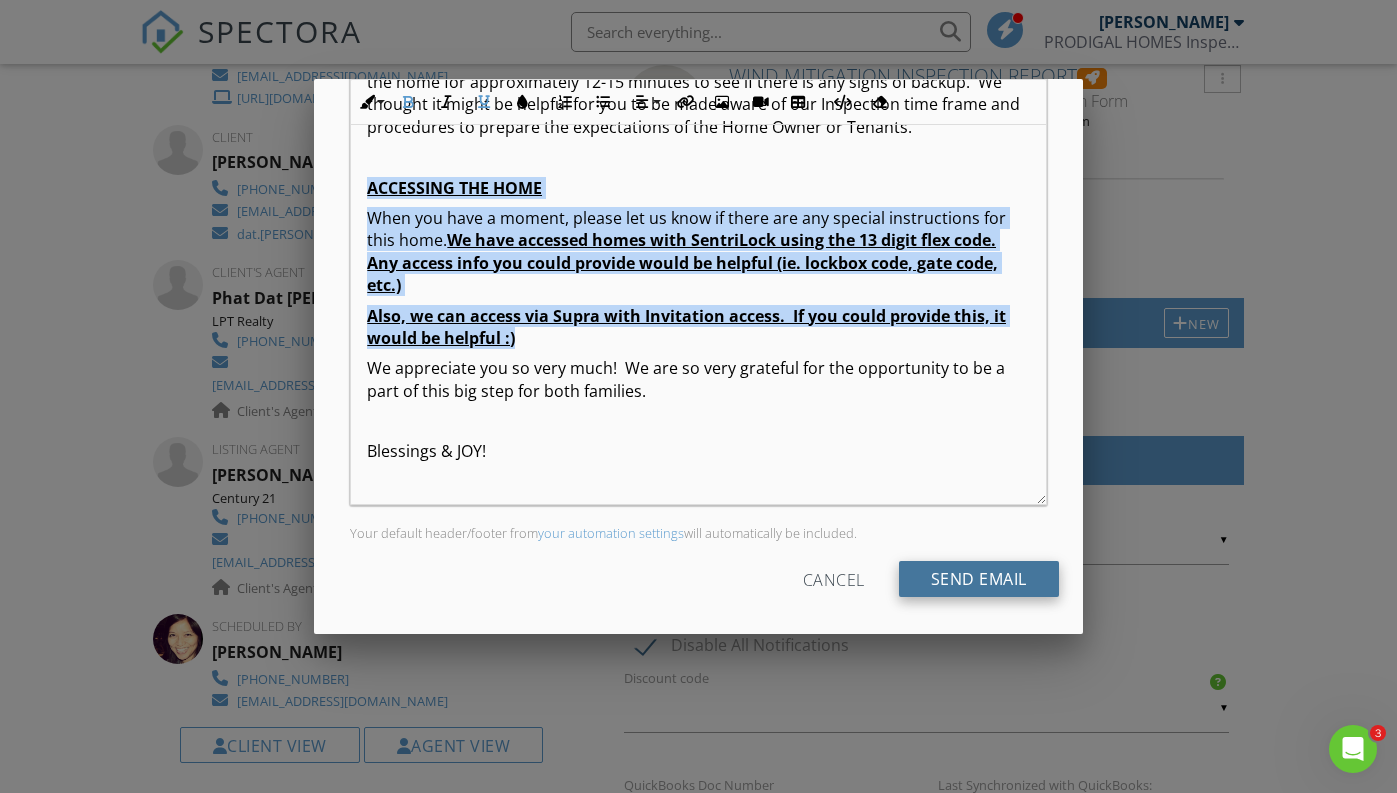click on "Send Email" at bounding box center (979, 579) 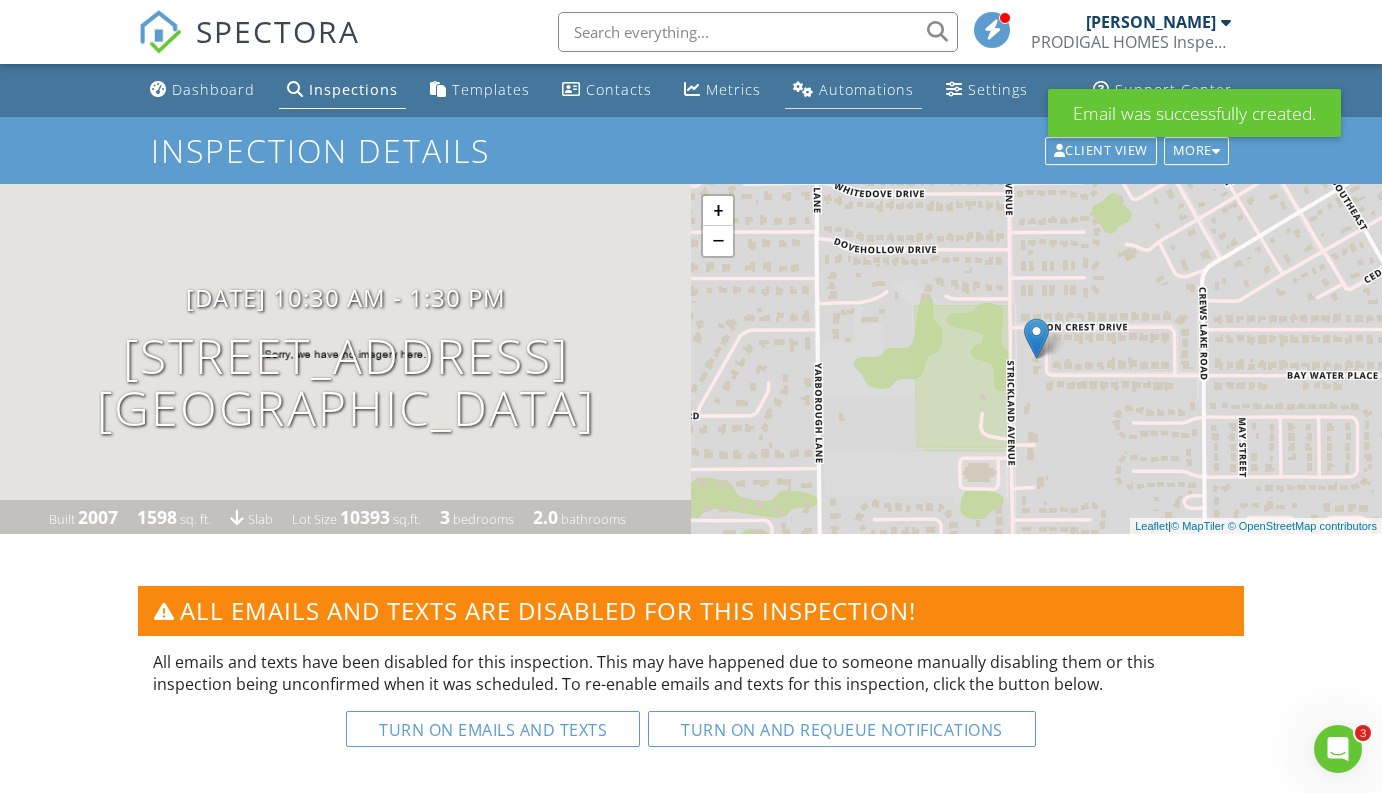 scroll, scrollTop: 0, scrollLeft: 0, axis: both 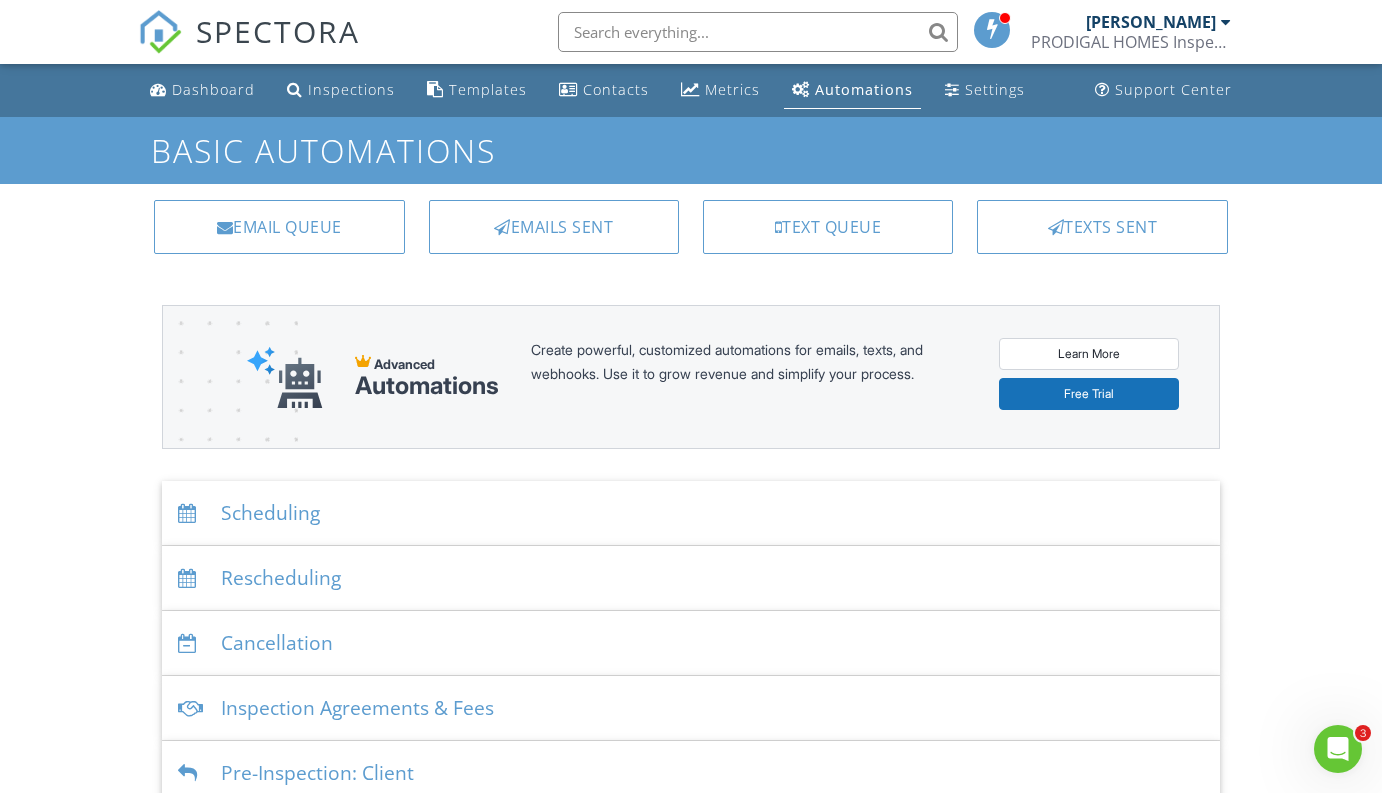 click on "Scheduling" at bounding box center (691, 513) 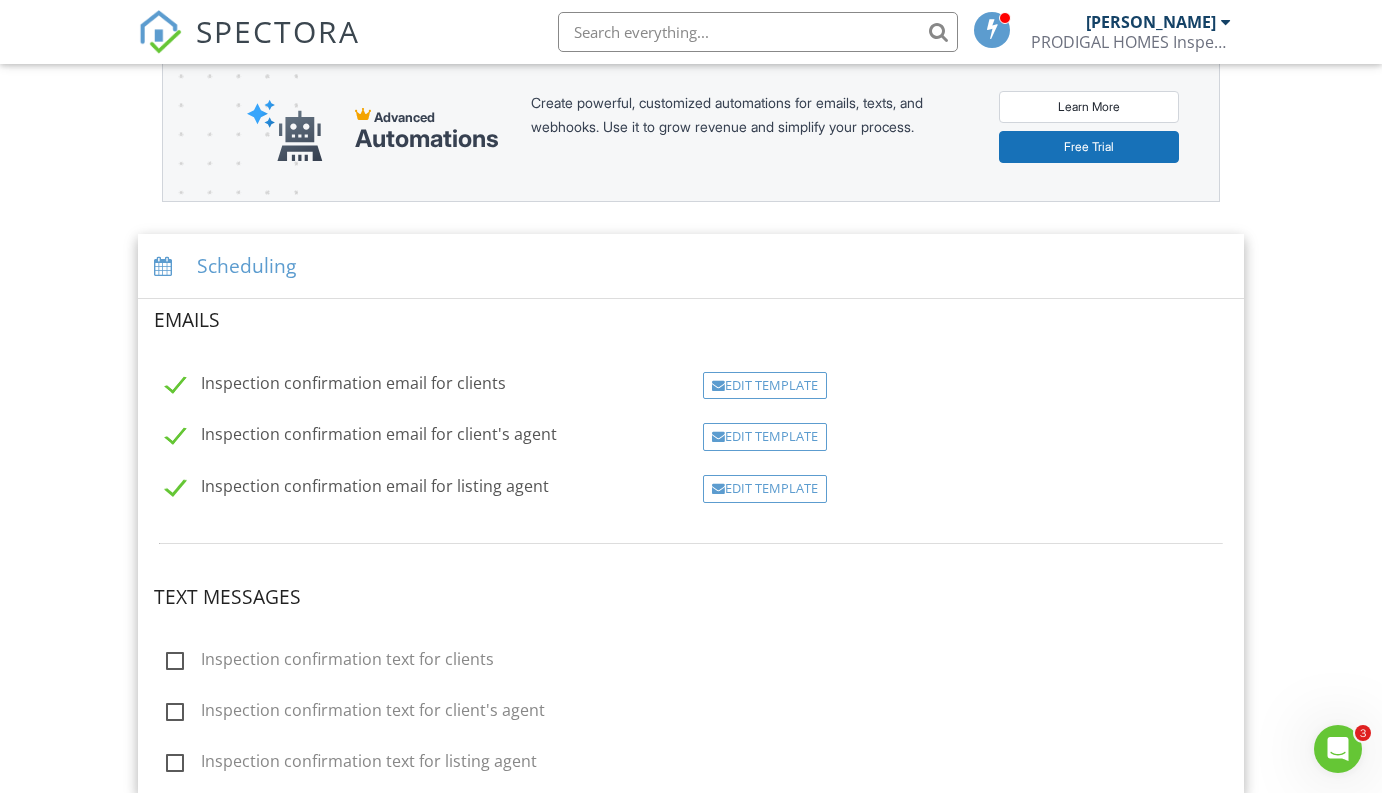 scroll, scrollTop: 363, scrollLeft: 0, axis: vertical 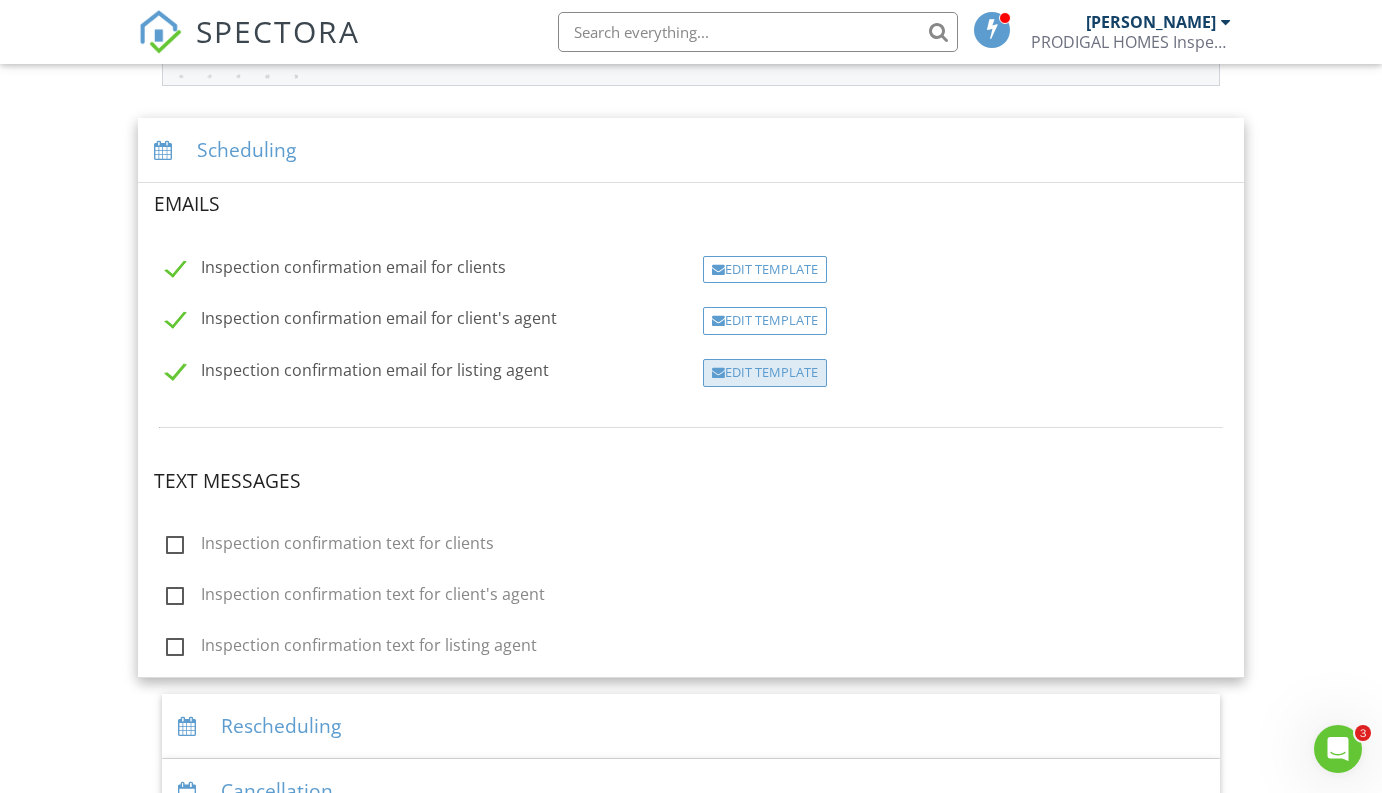 click on "Edit Template" at bounding box center [765, 373] 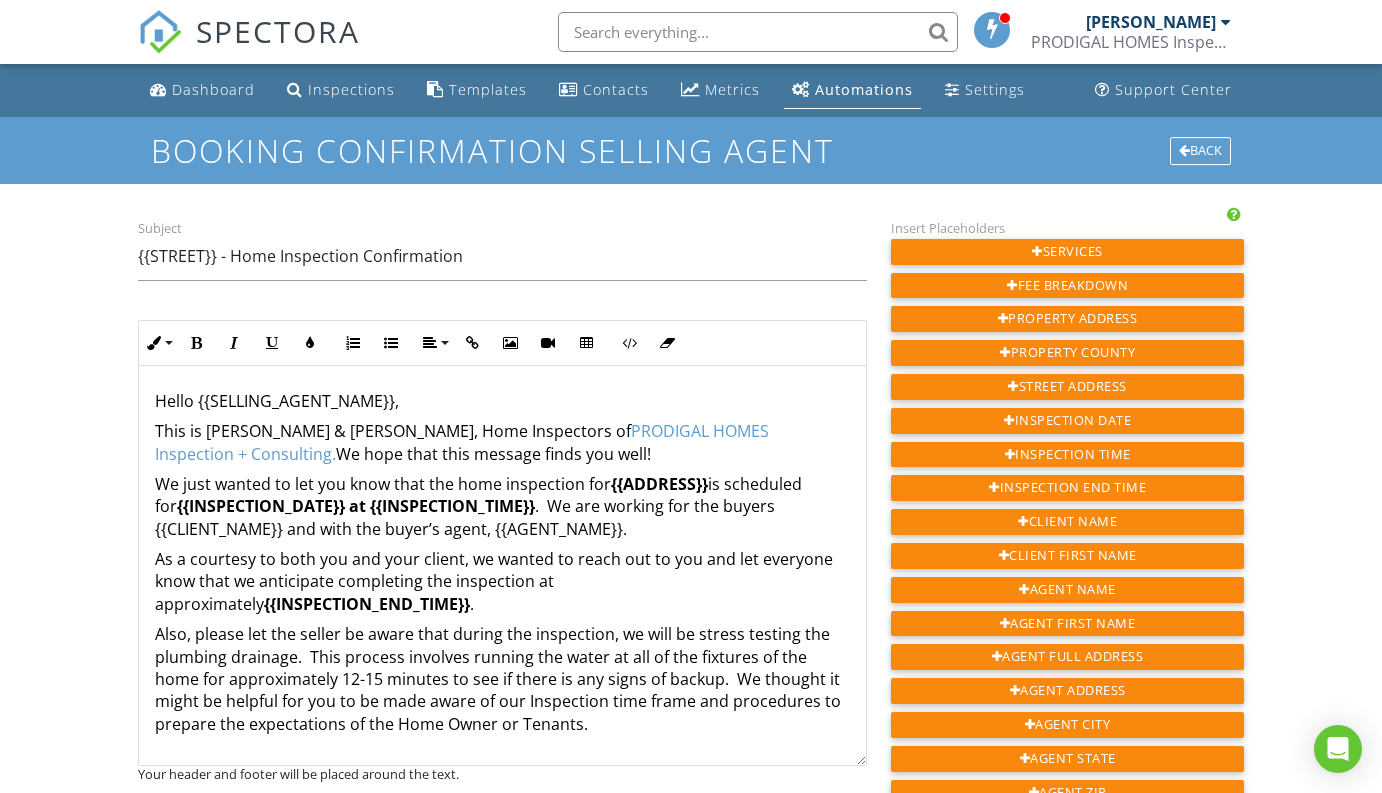 scroll, scrollTop: 0, scrollLeft: 0, axis: both 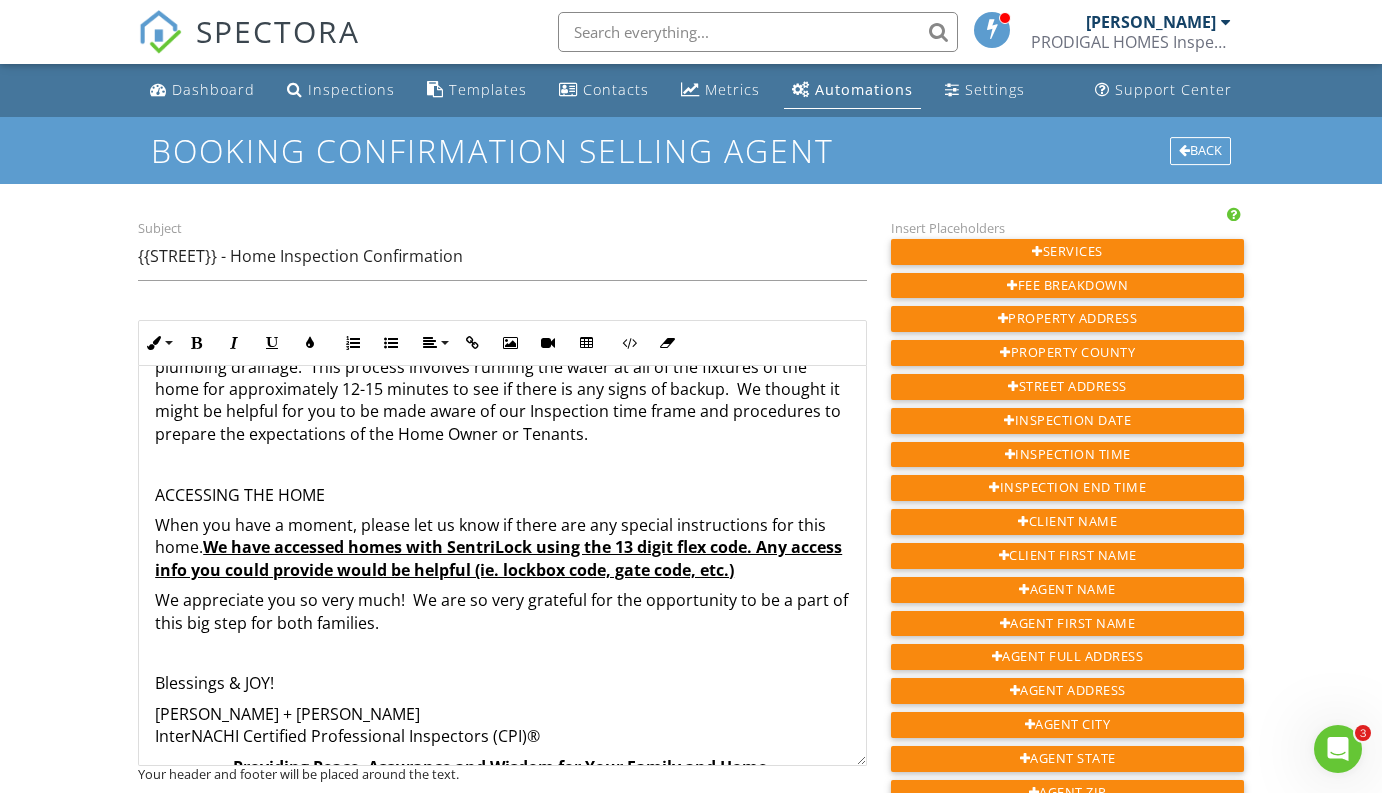 click on "When you have a moment, please let us know if there are any special instructions for this home.  We have accessed homes with [GEOGRAPHIC_DATA] using the 13 digit flex code. Any access info you could provide would be helpful (ie. lockbox code, gate code, etc.)" at bounding box center [502, 547] 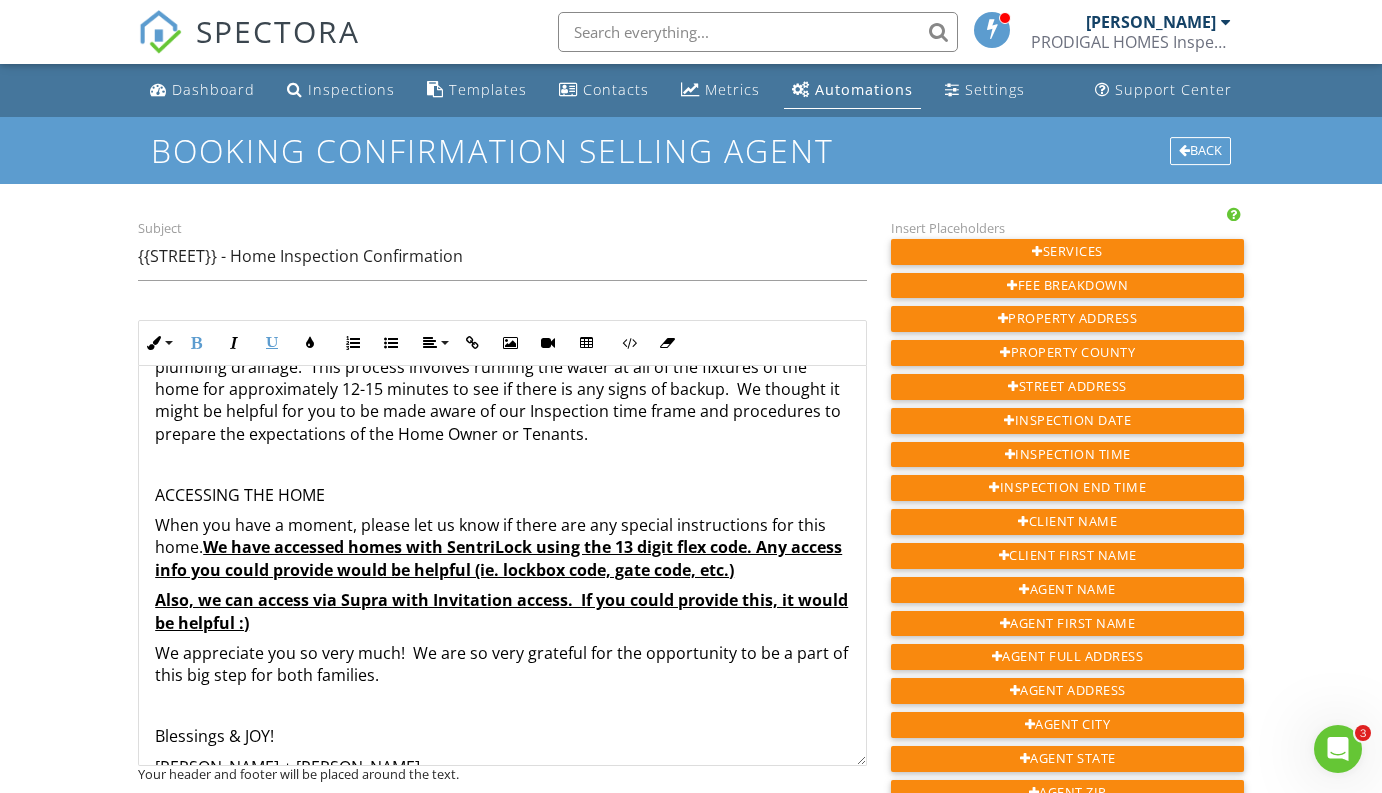click on "ACCESSING THE HOME" at bounding box center (502, 495) 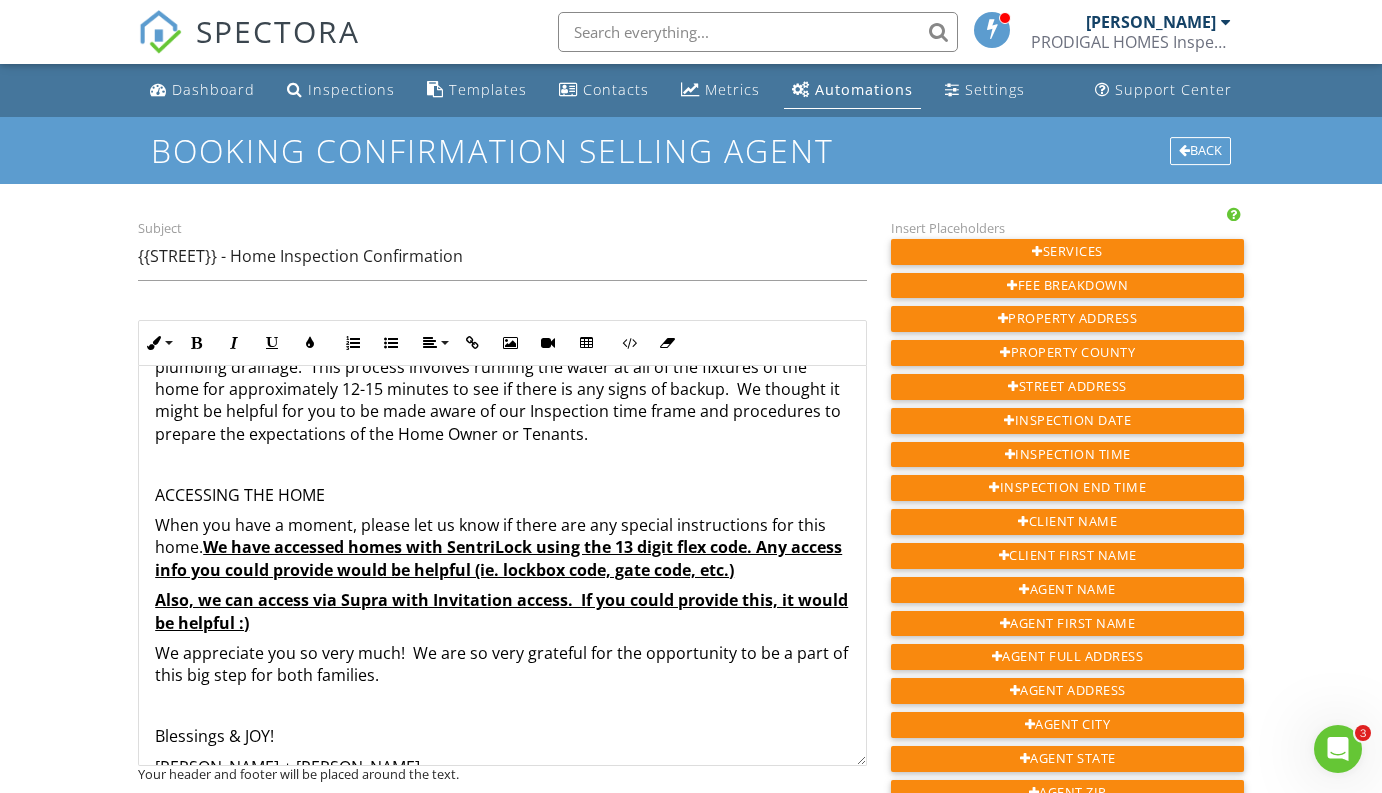 click on "ACCESSING THE HOME" at bounding box center (502, 495) 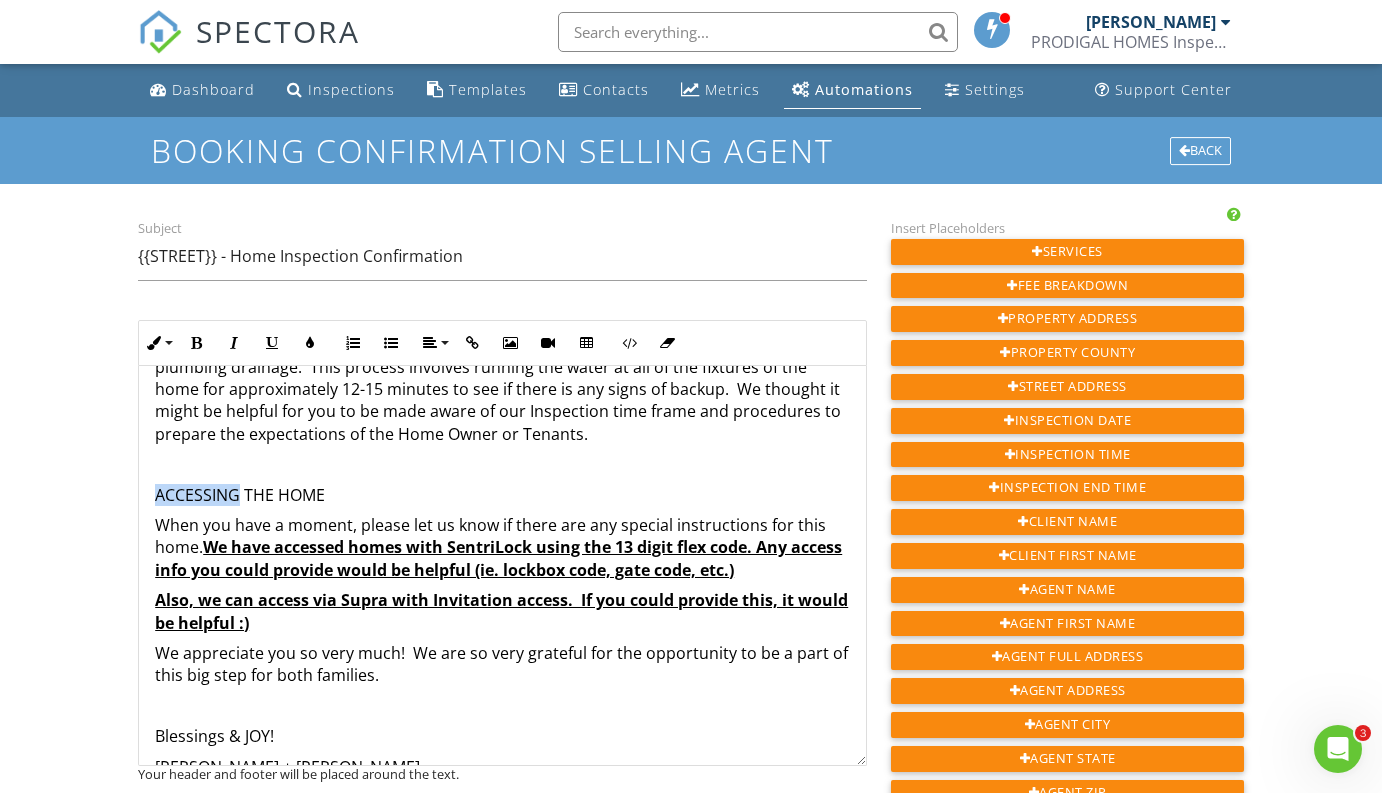 click on "ACCESSING THE HOME" at bounding box center (502, 495) 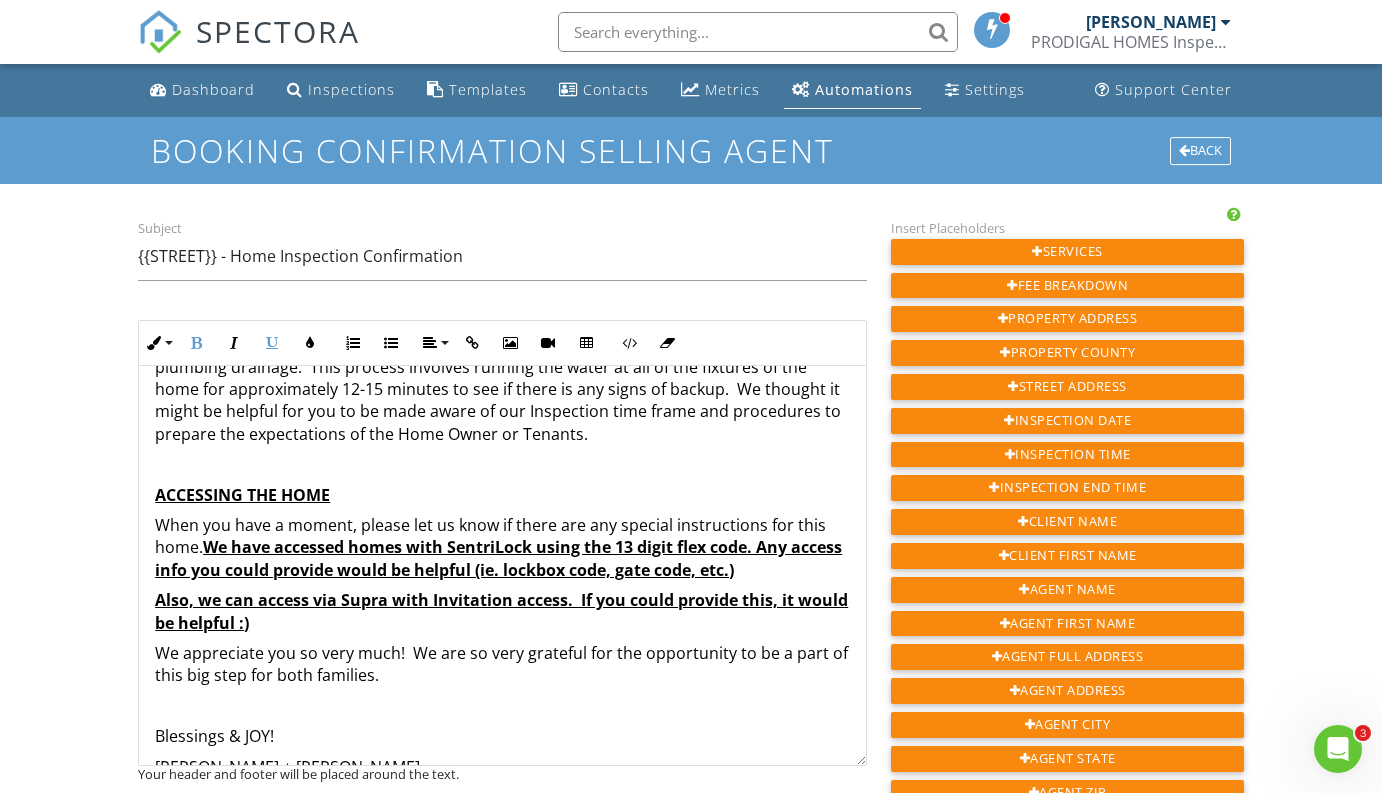 click on "Hello {{SELLING_AGENT_NAME}}, This is Angeline & Cezar Garcia, Home Inspectors of  PRODIGAL HOMES Inspection + Consulting.   We hope that this message finds you well! We just wanted to let you know that the home inspection for  {{ADDRESS}}  is scheduled for  {{INSPECTION_DATE}} at {{INSPECTION_TIME}} .  We are working for the buyers {{CLIENT_NAME}} and with the buyer’s agent, {{AGENT_NAME}}.  As a courtesy to both you and your client, we wanted to reach out to you and let everyone know that we anticipate completing the inspection at approximately  {{INSPECTION_END_TIME}} .   Also, please let the seller be aware that during the inspection, we will be stress testing the plumbing drainage.  This process involves running the water at all of the fixtures of the home for approximately 12-15 minutes to see if there is any signs of backup.  We thought it might be helpful for you to be made aware of our Inspection time frame and procedures to prepare the expectations of the Home Owner or Tenants." at bounding box center (502, 521) 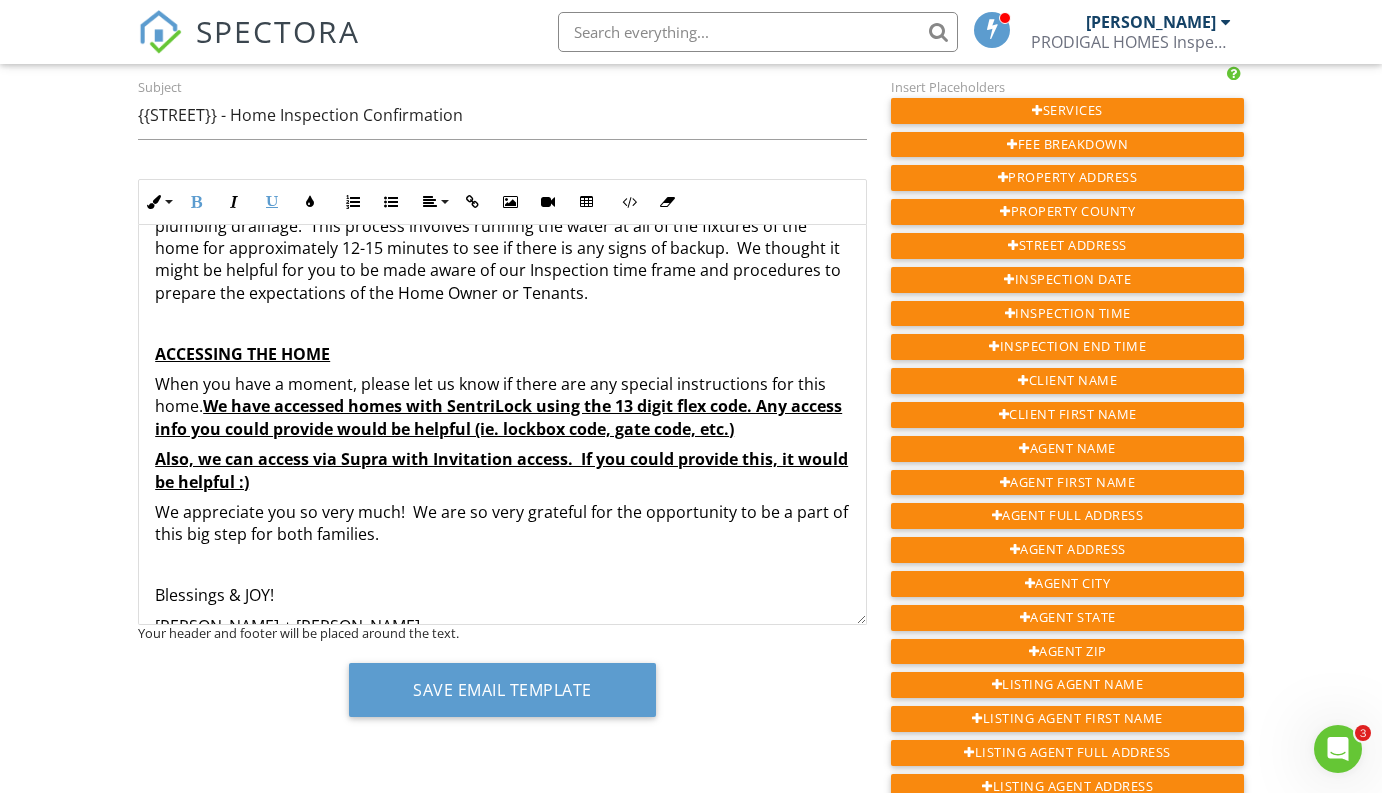 scroll, scrollTop: 142, scrollLeft: 0, axis: vertical 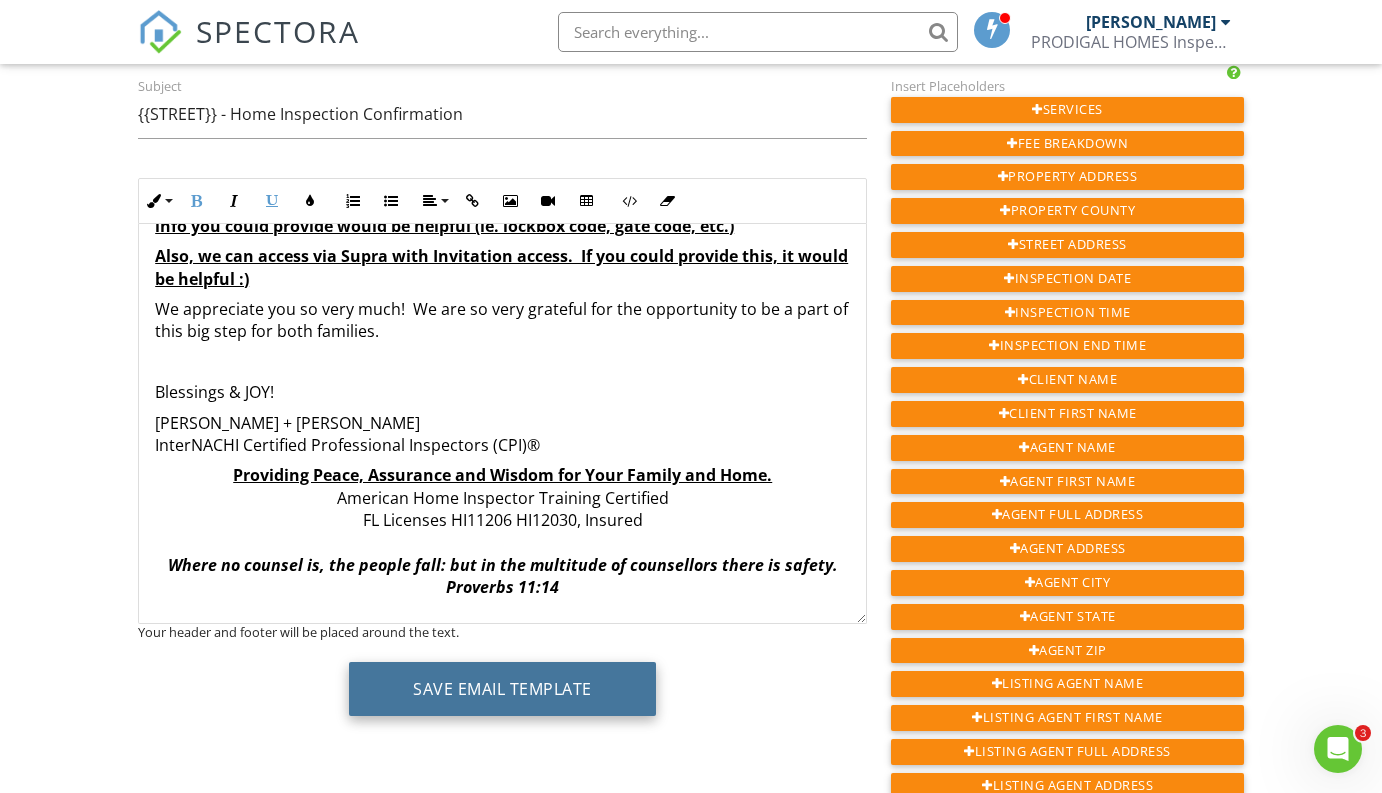 click on "Save Email Template" at bounding box center [502, 689] 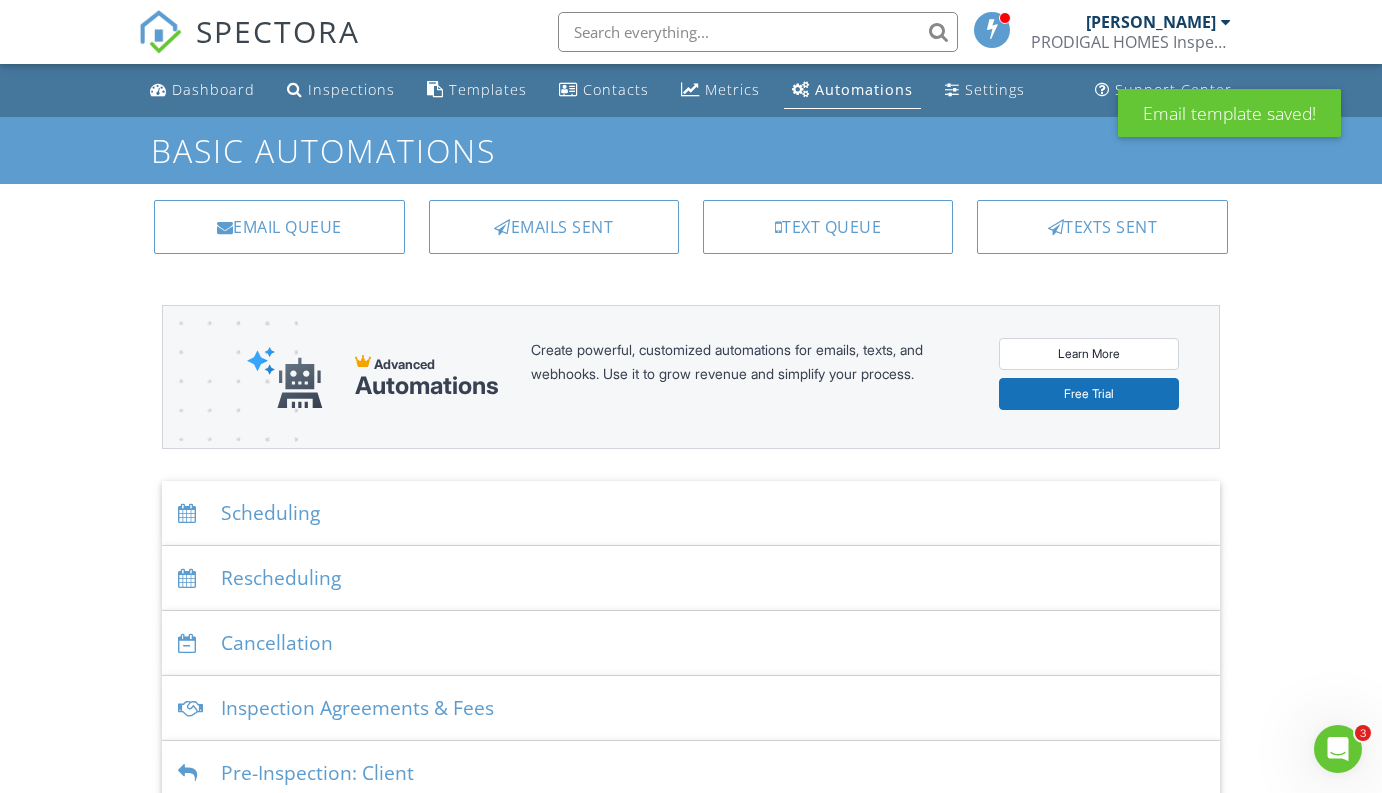 scroll, scrollTop: 0, scrollLeft: 0, axis: both 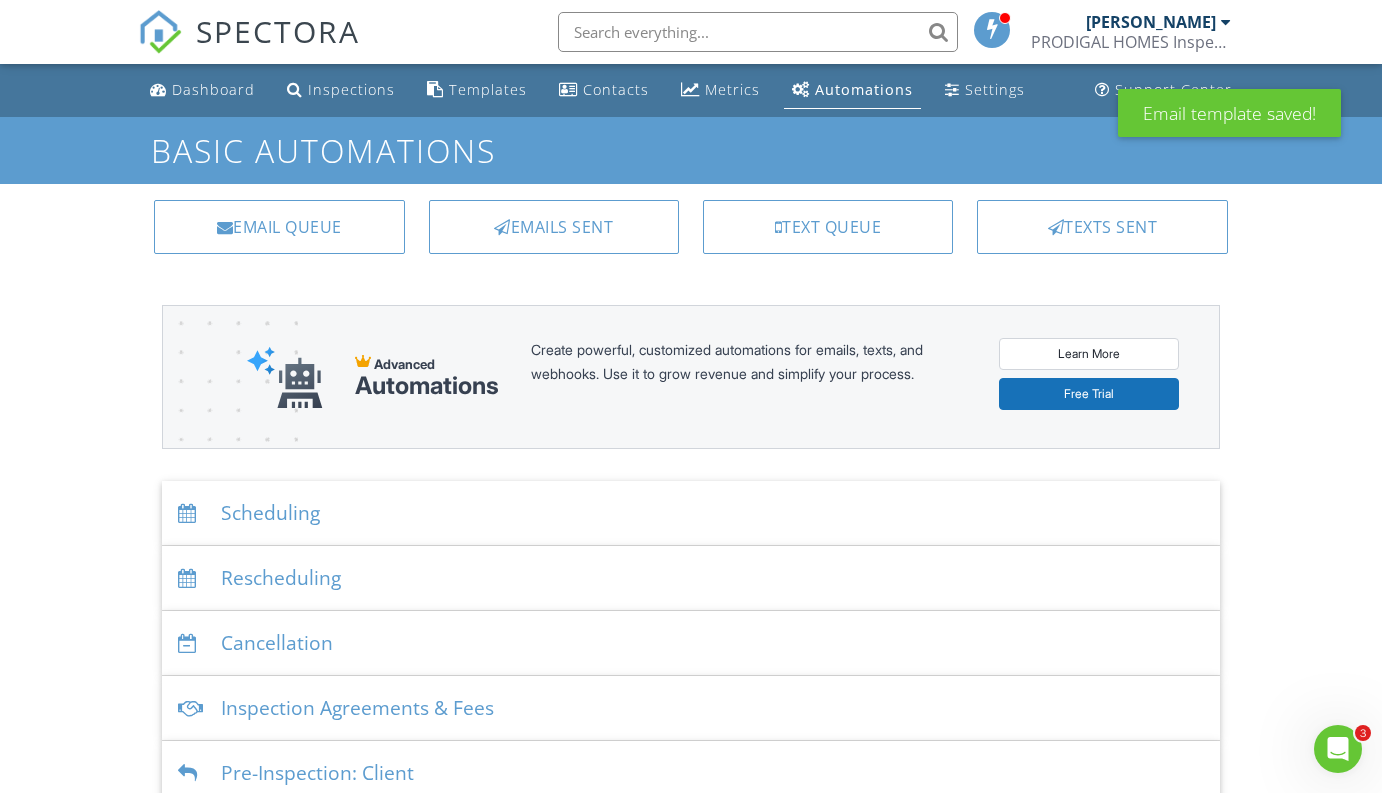 click on "Dashboard
Inspections
Templates
Contacts
Metrics
Automations
Settings
Support Center
Basic Automations
Email Queue
Emails Sent
Text Queue
Texts Sent
Advanced
Automations
Create powerful, customized automations for emails, texts, and webhooks.
Use it to grow revenue and simplify your process.
Learn More
Free Trial
Scheduling
Emails
Inspection confirmation email for clients
Edit Template
Inspection confirmation email for client's agent
Edit Template
Inspection confirmation email for listing agent
Edit Template
Text Messages
Inspection confirmation text for clients
Edit Template
Inspection confirmation text for client's agent
Edit Template
Edit Template" at bounding box center (691, 630) 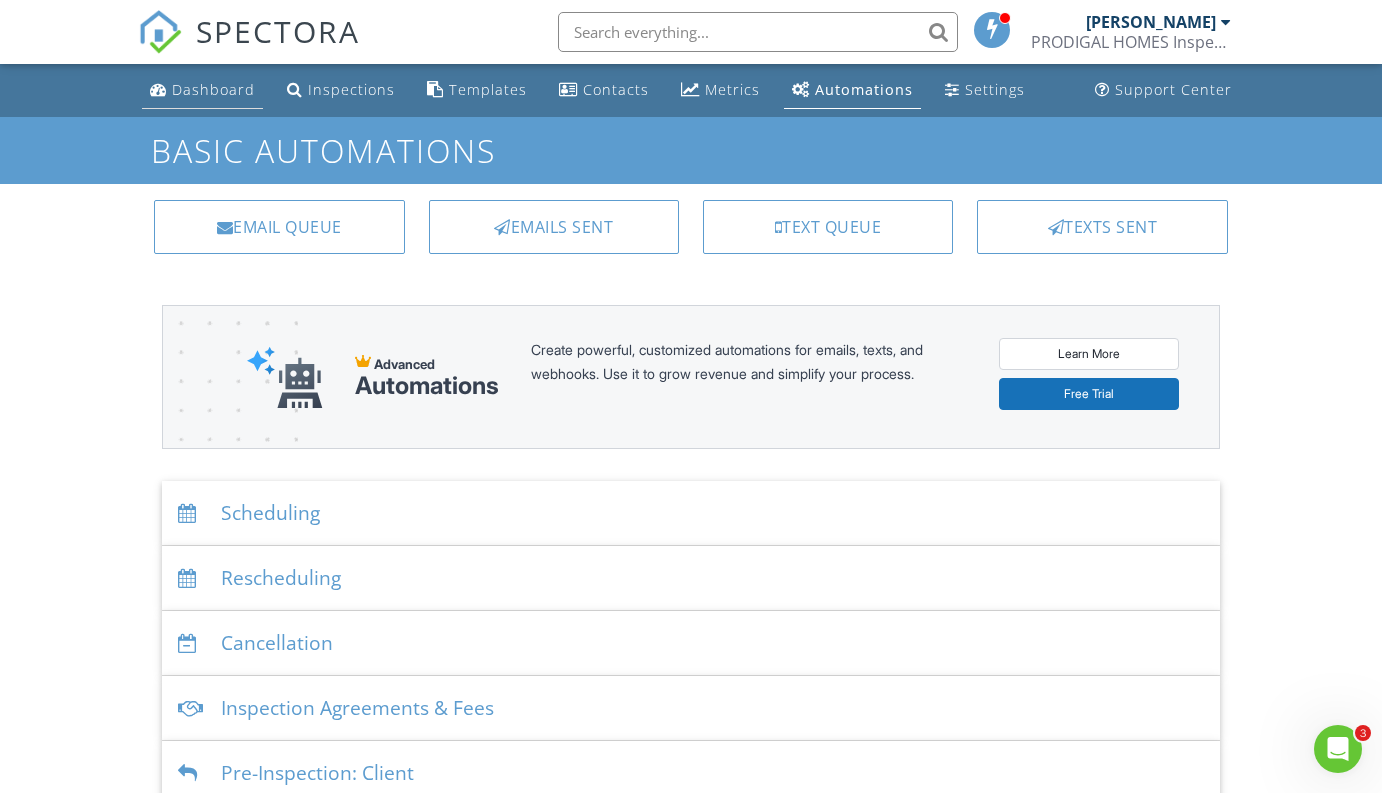 click on "Dashboard" at bounding box center (213, 89) 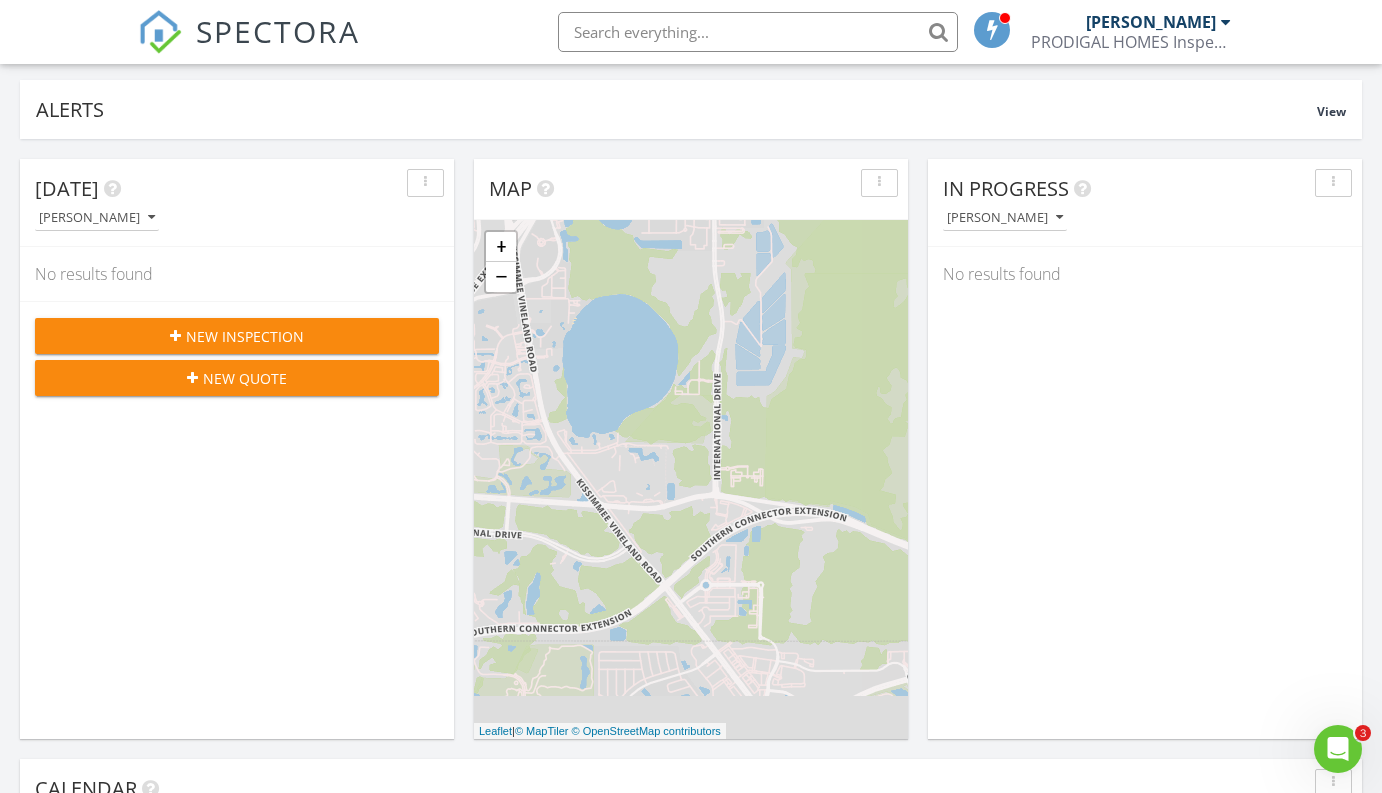 scroll, scrollTop: 0, scrollLeft: 0, axis: both 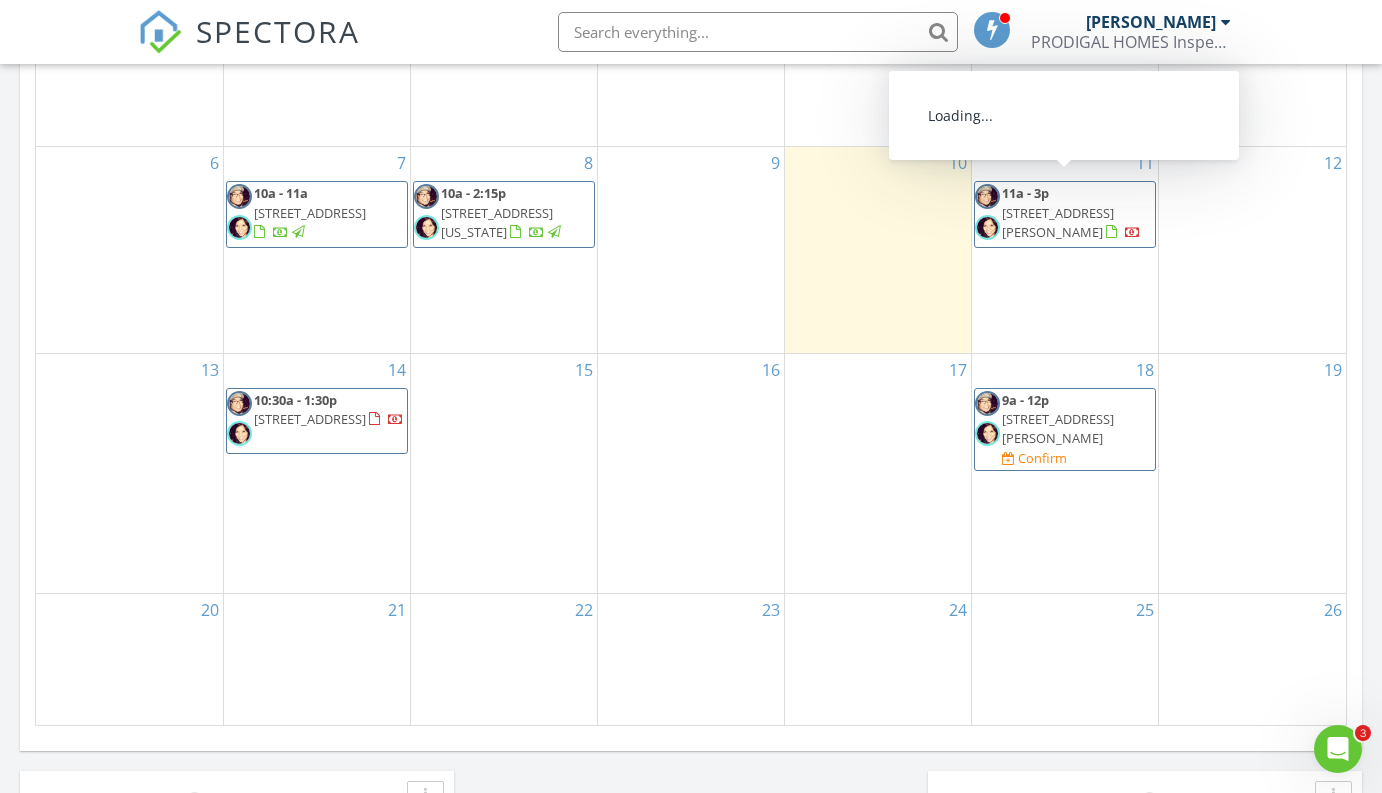 click on "[STREET_ADDRESS][PERSON_NAME]" at bounding box center (1058, 222) 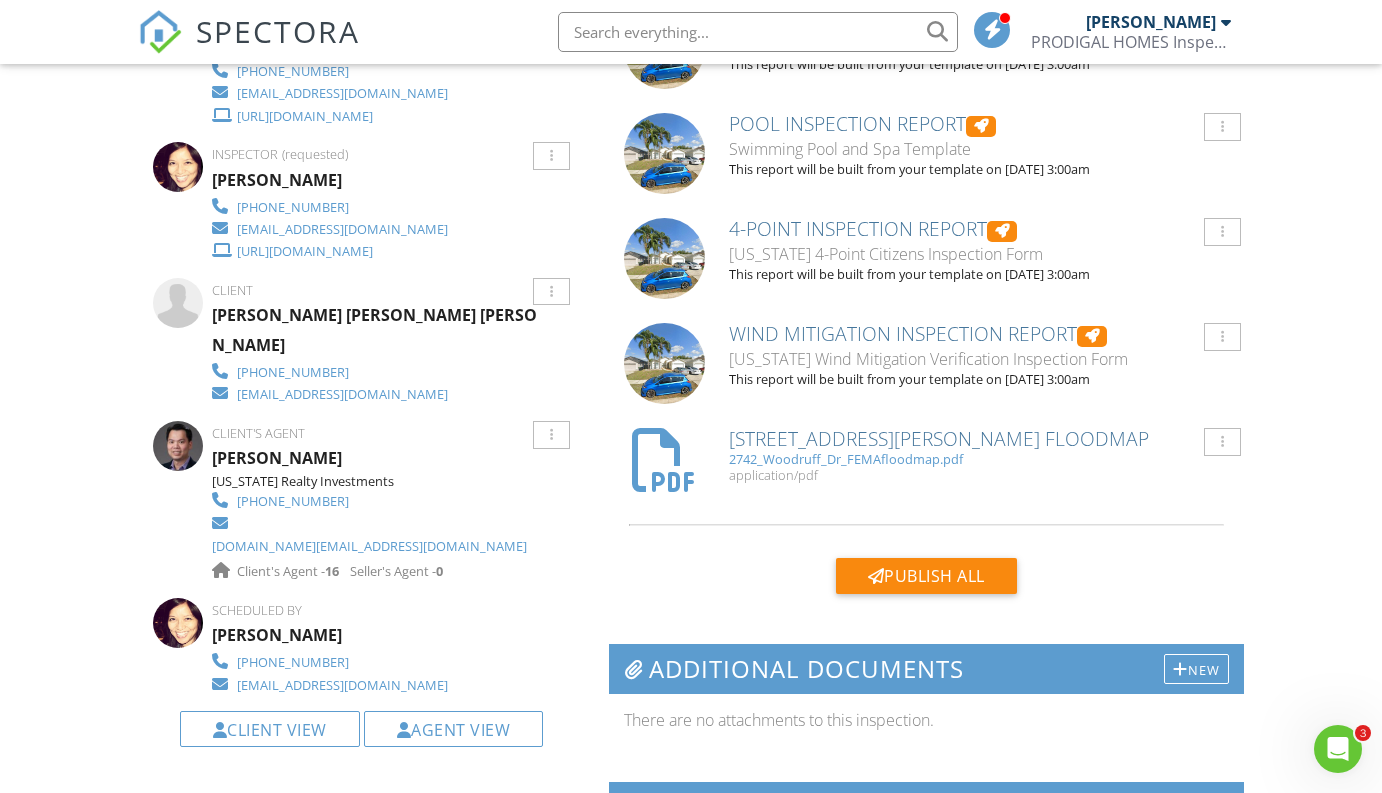 scroll, scrollTop: 869, scrollLeft: 0, axis: vertical 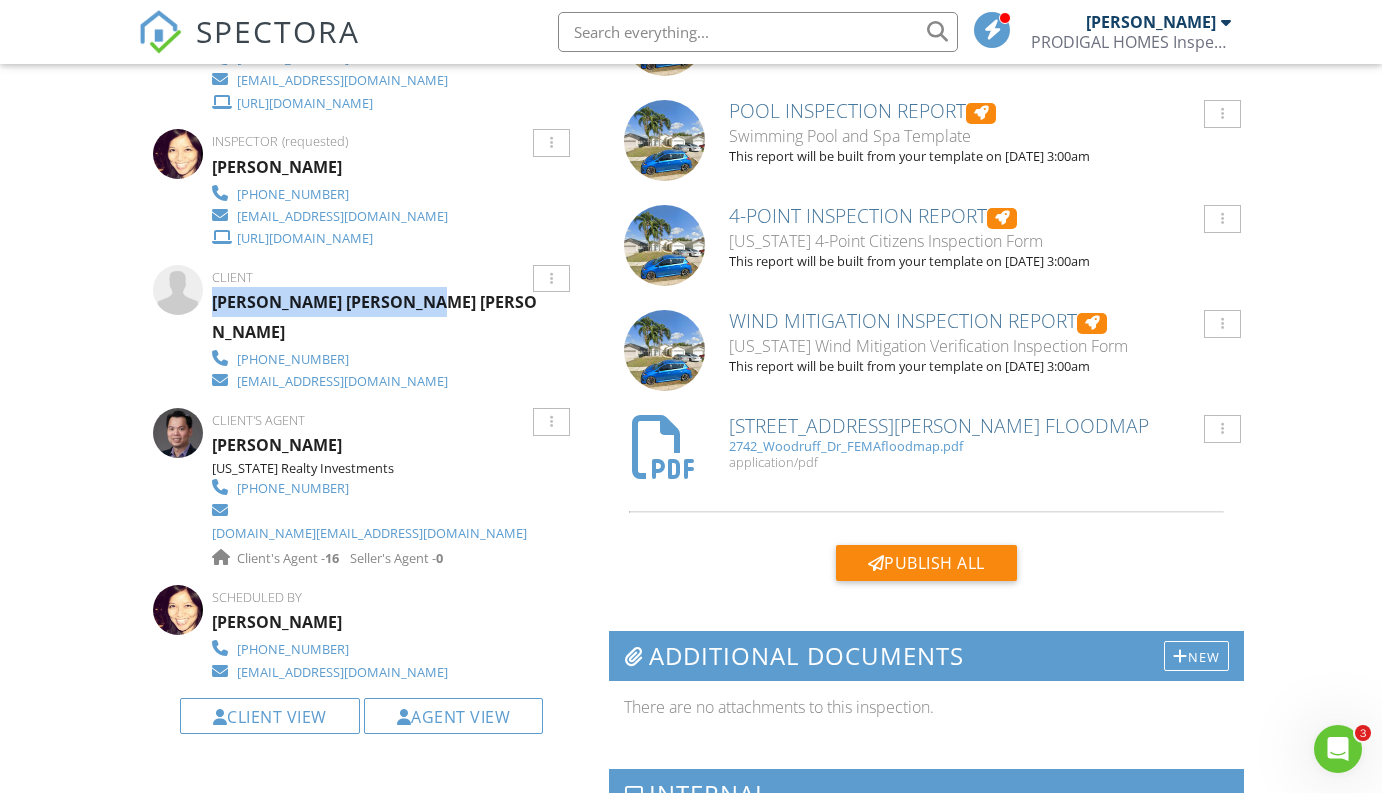 drag, startPoint x: 423, startPoint y: 303, endPoint x: 215, endPoint y: 303, distance: 208 